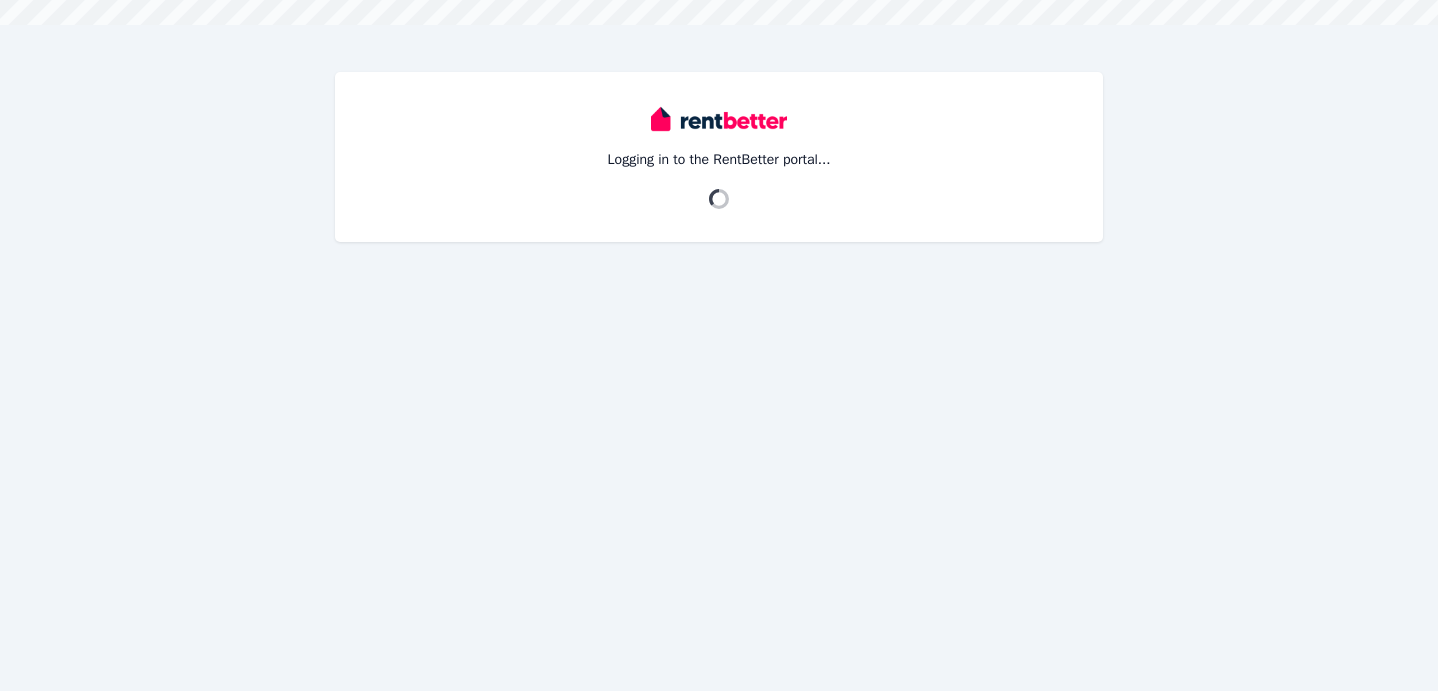 scroll, scrollTop: 0, scrollLeft: 0, axis: both 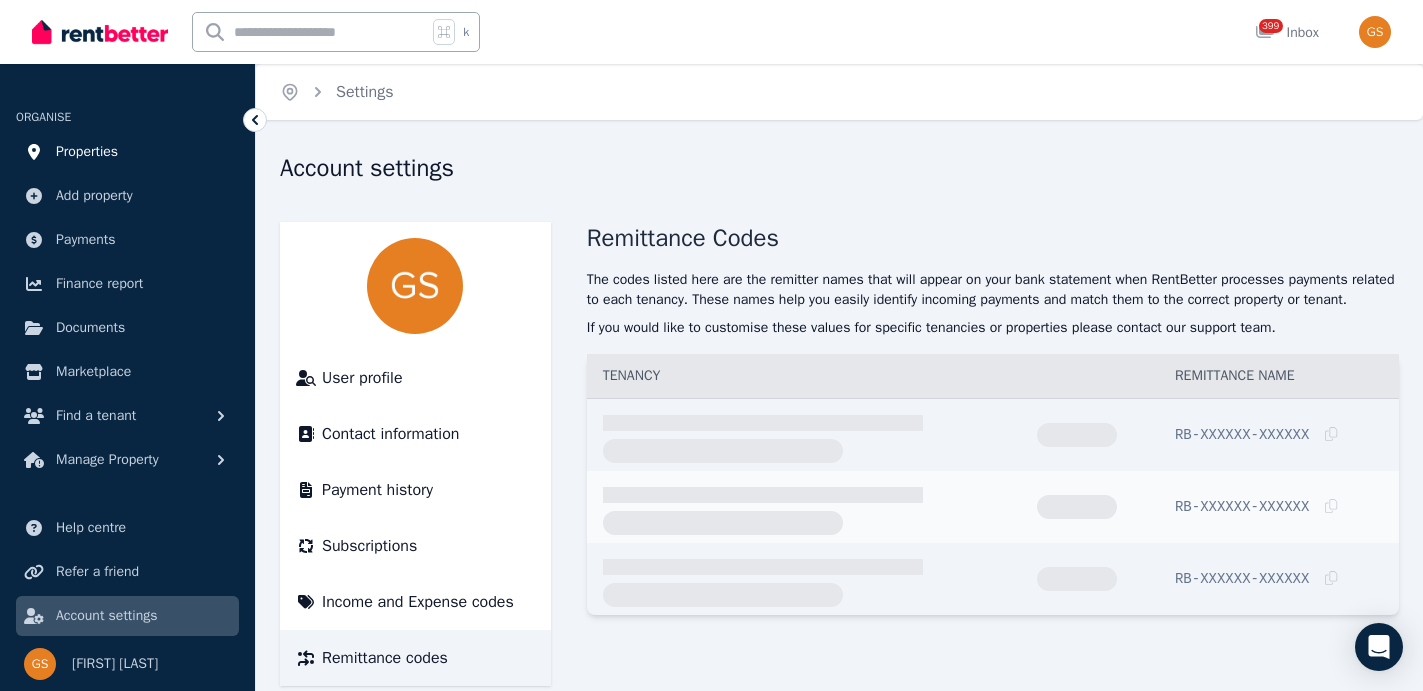 click on "Properties" at bounding box center [127, 152] 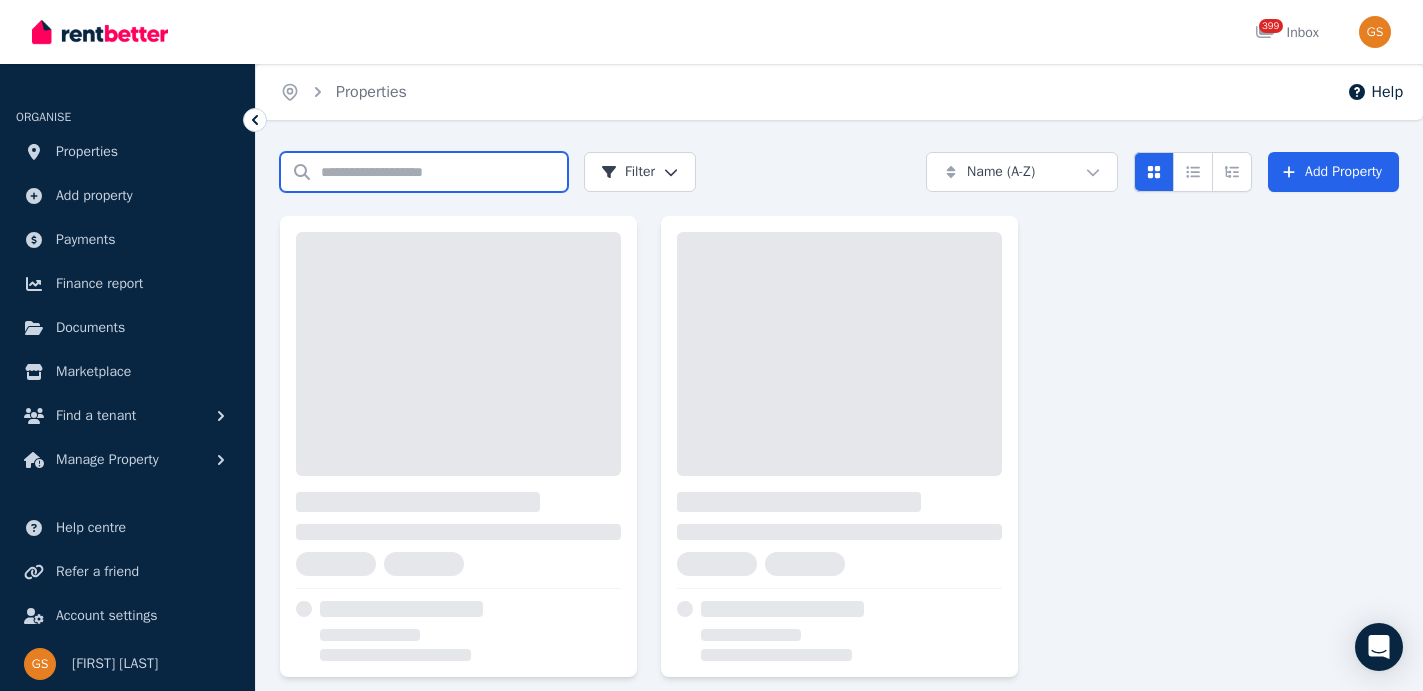 click on "Search properties" at bounding box center (424, 172) 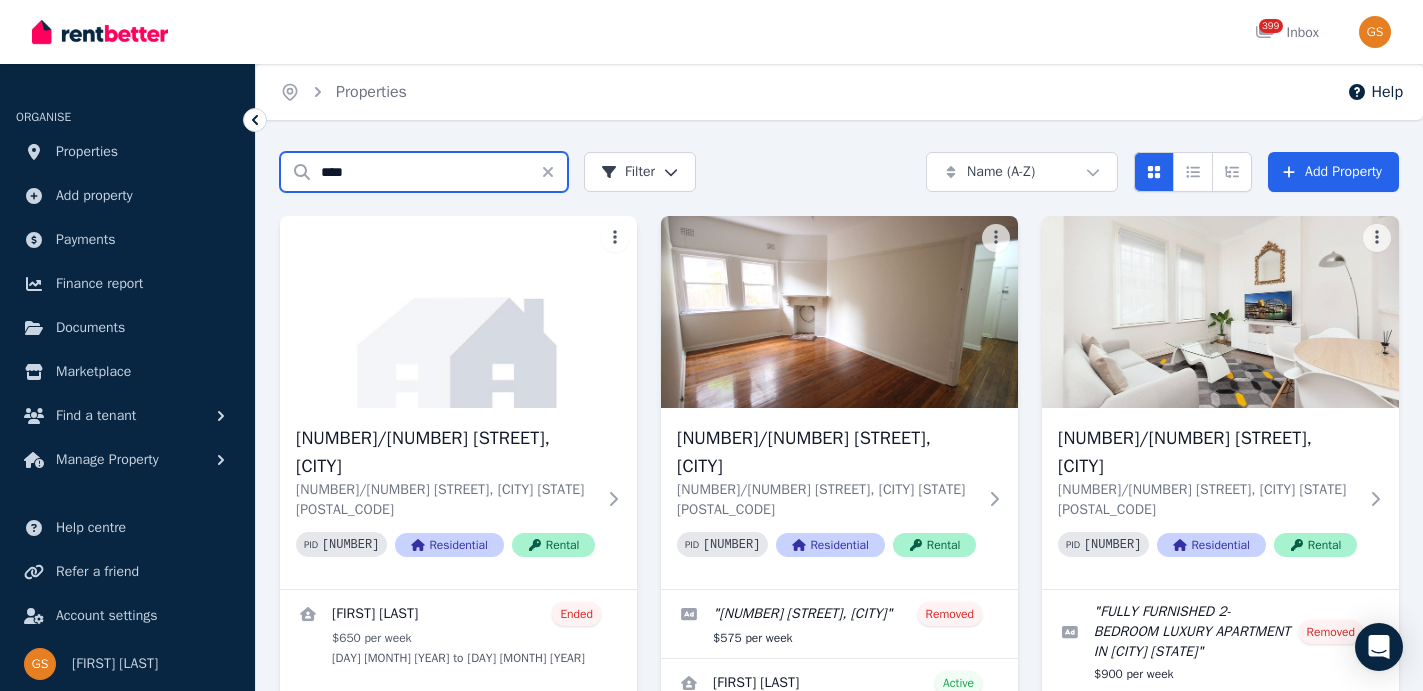 type on "****" 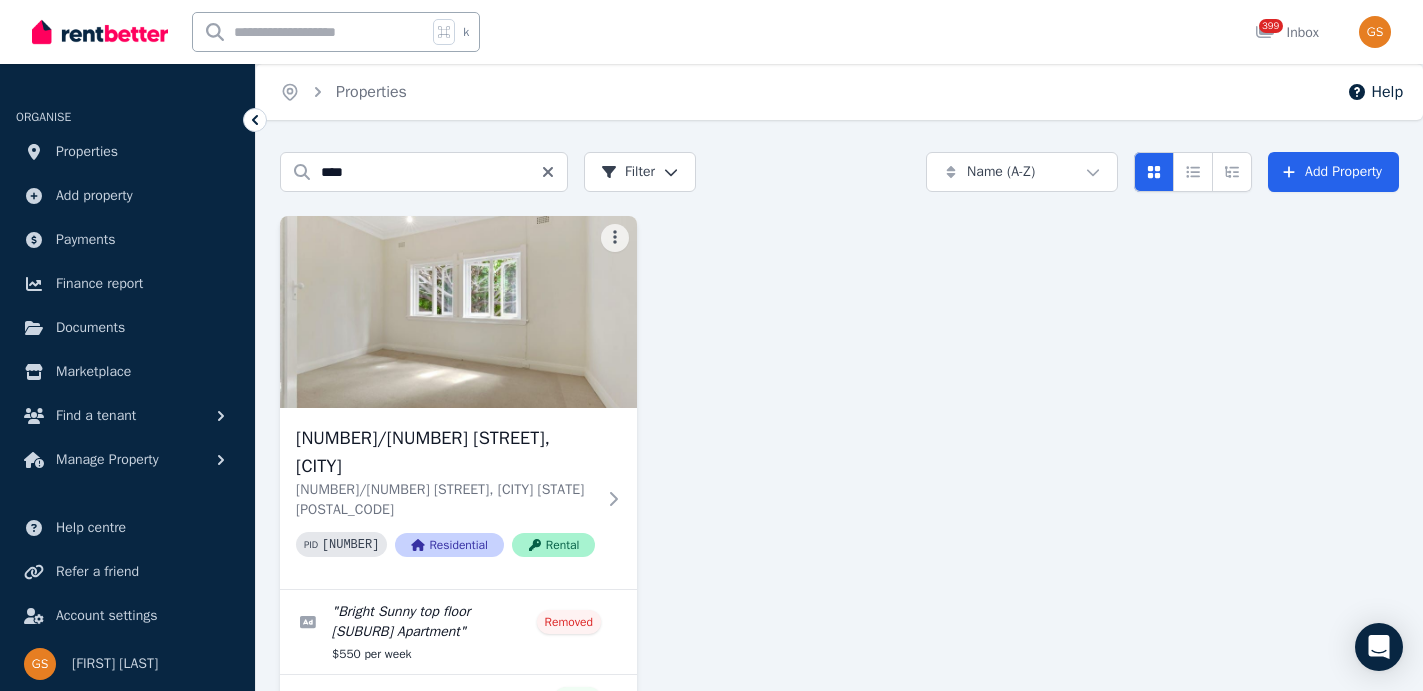 click 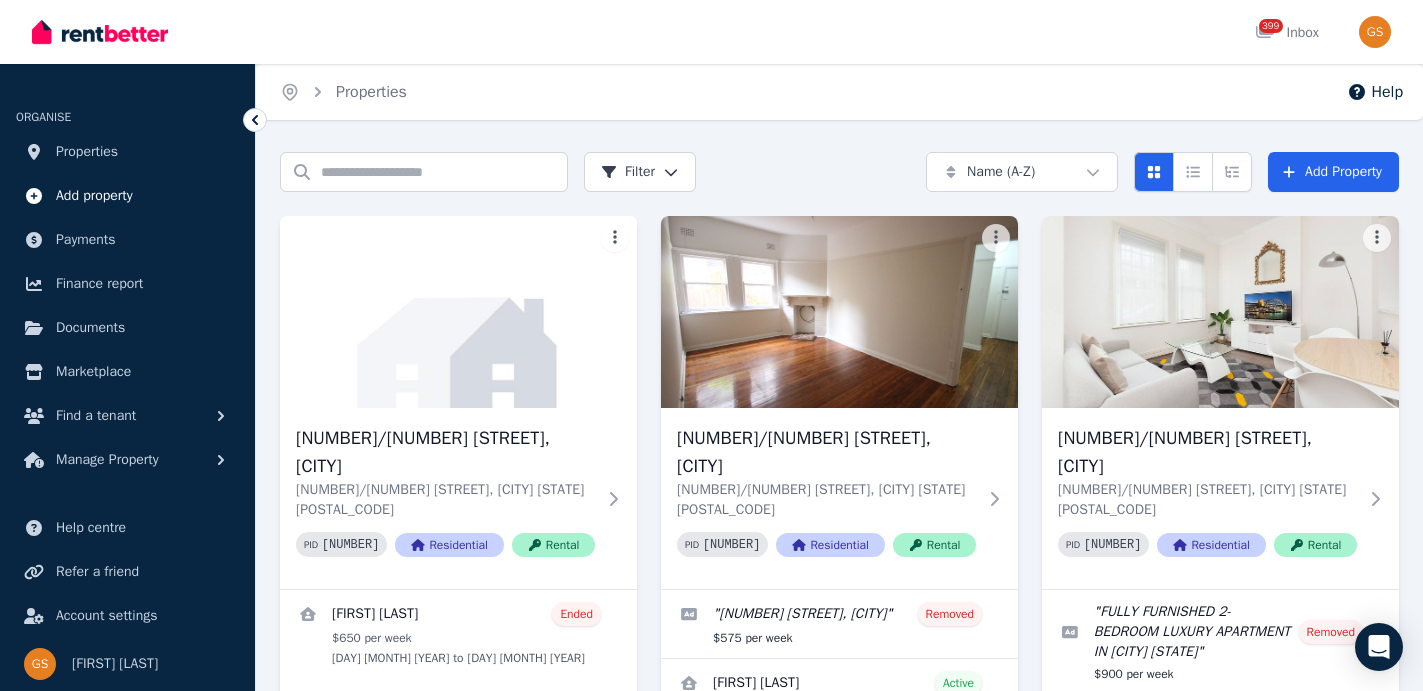 click on "Add property" at bounding box center [94, 196] 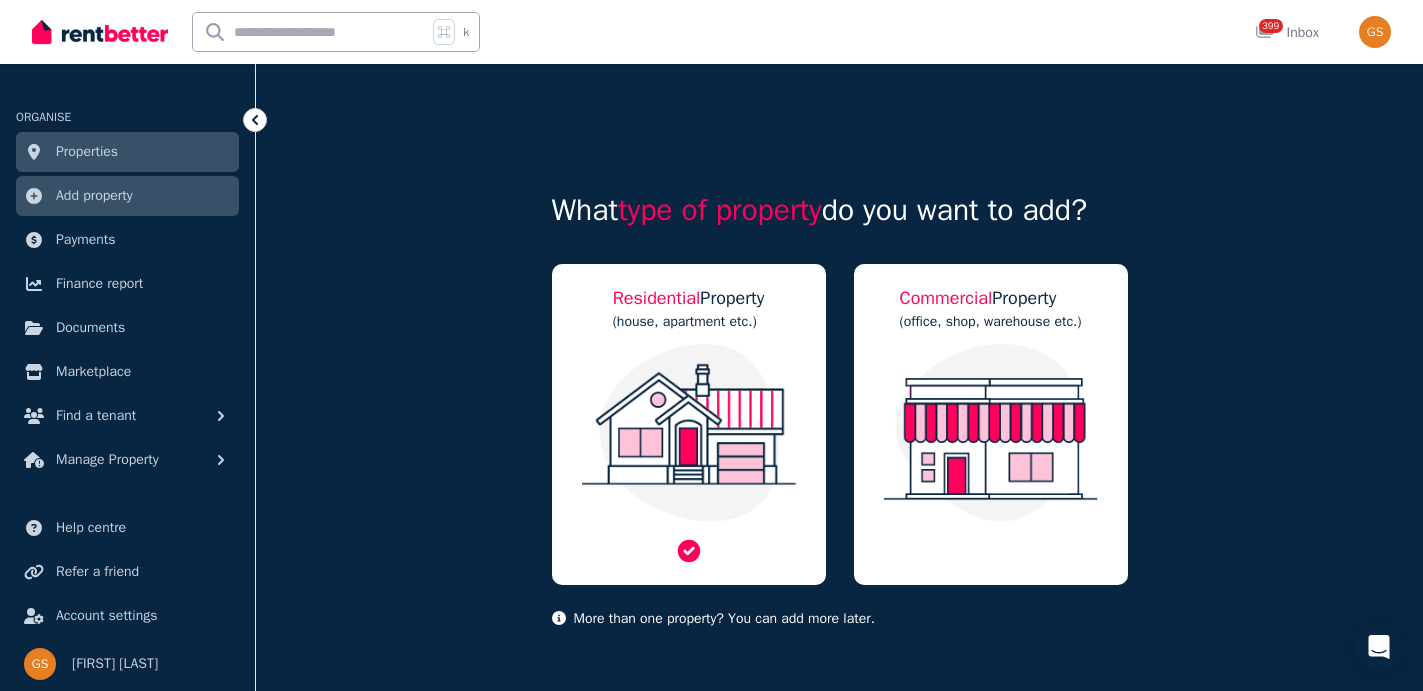 click on "(house, apartment etc.)" at bounding box center [689, 322] 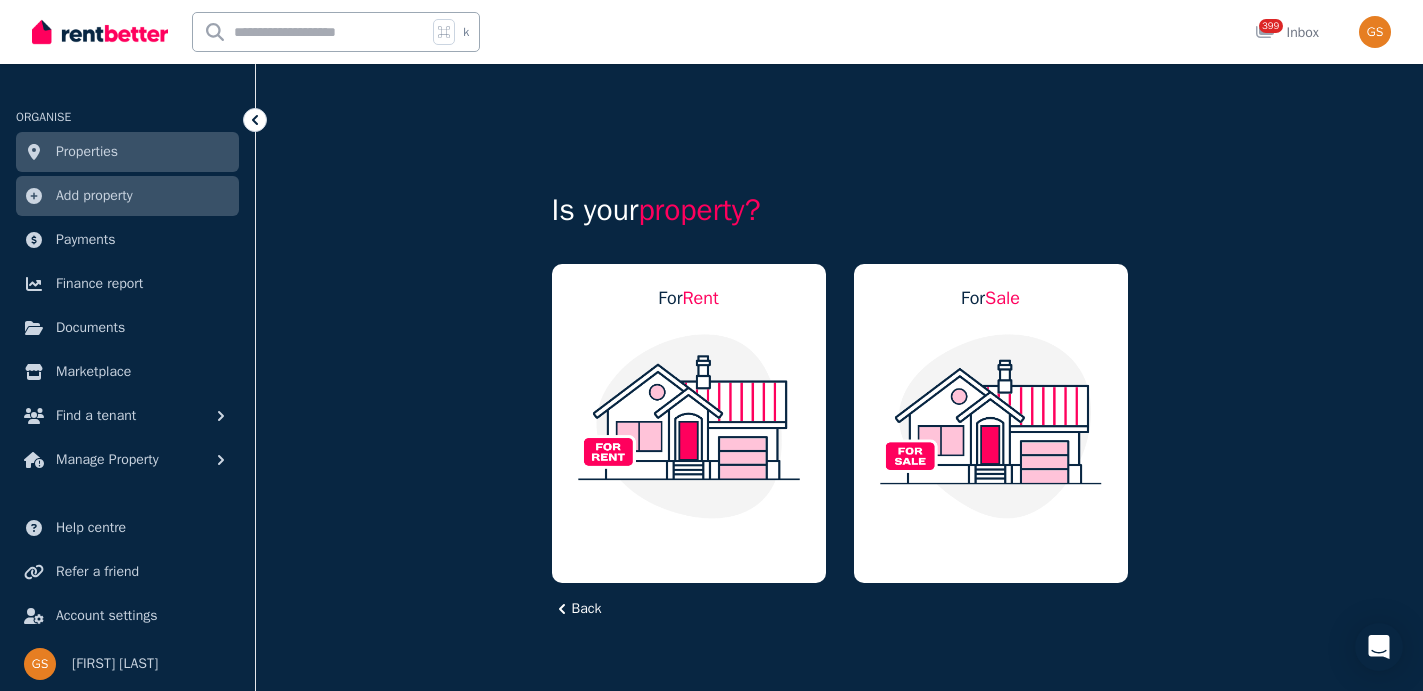 click at bounding box center [689, 426] 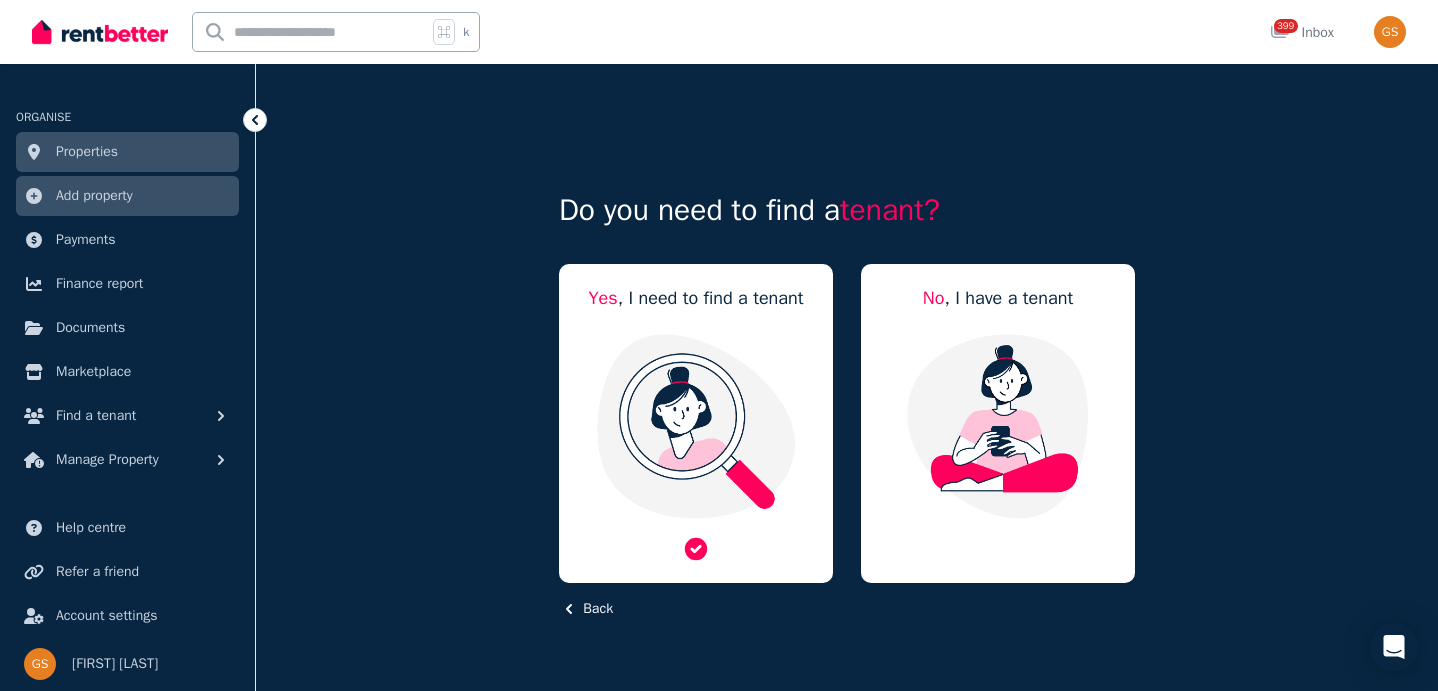 click at bounding box center (696, 426) 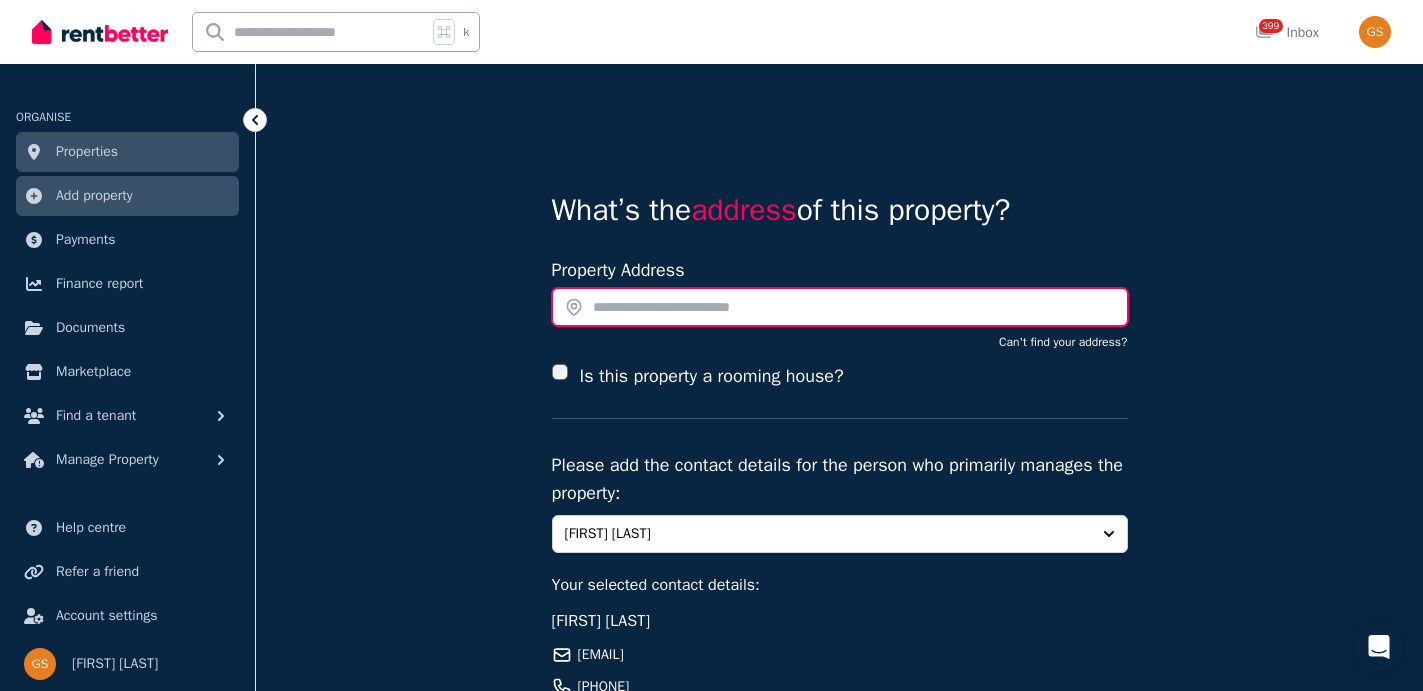 click at bounding box center (840, 307) 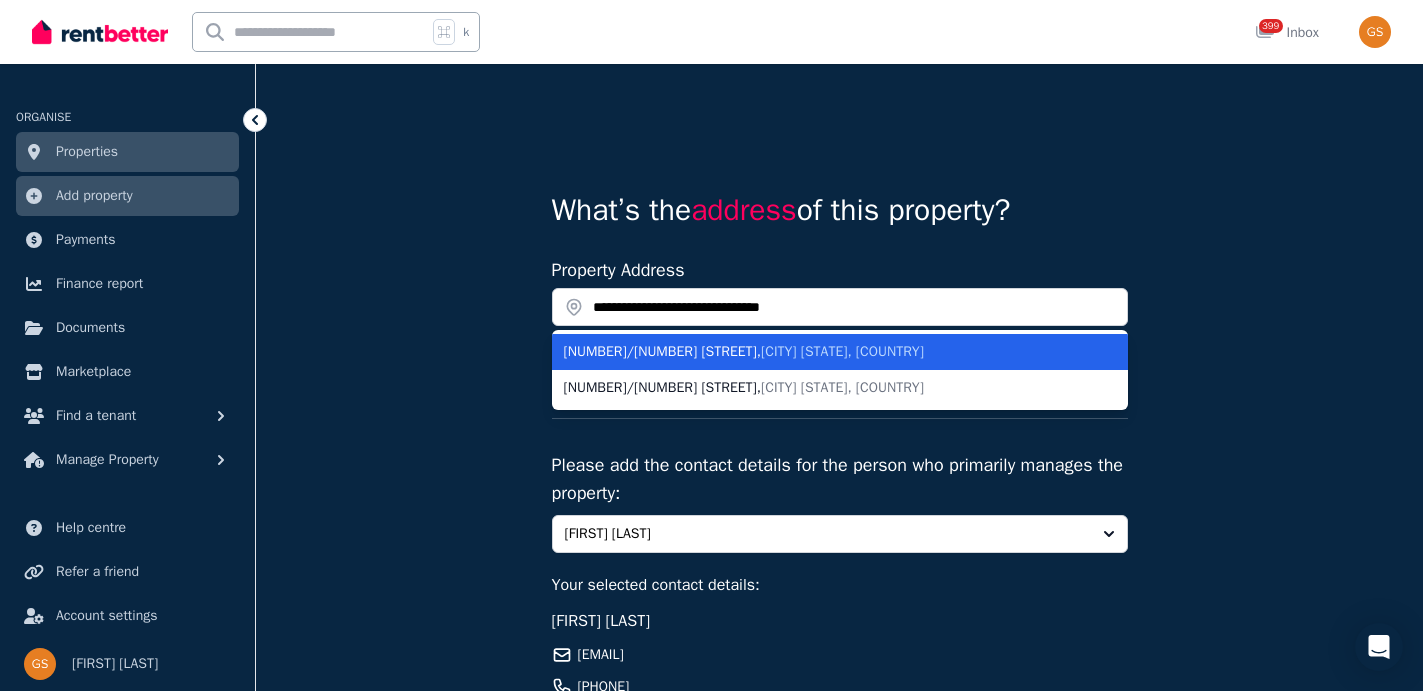 click on "[CITY] [STATE], [COUNTRY]" at bounding box center (842, 351) 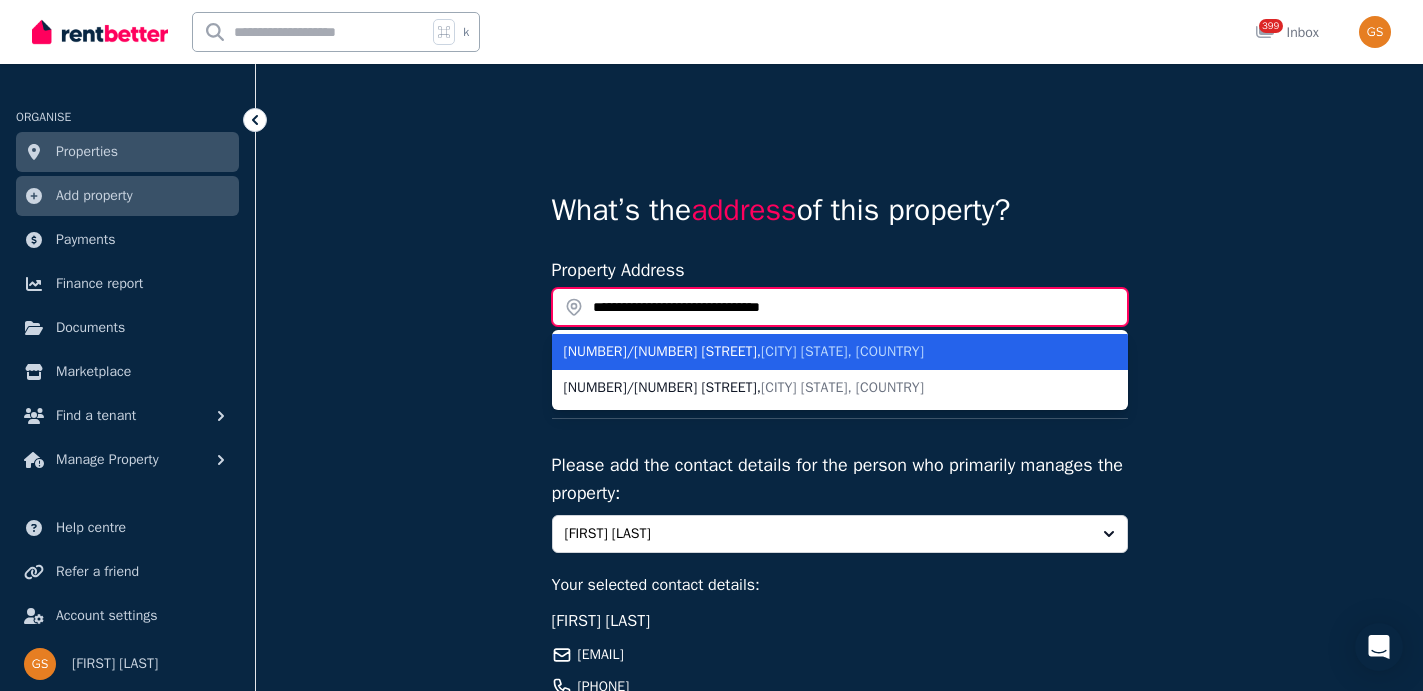 type on "**********" 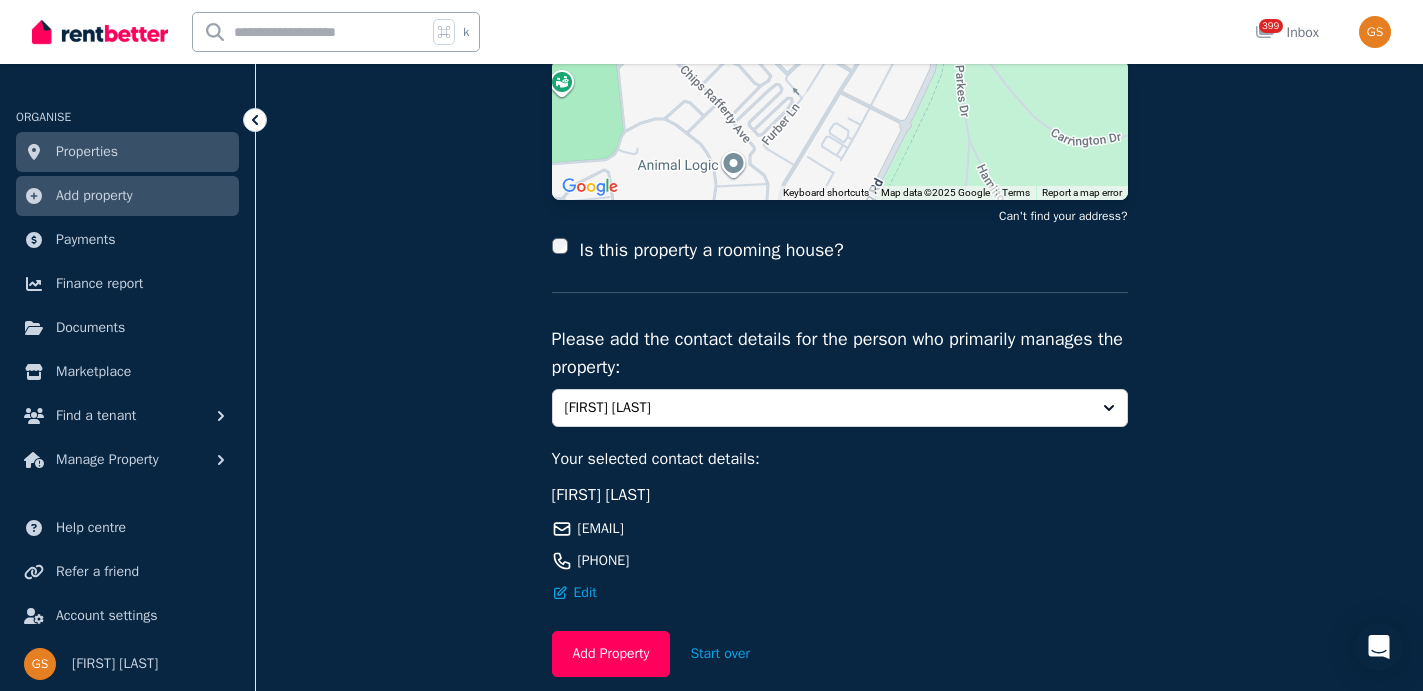 scroll, scrollTop: 396, scrollLeft: 0, axis: vertical 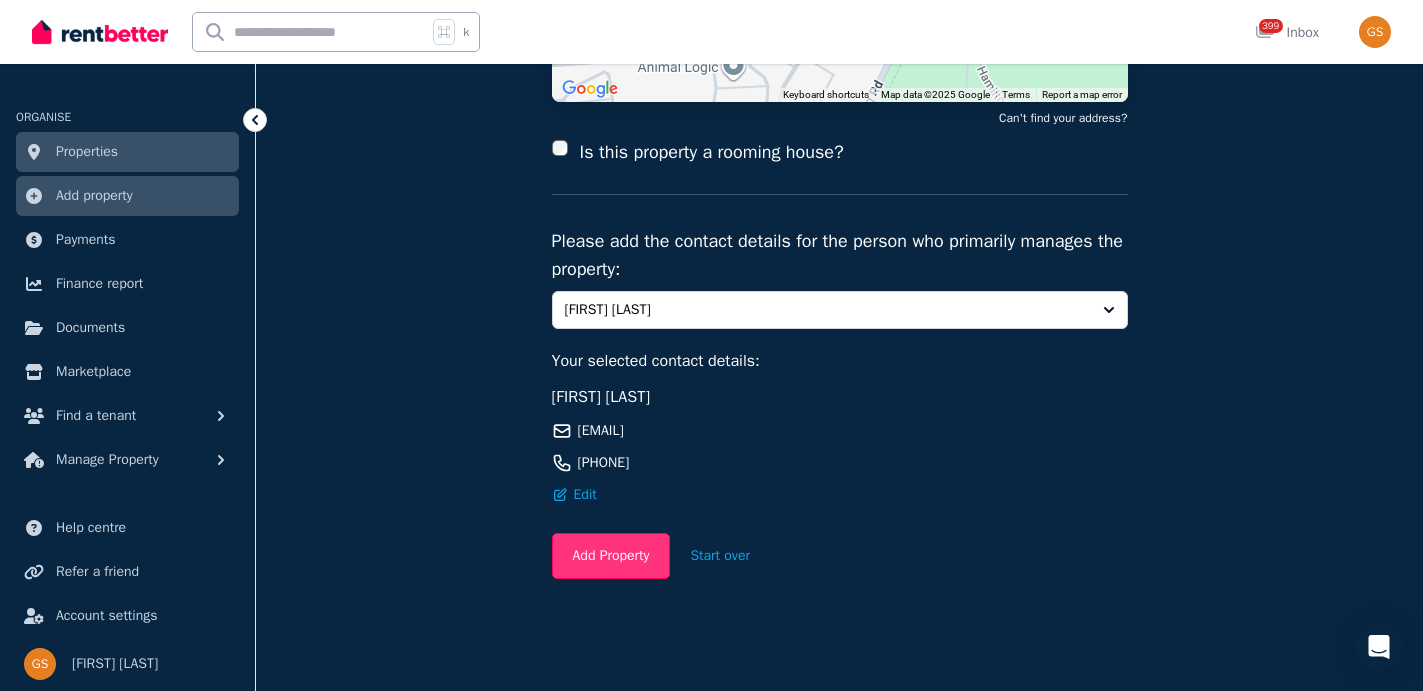 click on "Add Property" at bounding box center (611, 556) 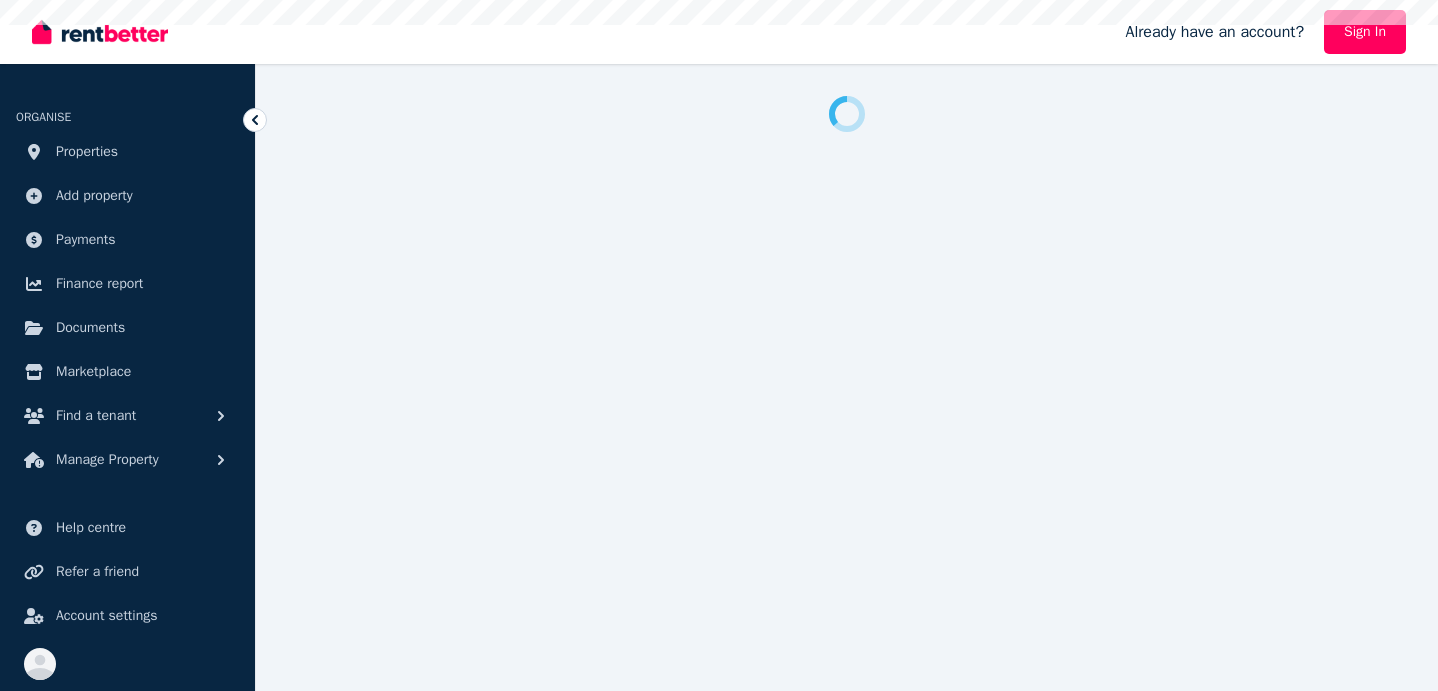 scroll, scrollTop: 0, scrollLeft: 0, axis: both 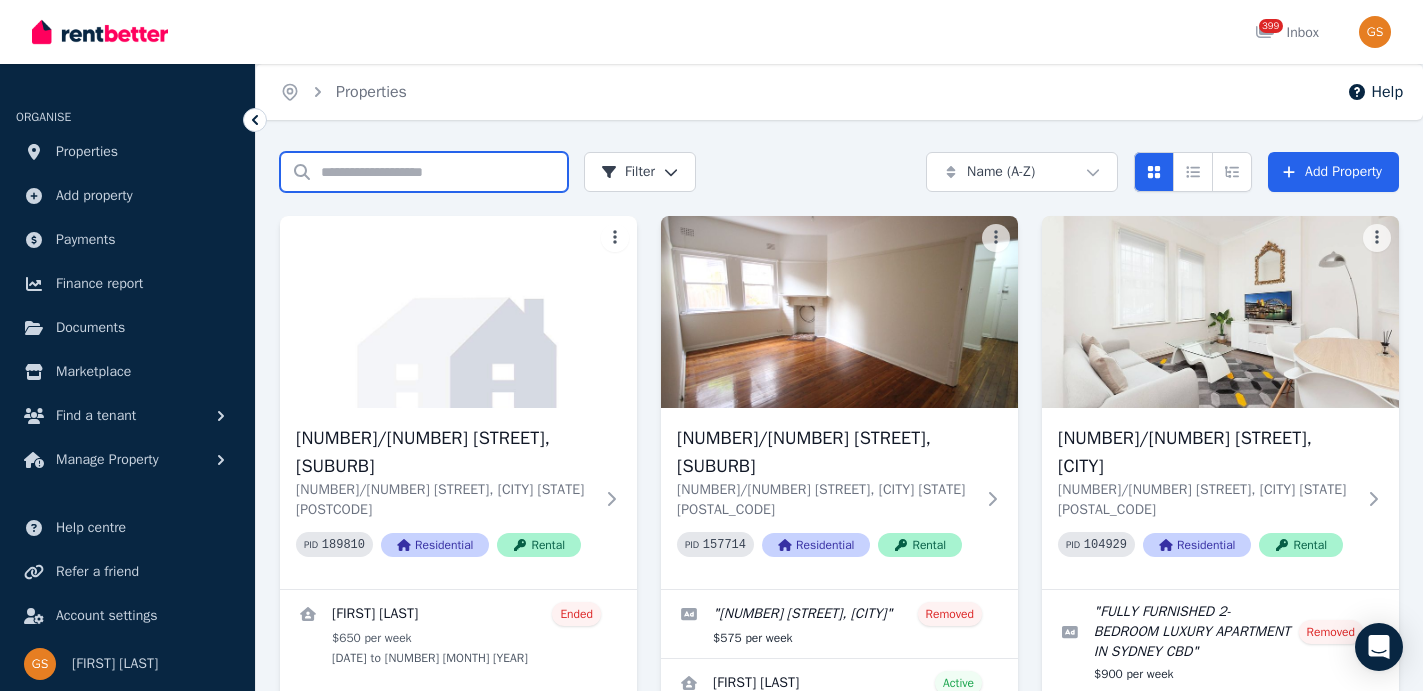 click on "Search properties" at bounding box center (424, 172) 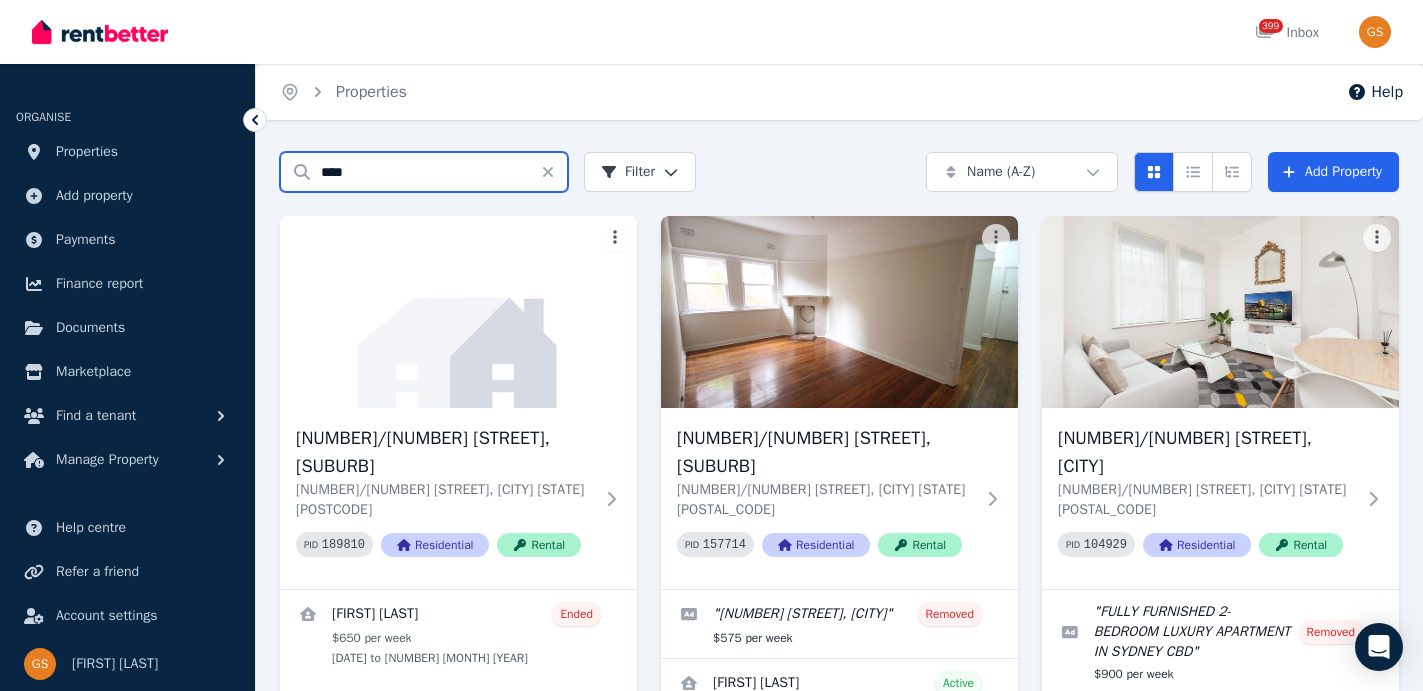 type on "****" 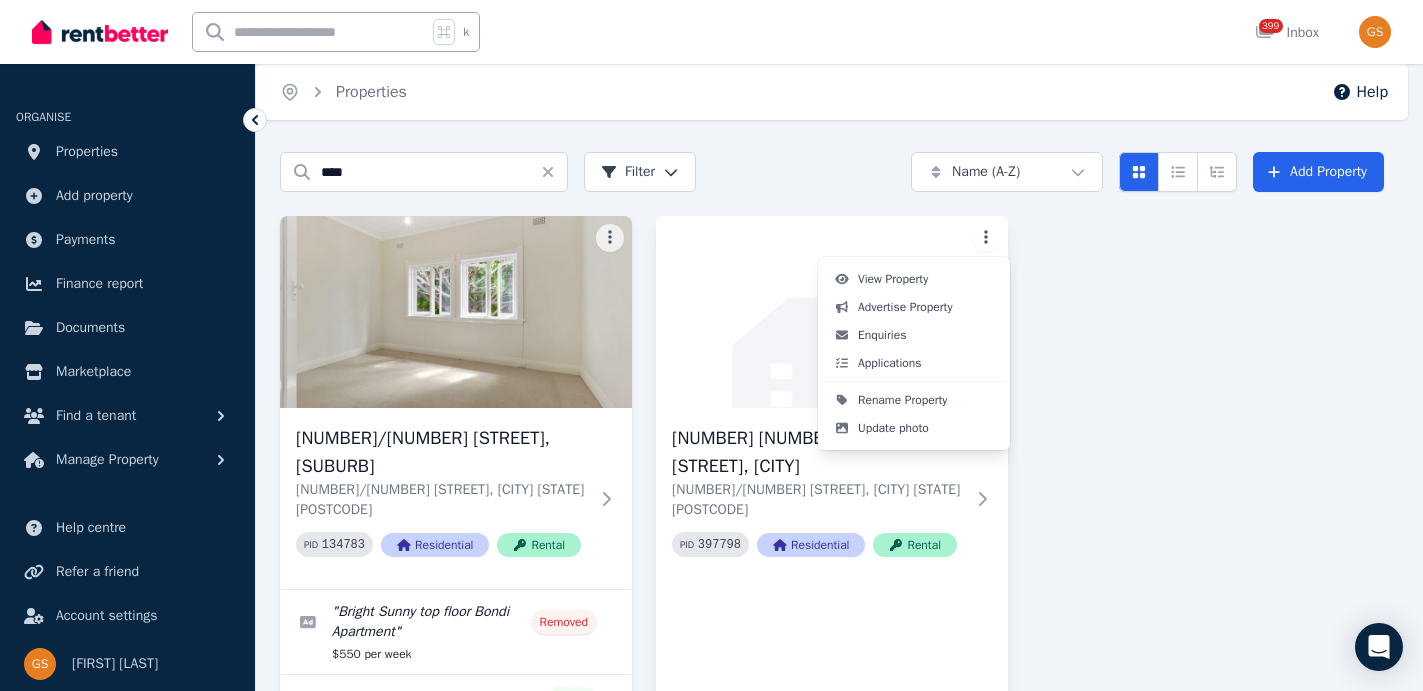 click on "Open main menu k 399 Inbox Open user menu ORGANISE Properties Add property Payments Finance report Documents Marketplace Find a tenant Manage Property Help centre Refer a friend Account settings Your profile Gabriel Sarajinsky Home Properties Help Search properties **** Filter Name (A-Z) Add Property 6/125 O'Donnell St, North Bondi 6/125 O'Donnell St, North Bondi NSW 2026 PID   134783 Residential Rental " Bright Sunny top floor Bondi Apartment " Removed $550 per week Rebekah Cooke Active $650 per week 23 Jan 2022 24   enquiries 0 77/49-51 Cook Rd, Centennial Park 77/49-51 Cook Rd, Centennial Park NSW 2021 PID   397798 Residential Rental /portal?search=cook
View Property Advertise Property Enquiries Applications Rename Property Update photo" at bounding box center (711, 345) 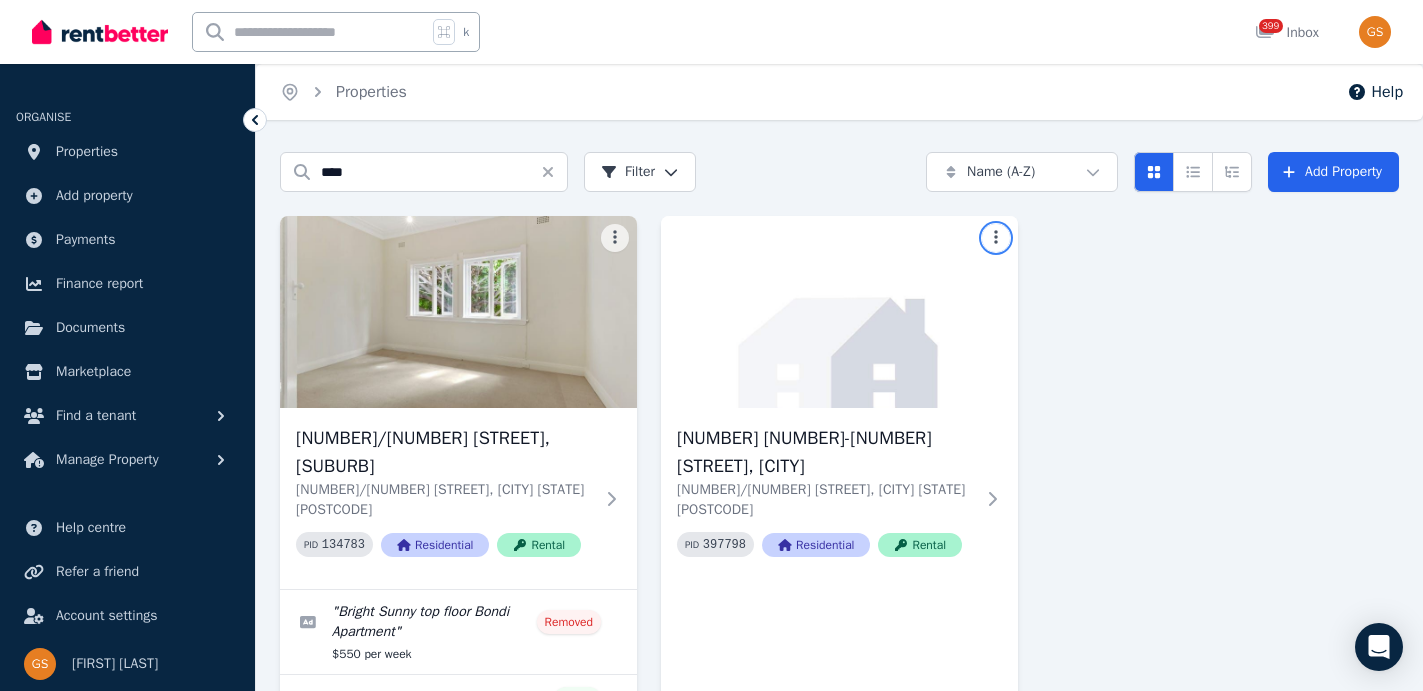 click on "Open main menu k 399 Inbox Open user menu ORGANISE Properties Add property Payments Finance report Documents Marketplace Find a tenant Manage Property Help centre Refer a friend Account settings Your profile Gabriel Sarajinsky Home Properties Help Search properties **** Filter Name (A-Z) Add Property 6/125 O'Donnell St, North Bondi 6/125 O'Donnell St, North Bondi NSW 2026 PID   134783 Residential Rental " Bright Sunny top floor Bondi Apartment " Removed $550 per week Rebekah Cooke Active $650 per week 23 Jan 2022 24   enquiries 0 77/49-51 Cook Rd, Centennial Park 77/49-51 Cook Rd, Centennial Park NSW 2021 PID   397798 Residential Rental /portal?search=cook" at bounding box center (711, 345) 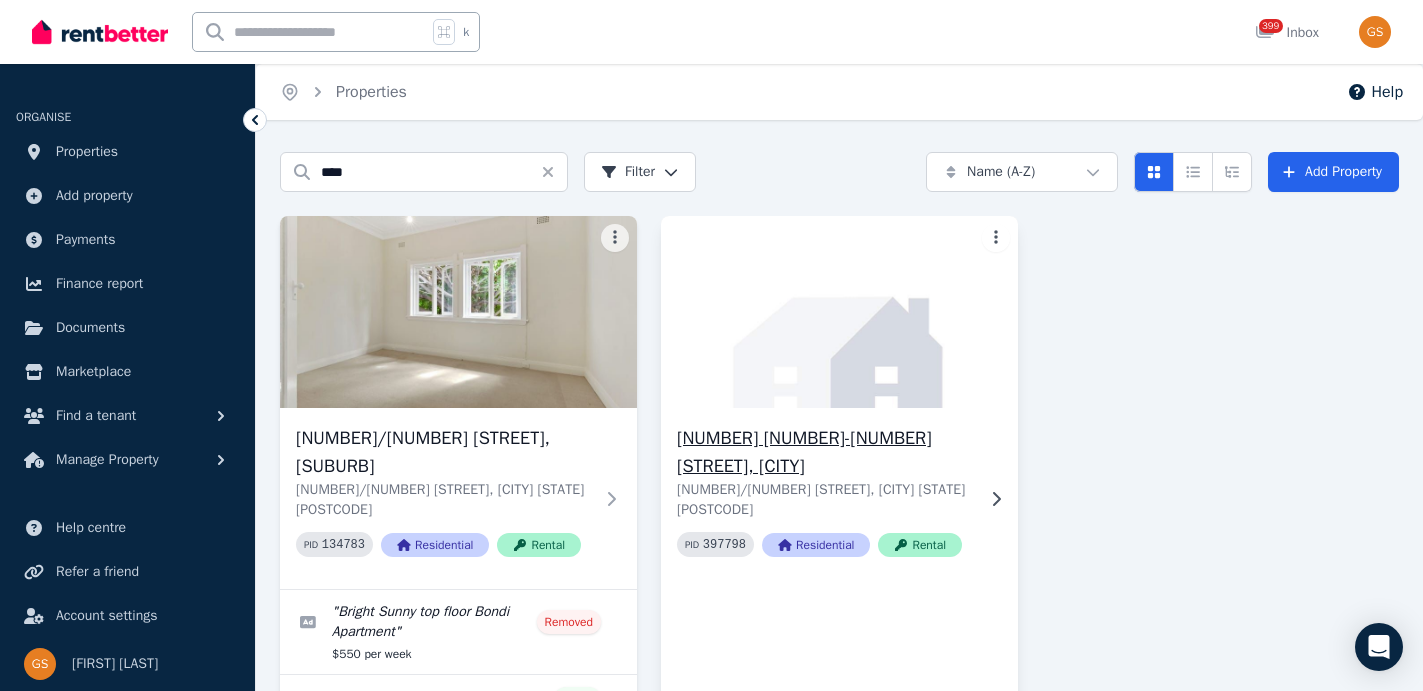 click 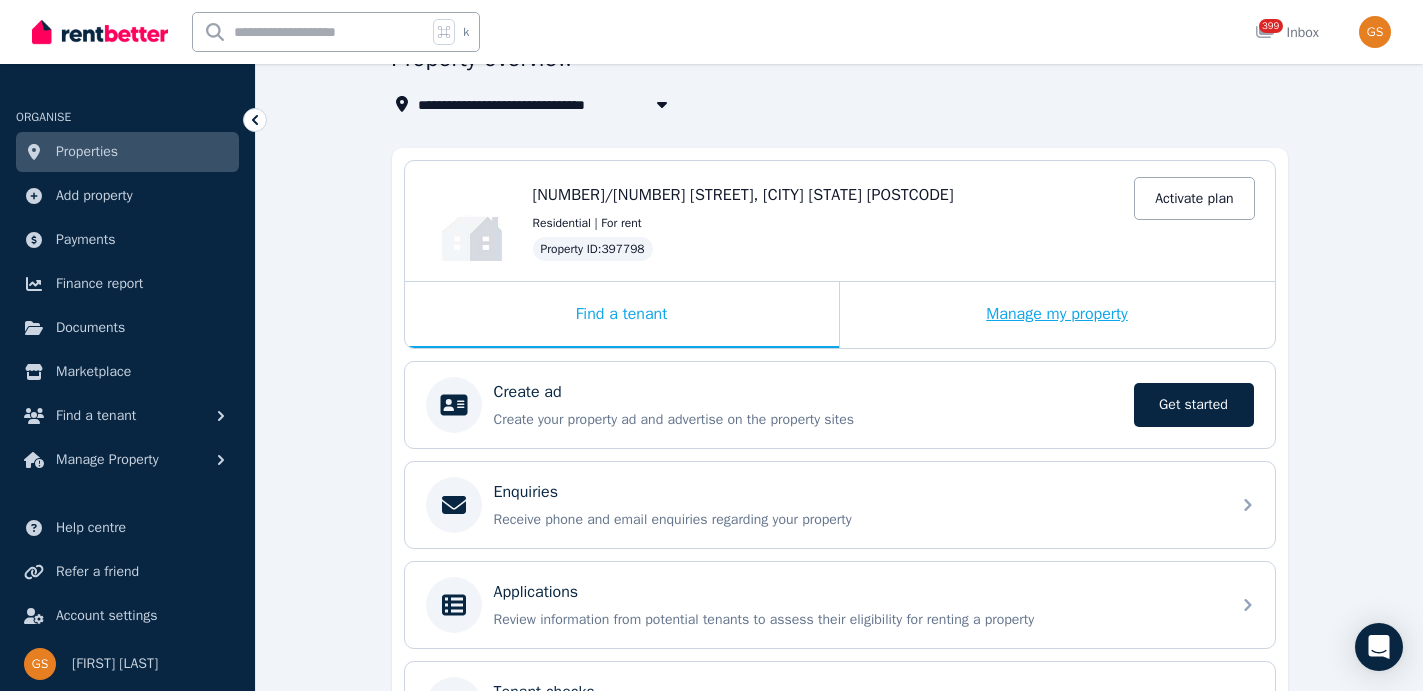 scroll, scrollTop: 115, scrollLeft: 0, axis: vertical 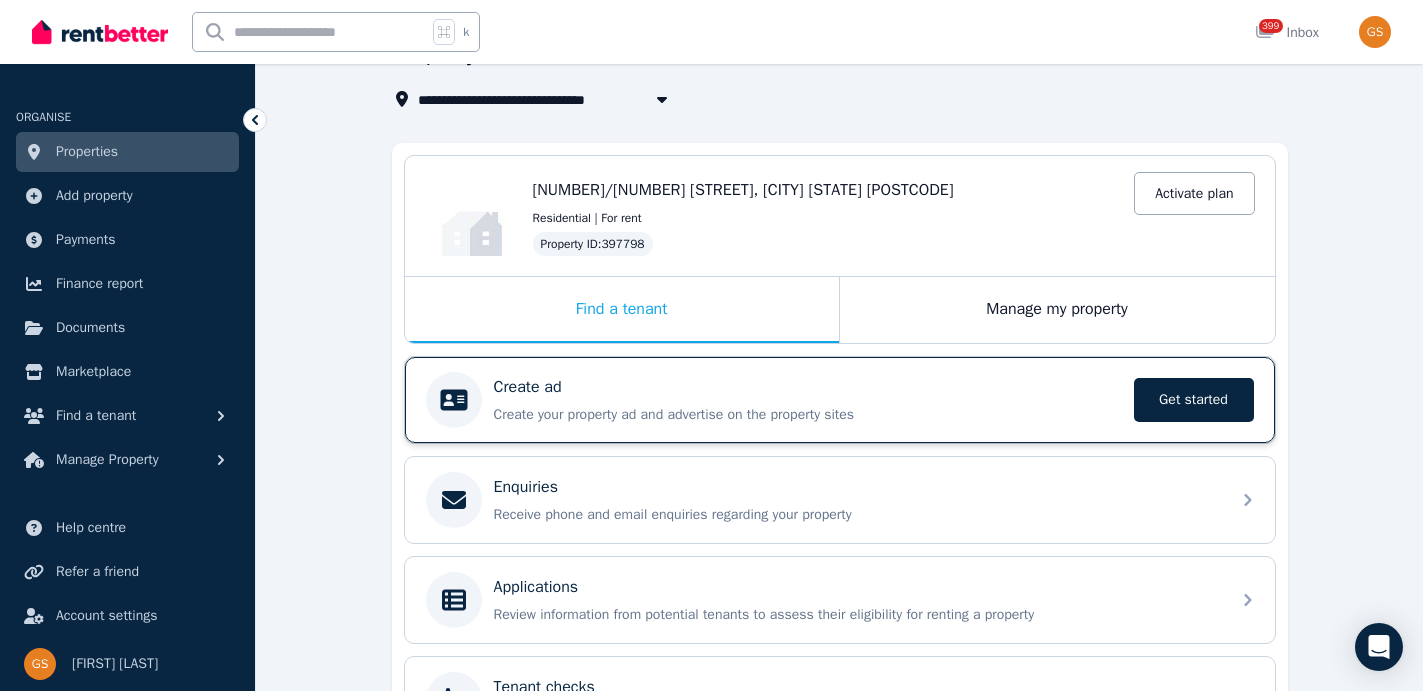 click on "Create ad Create your property ad and advertise on the property sites Get started" at bounding box center [808, 400] 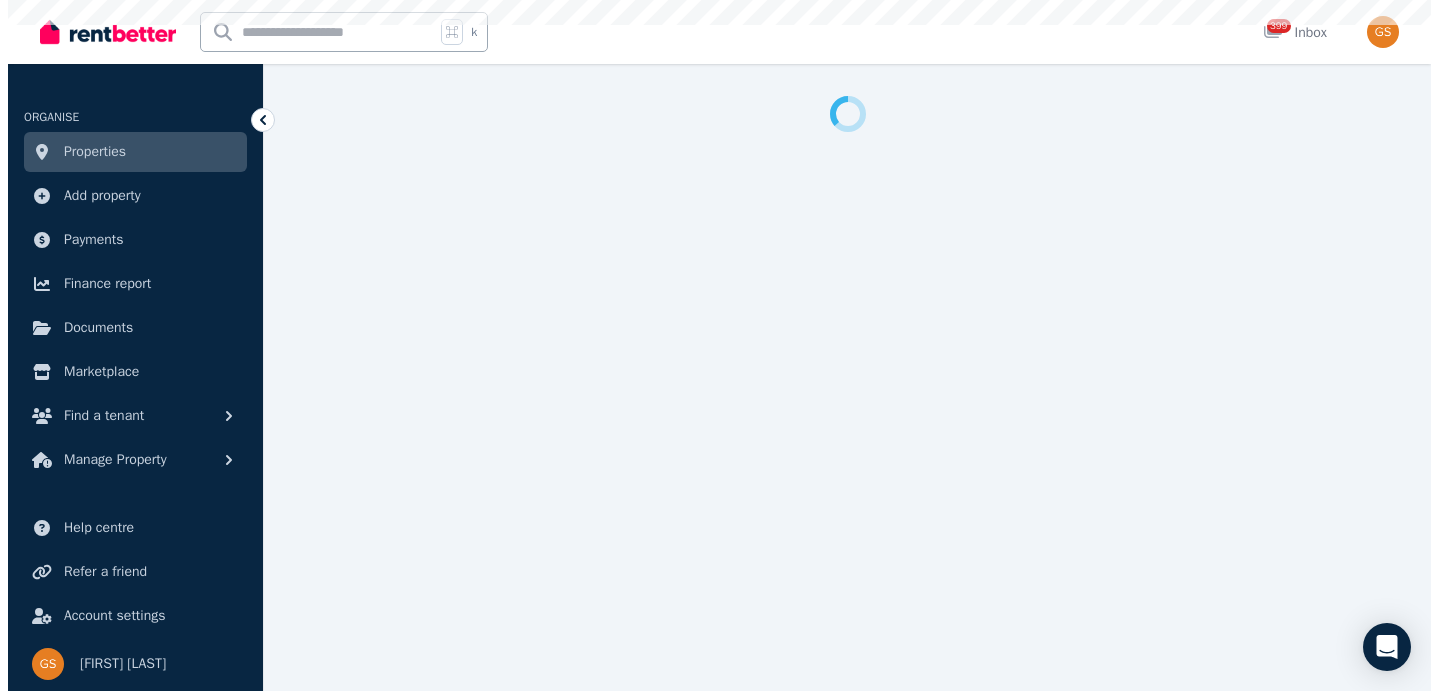 scroll, scrollTop: 0, scrollLeft: 0, axis: both 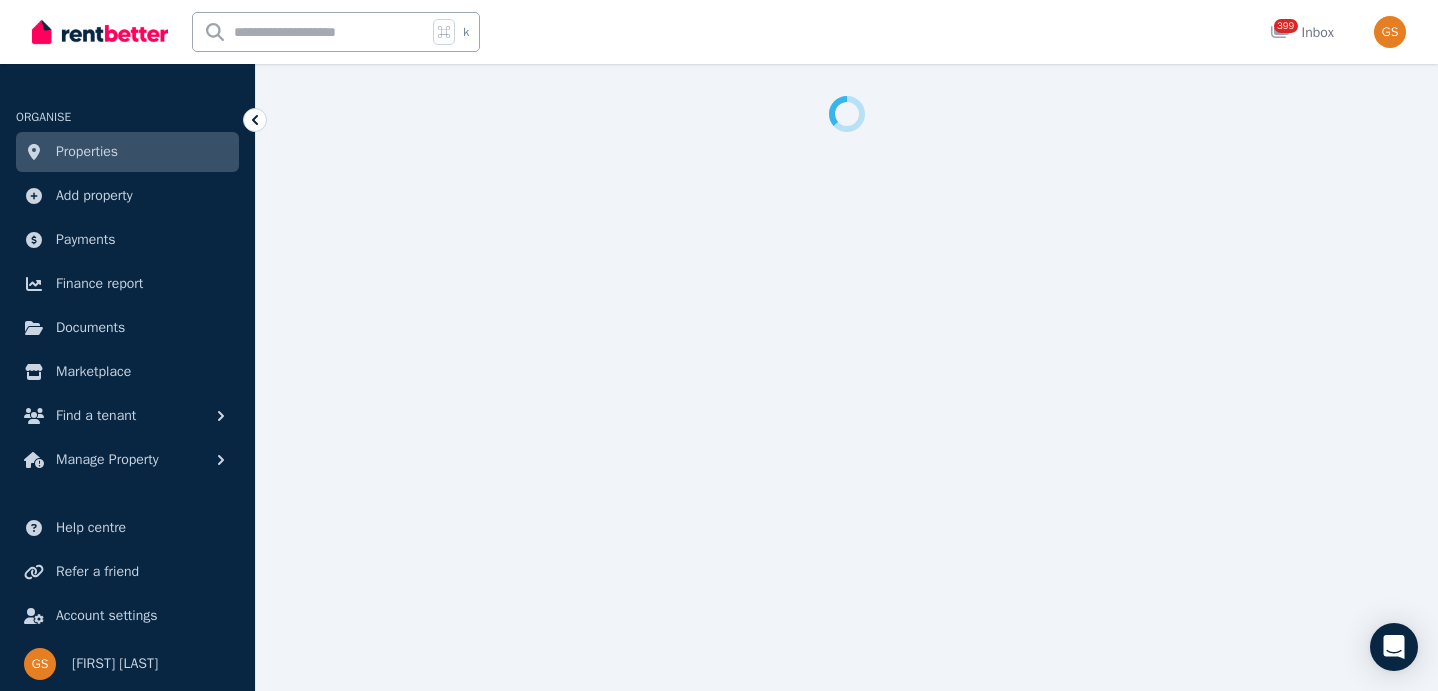 select on "***" 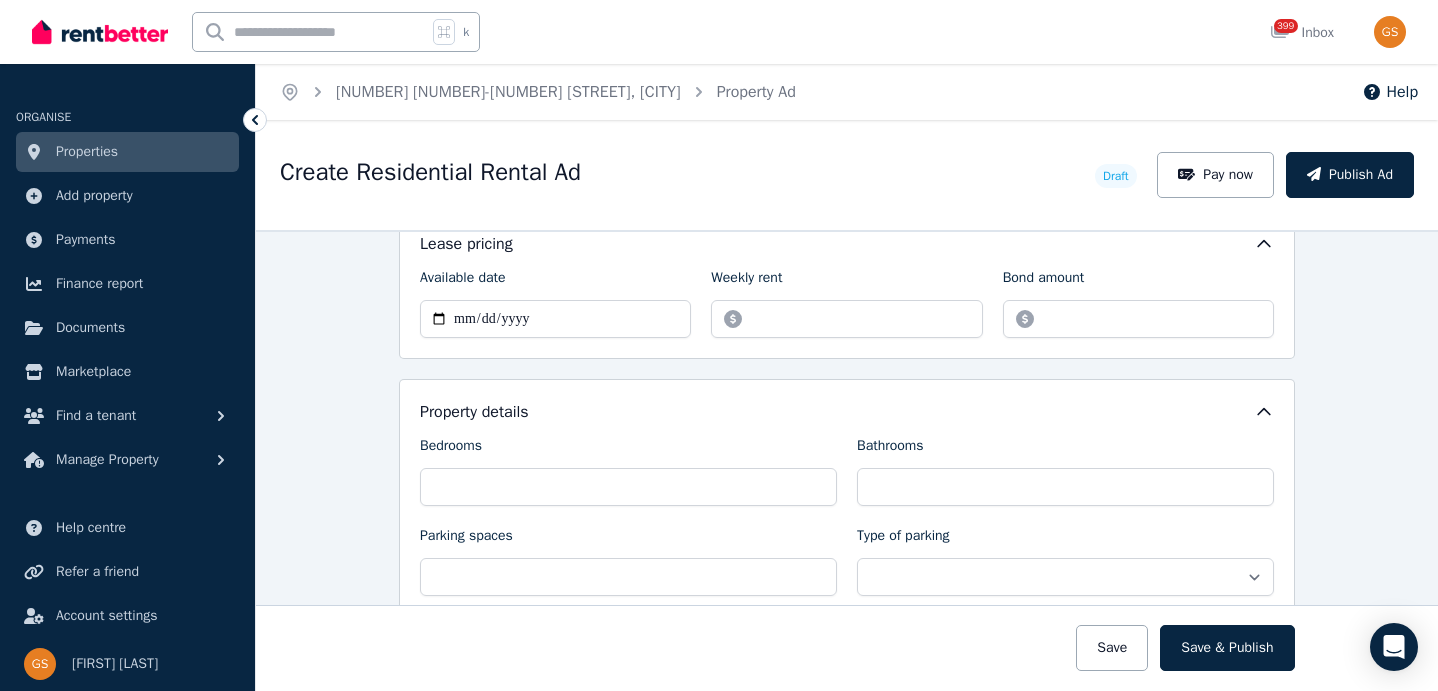 scroll, scrollTop: 677, scrollLeft: 0, axis: vertical 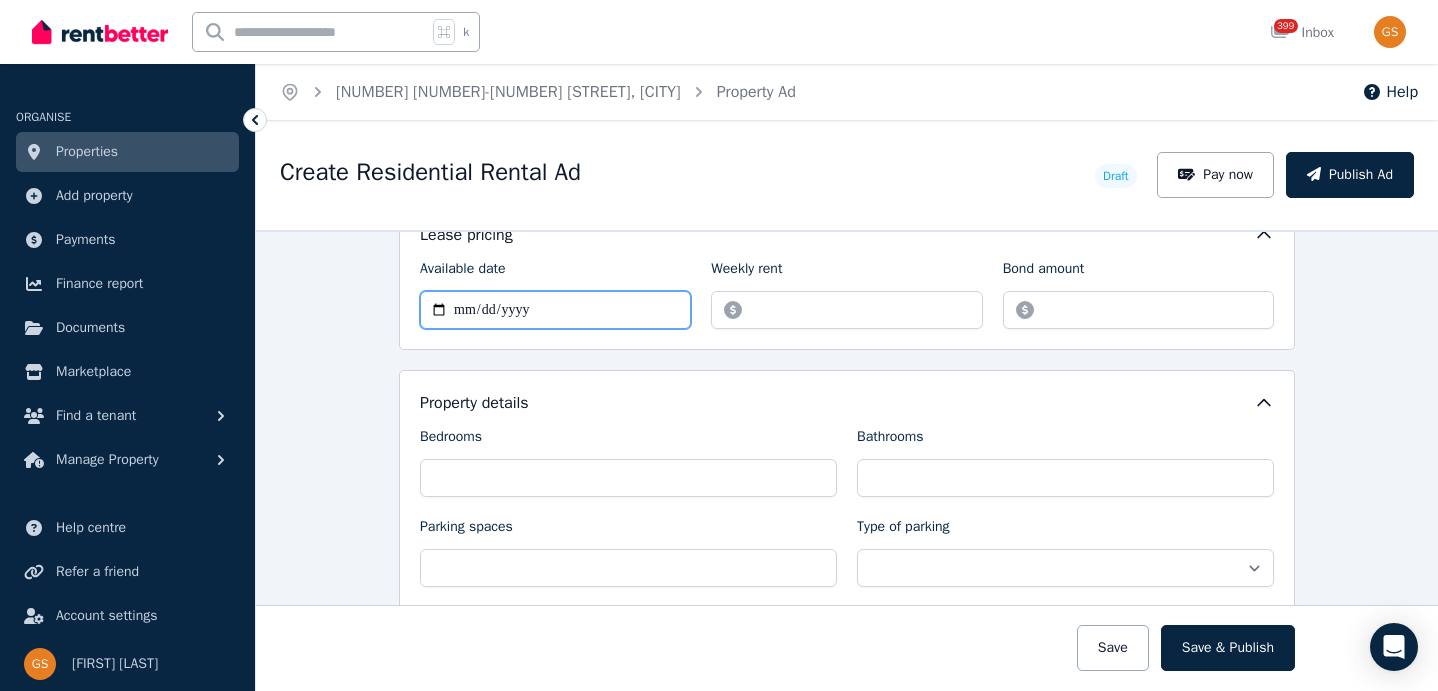 click on "Available date" at bounding box center (555, 310) 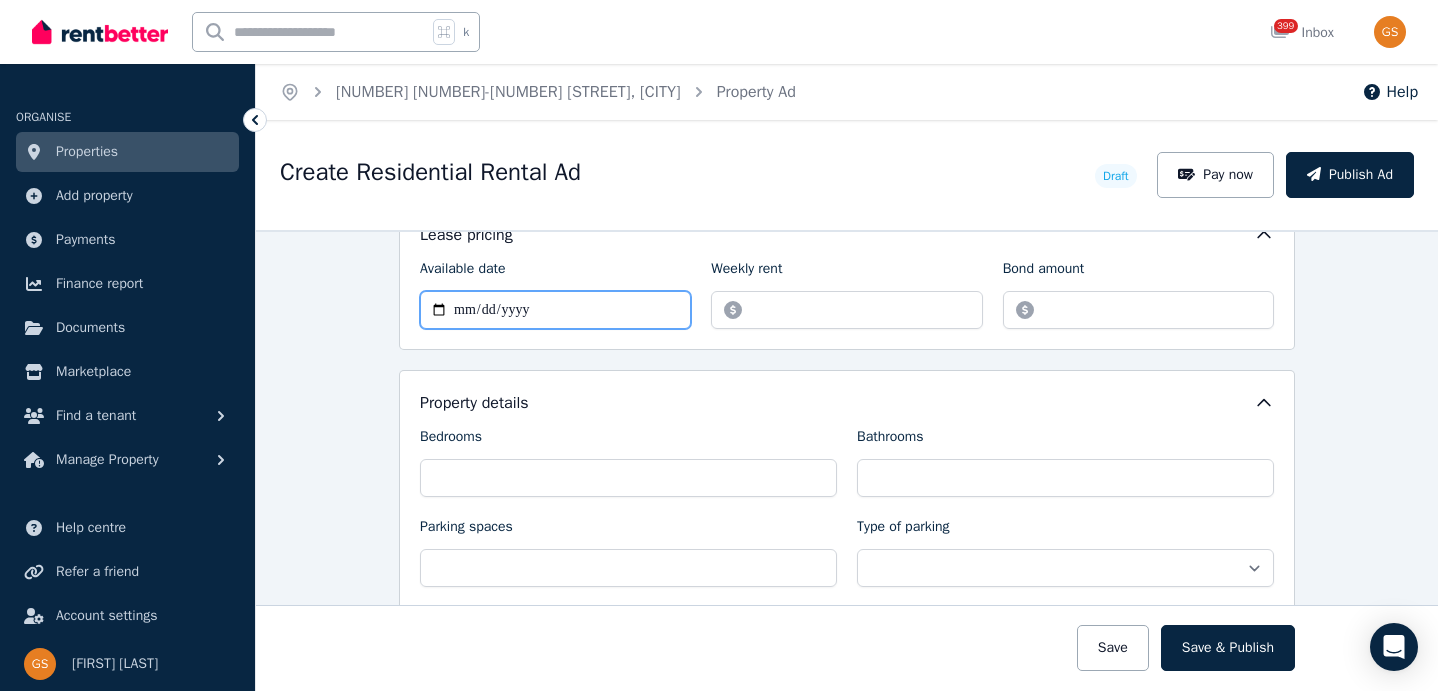 type on "**********" 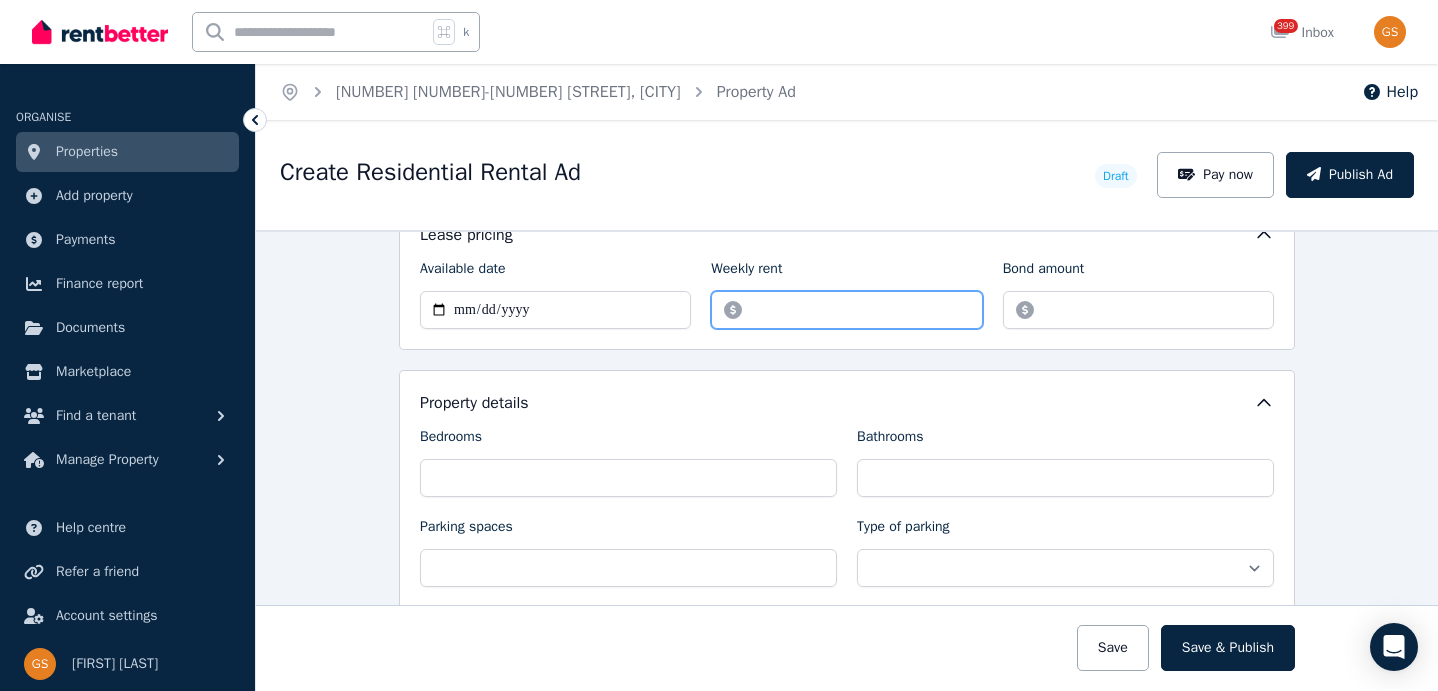 click on "Weekly rent" at bounding box center [846, 310] 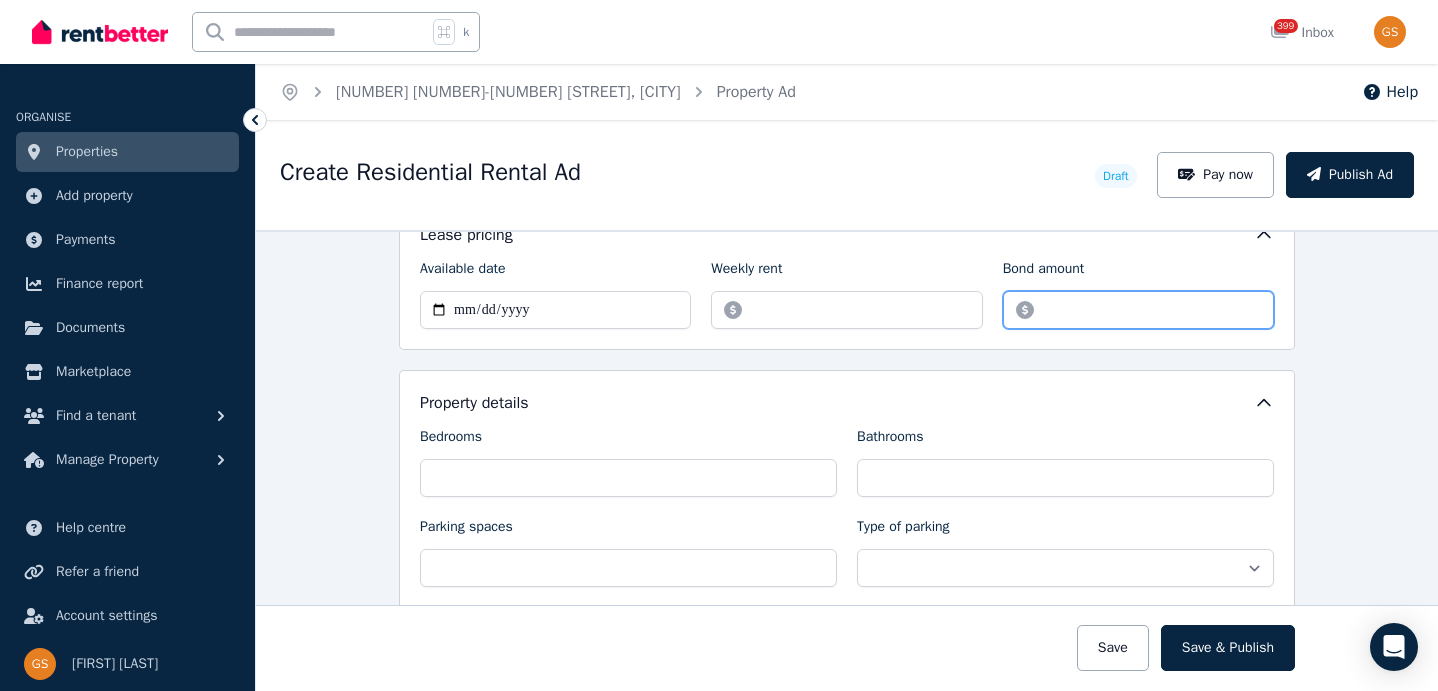 click on "Bond amount" at bounding box center (1138, 310) 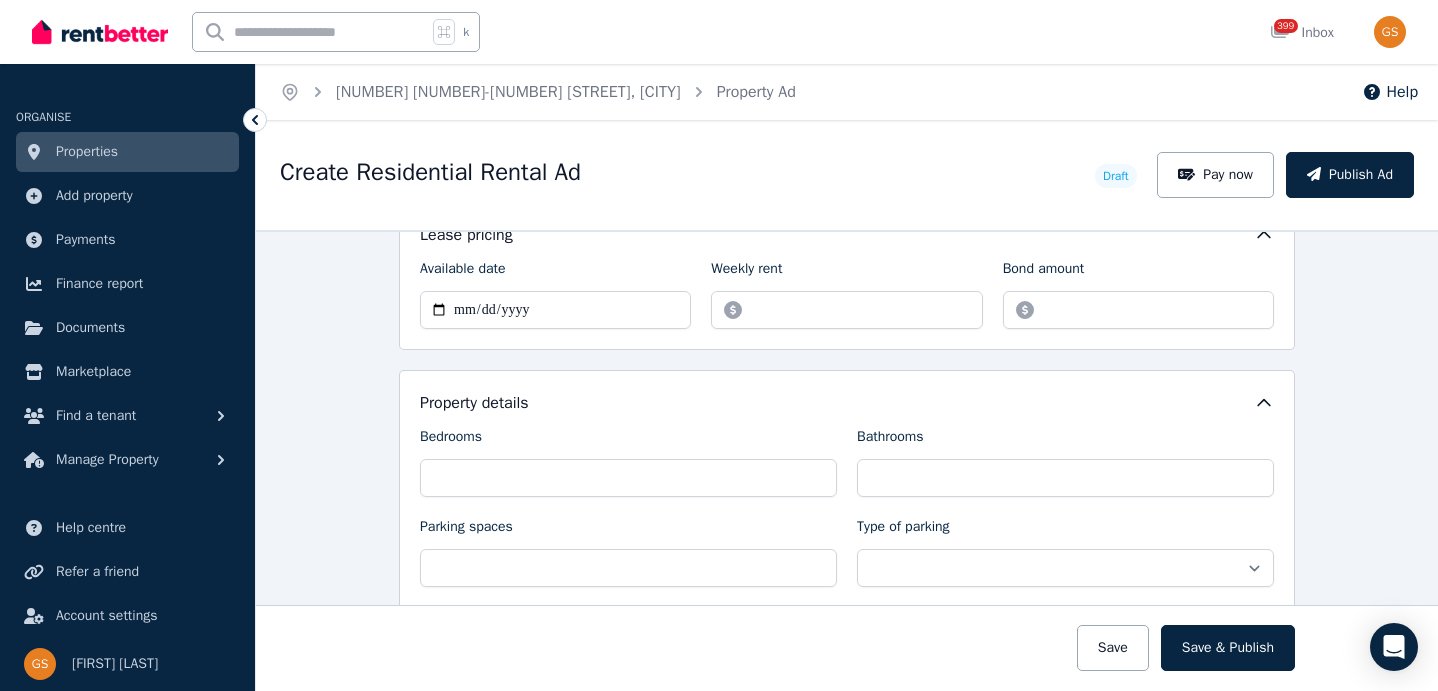 click on "Property details" at bounding box center [847, 403] 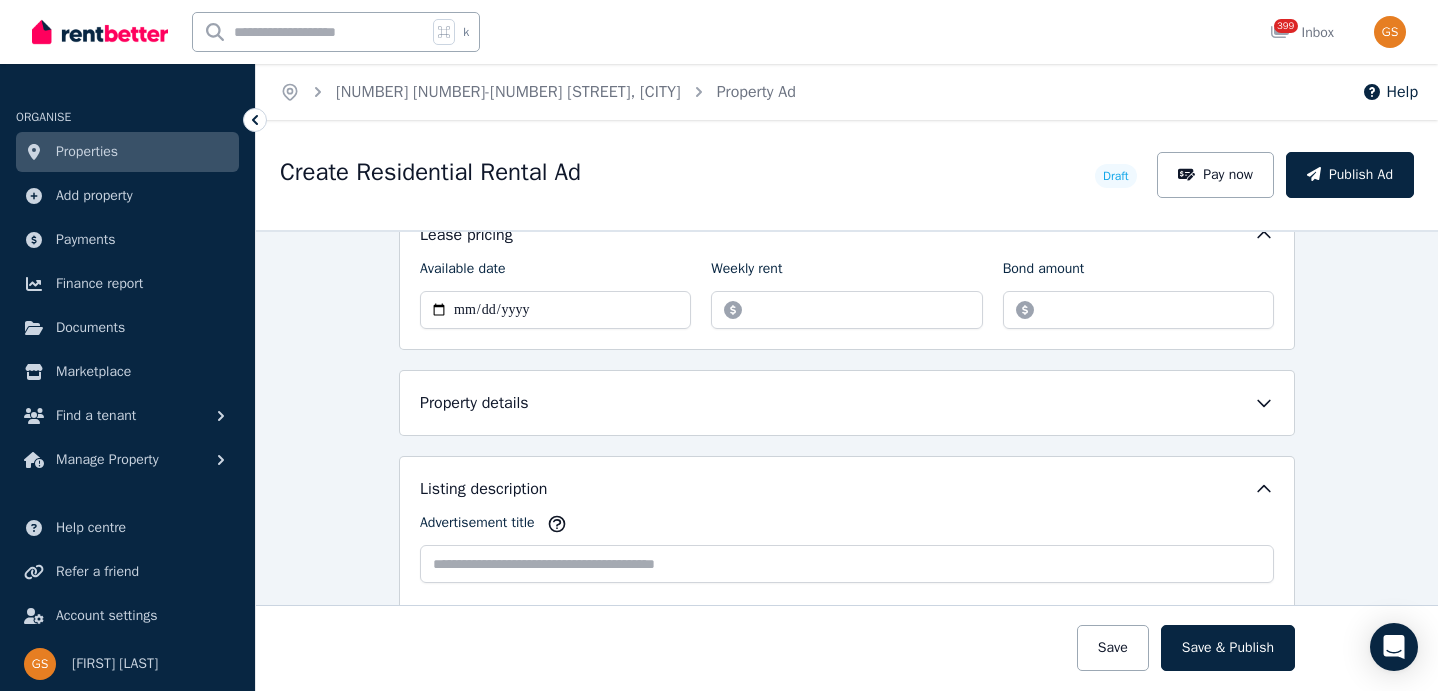 scroll, scrollTop: 681, scrollLeft: 0, axis: vertical 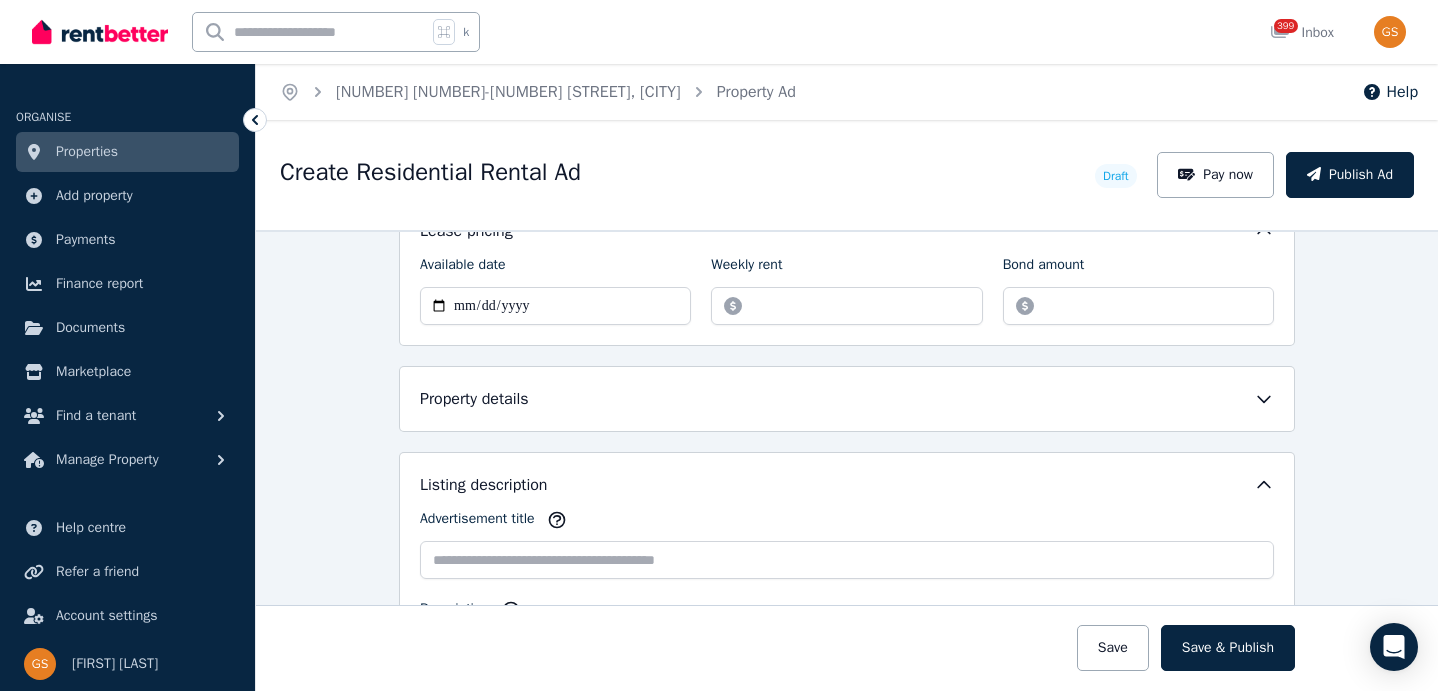 click on "Property details" at bounding box center [847, 399] 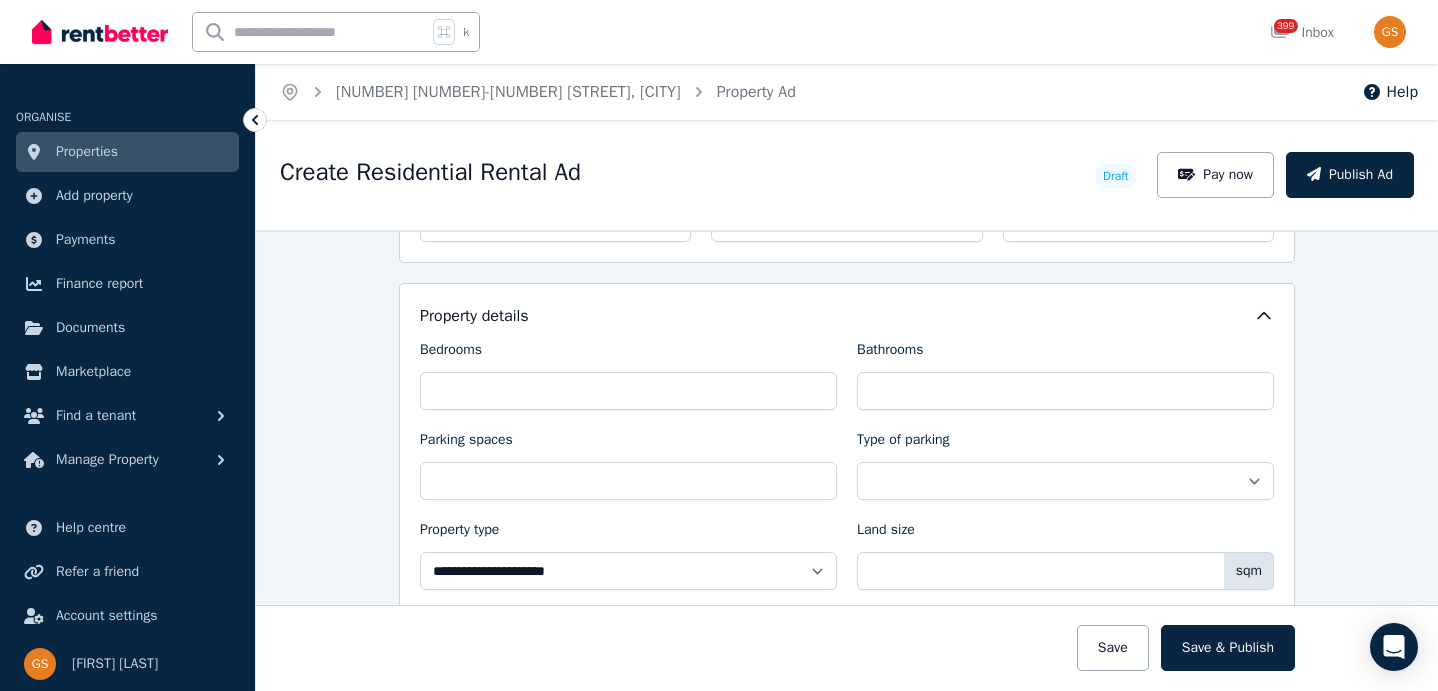 scroll, scrollTop: 773, scrollLeft: 0, axis: vertical 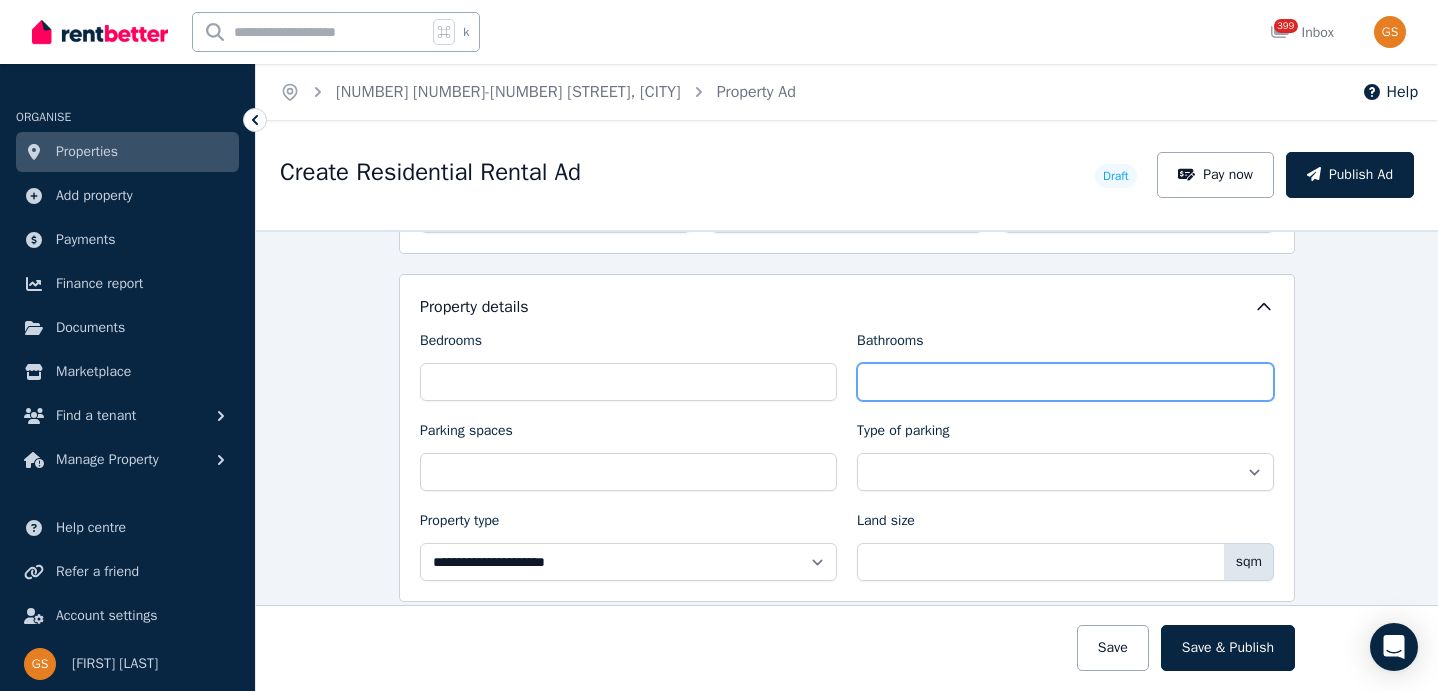 click on "Bathrooms" at bounding box center [1065, 382] 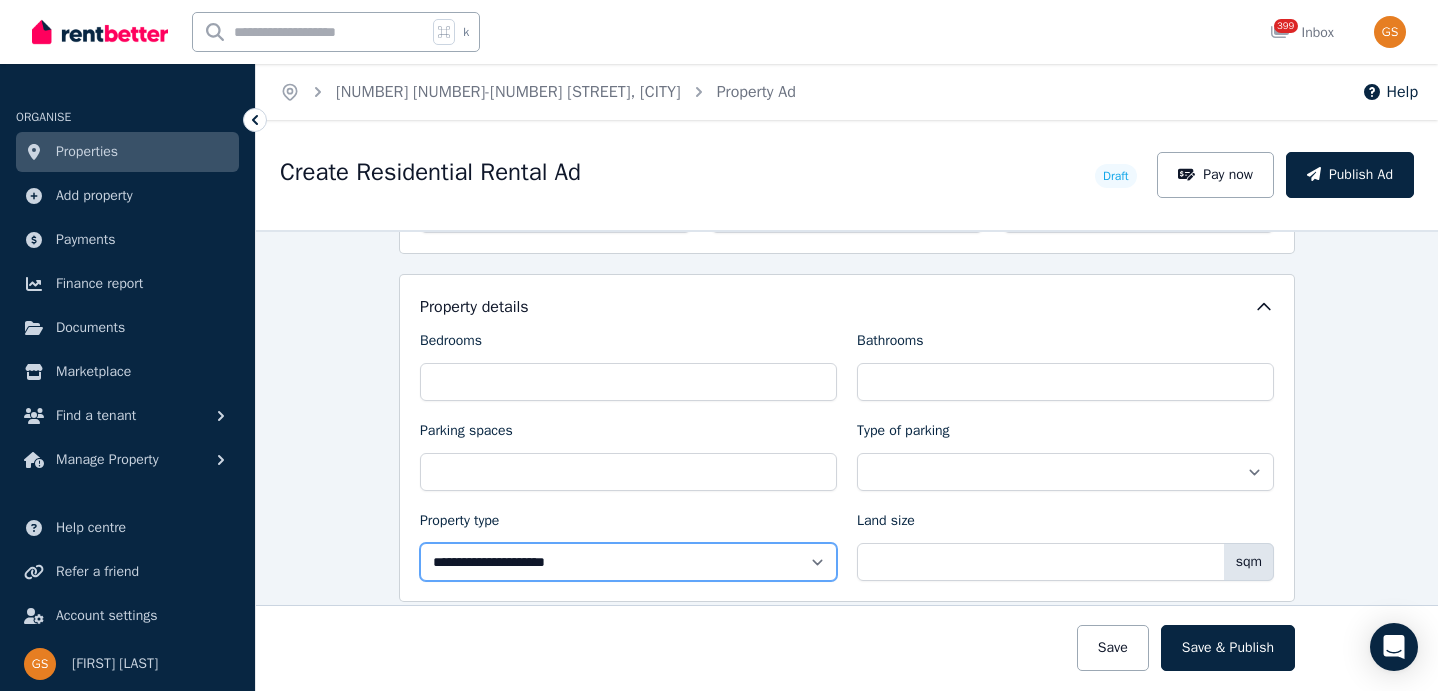 click on "**********" at bounding box center (628, 562) 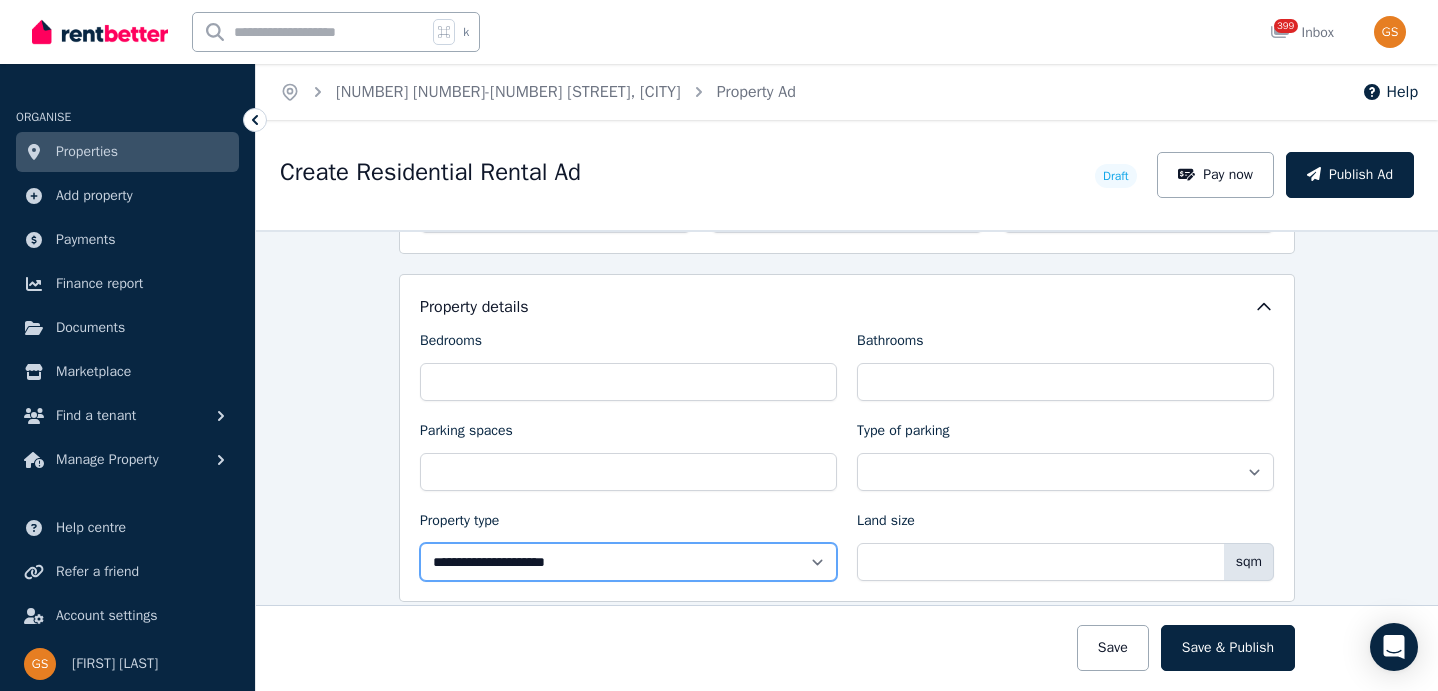 select on "**********" 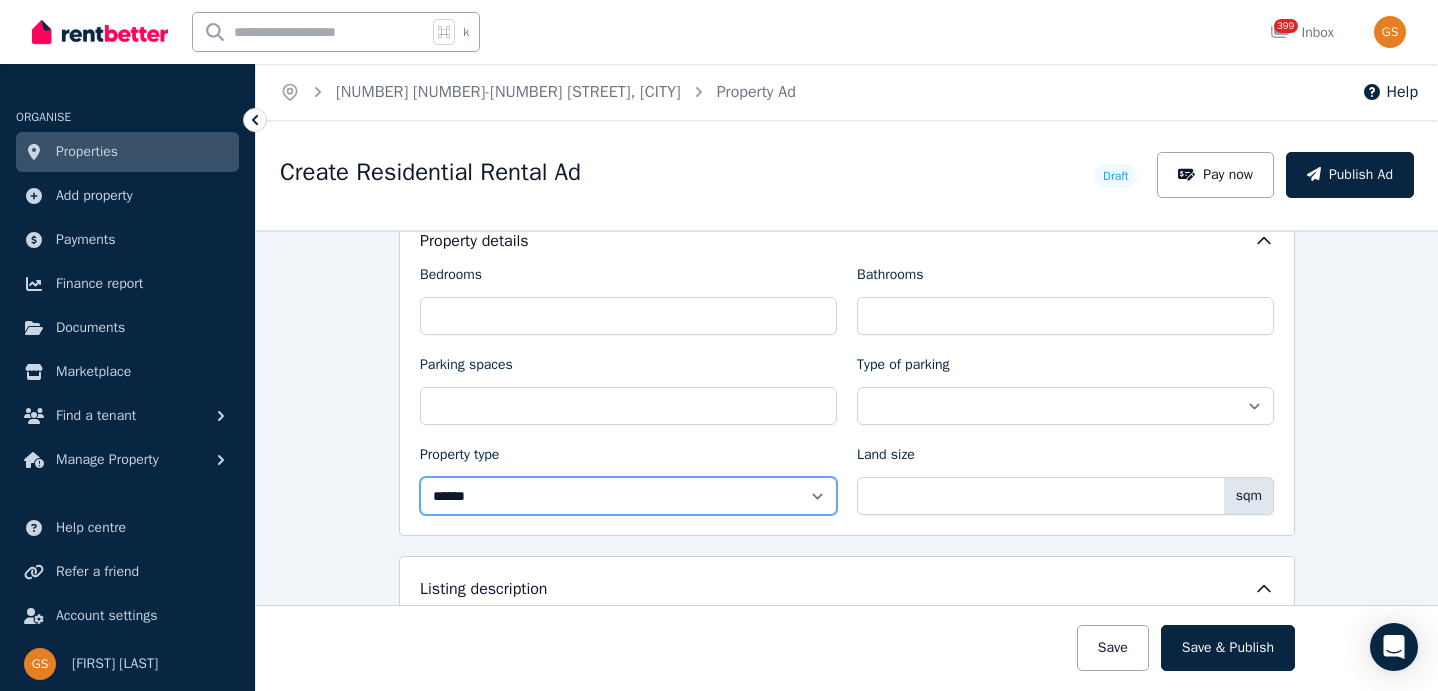 scroll, scrollTop: 857, scrollLeft: 0, axis: vertical 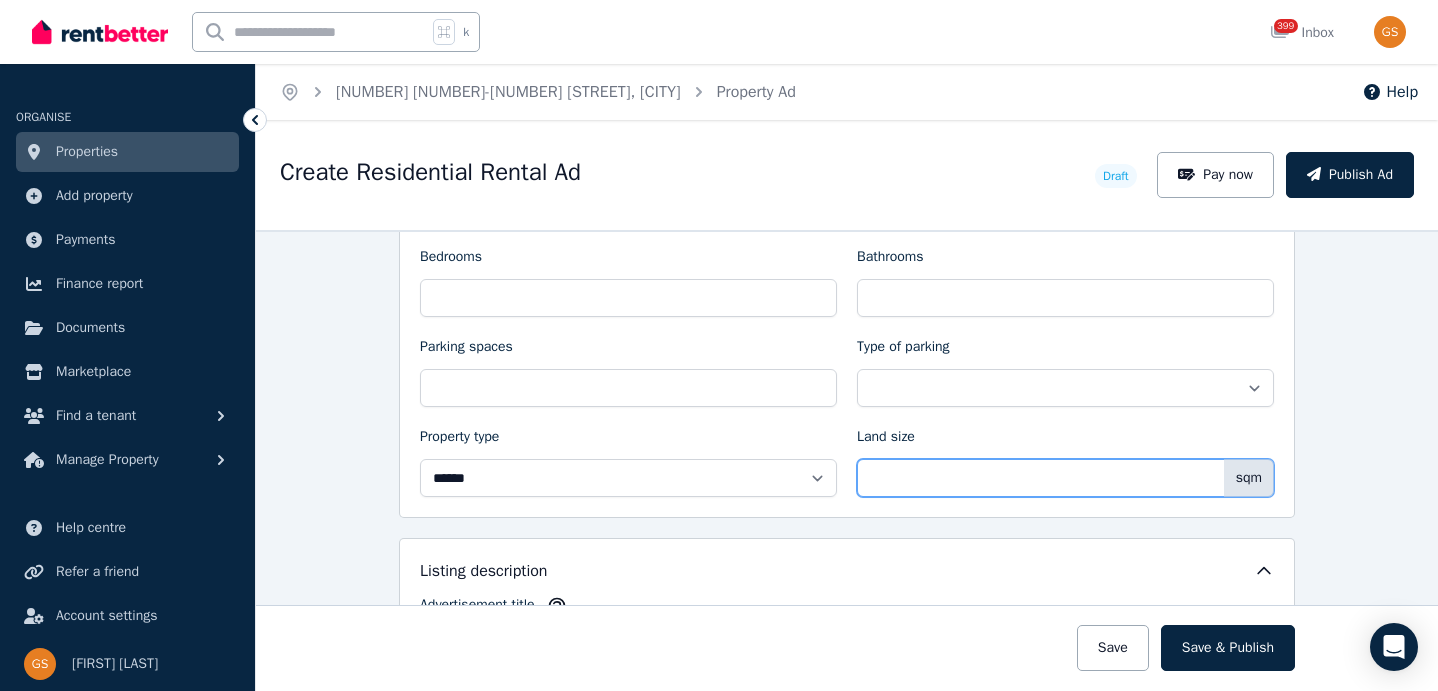 click on "Land size" at bounding box center [1065, 478] 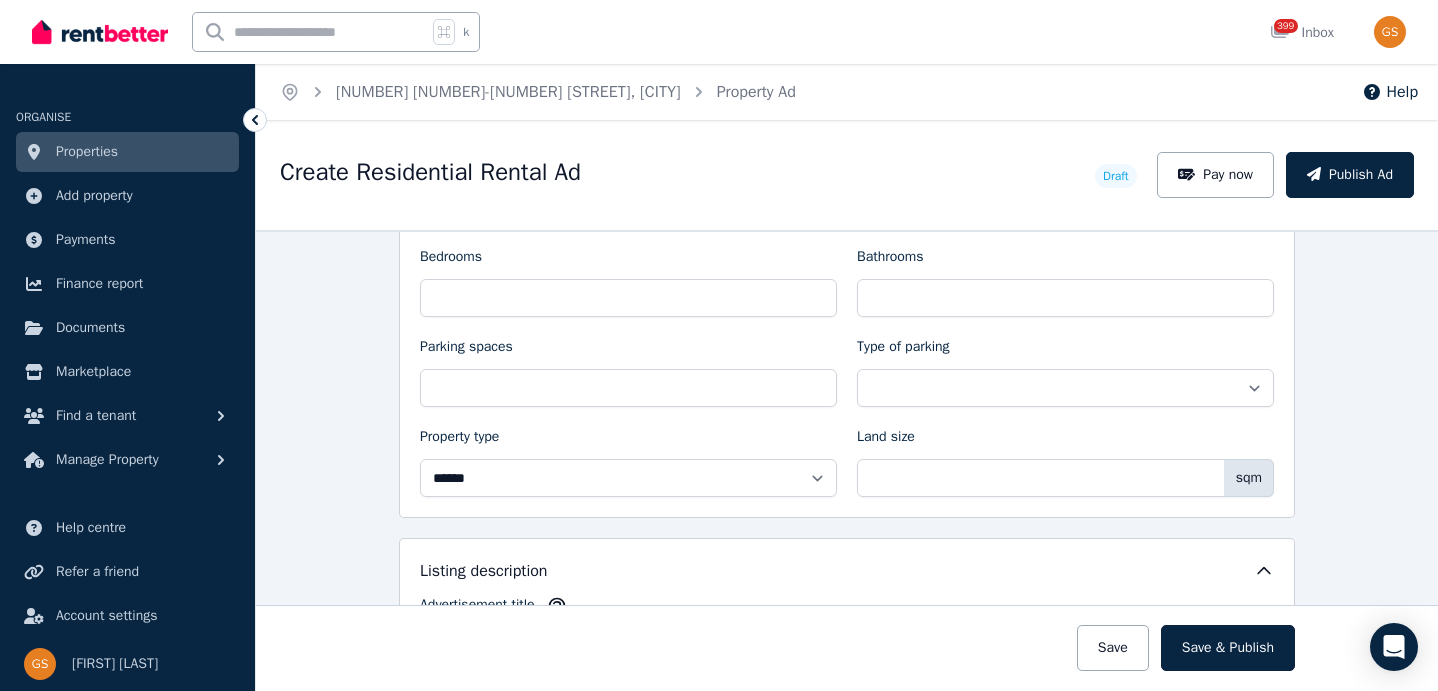 click on "**********" at bounding box center (847, 460) 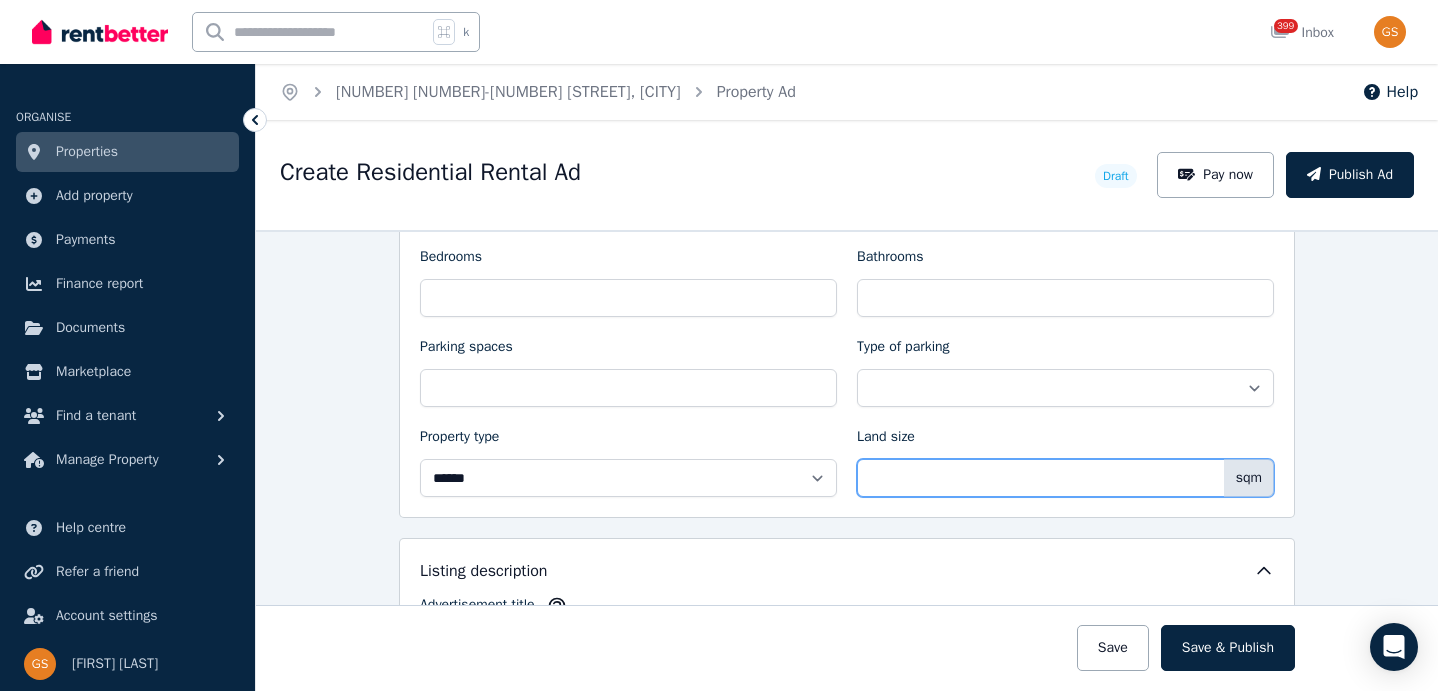 click on "**" at bounding box center [1065, 478] 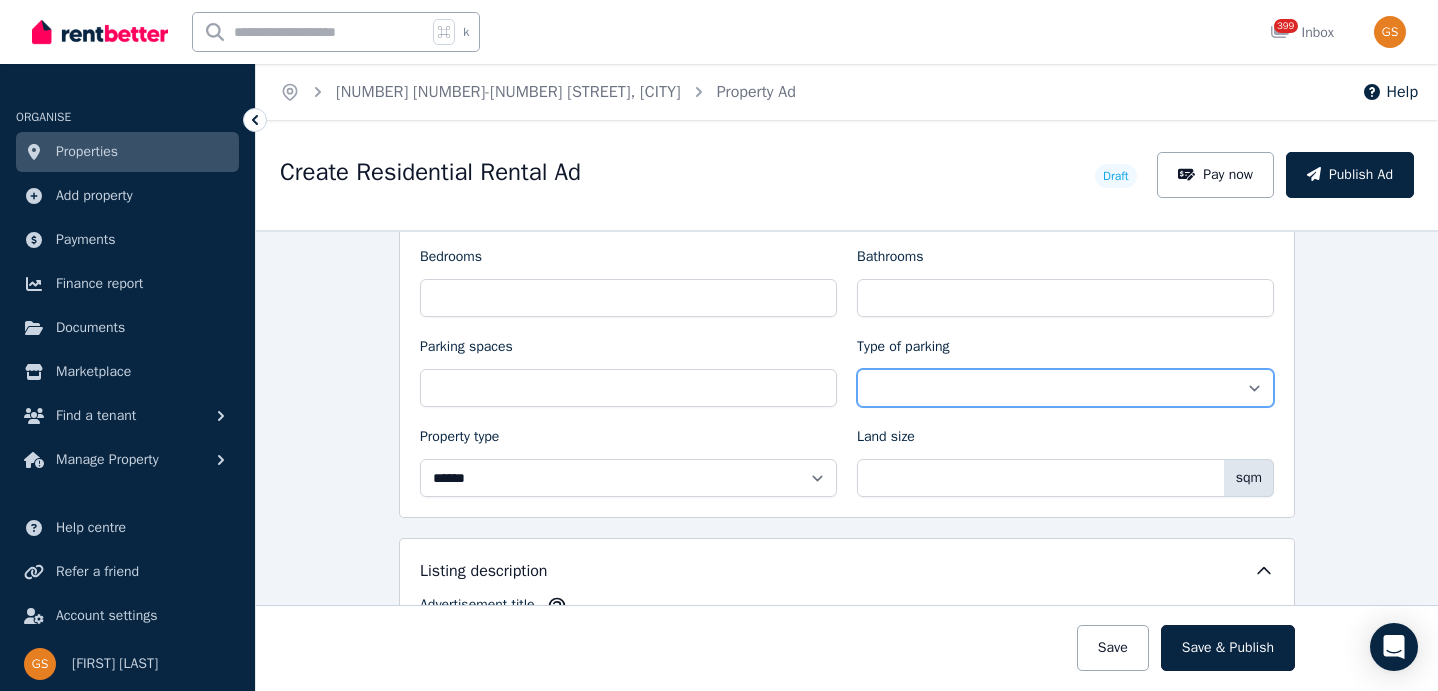 click on "**********" at bounding box center (1065, 388) 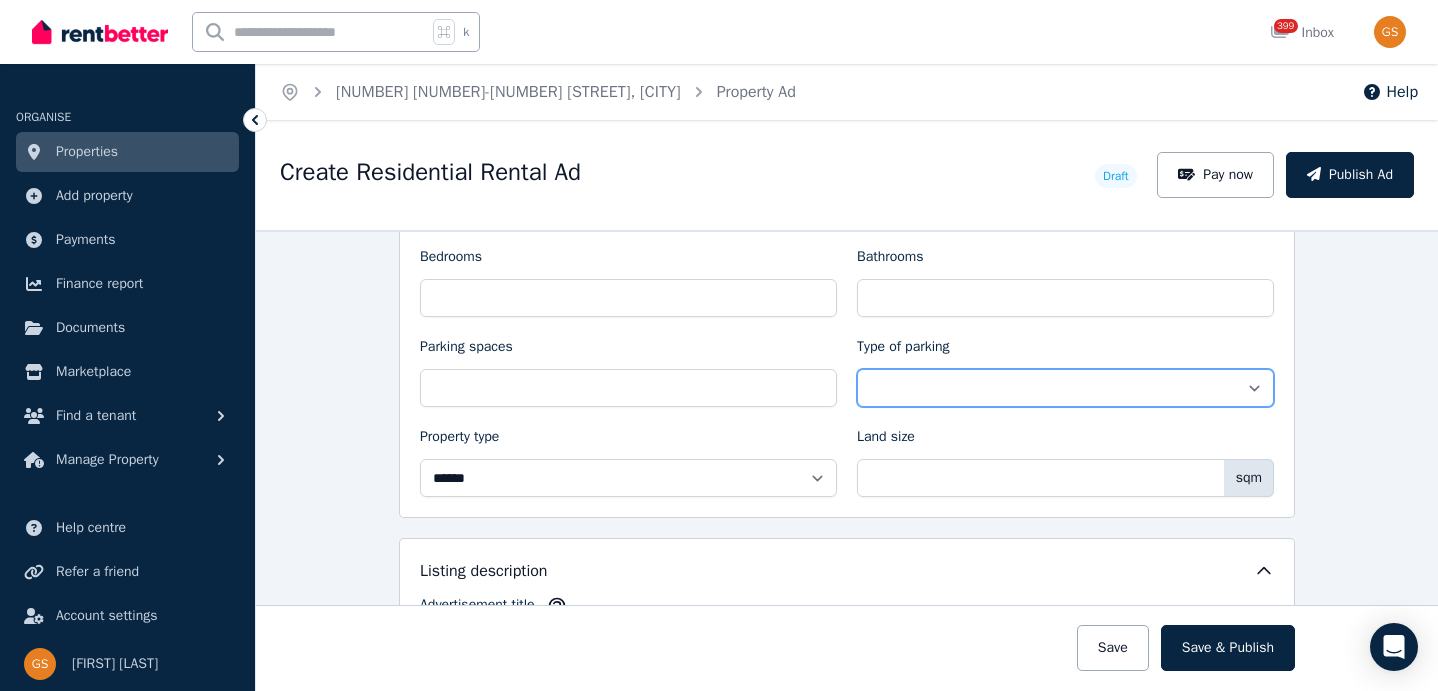 select on "**********" 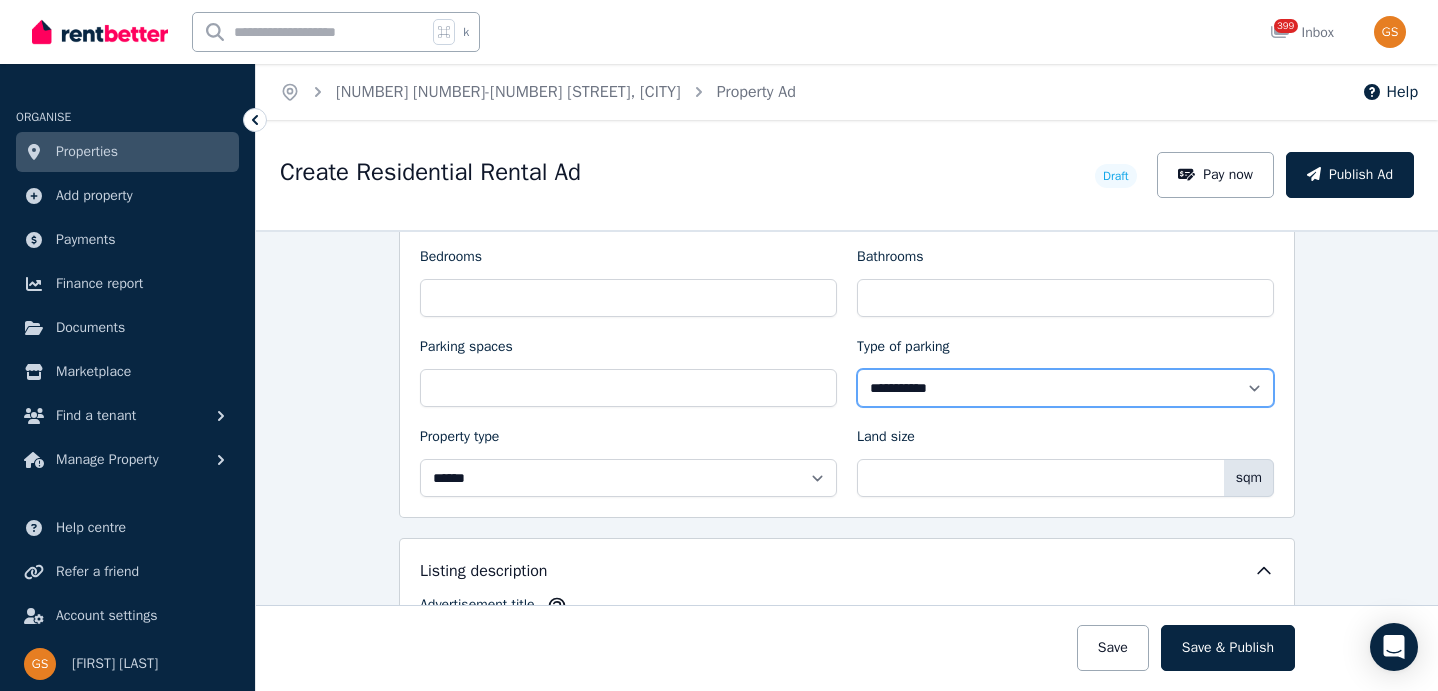 click on "**********" at bounding box center (1065, 388) 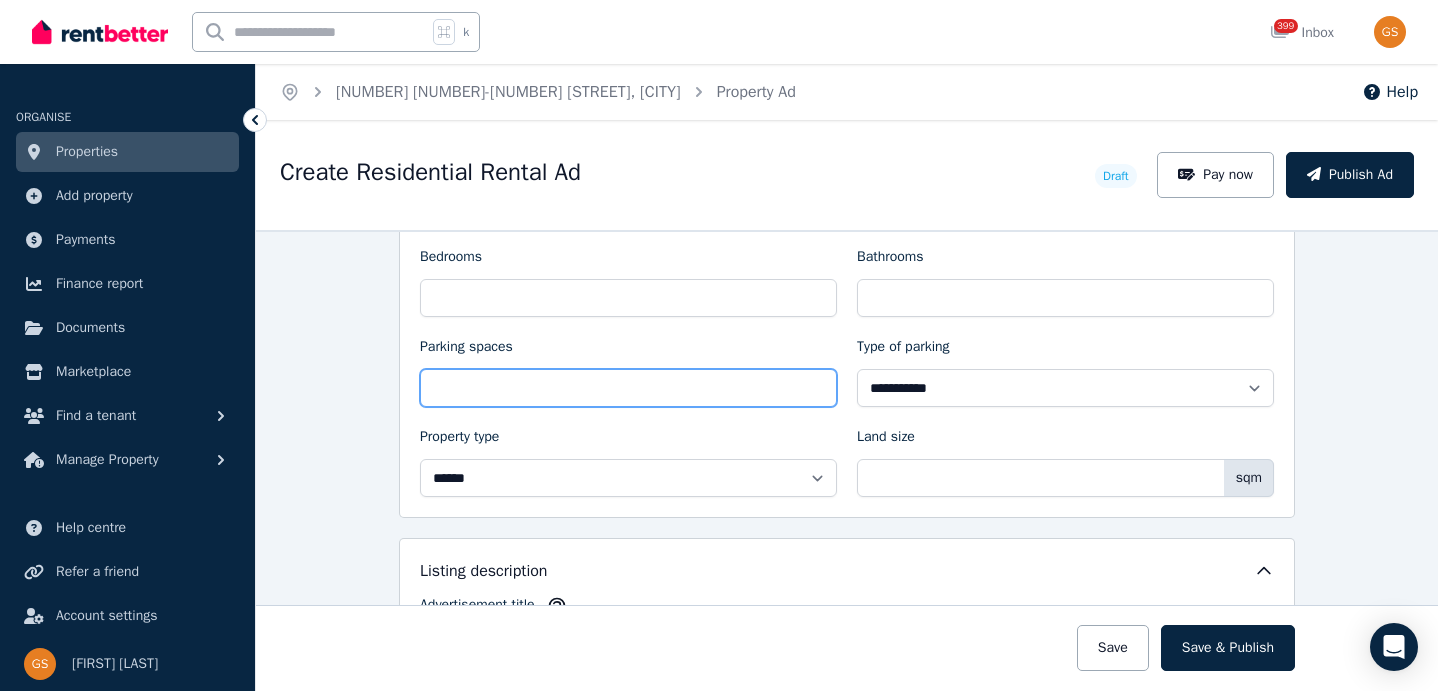 click on "Parking spaces" at bounding box center [628, 388] 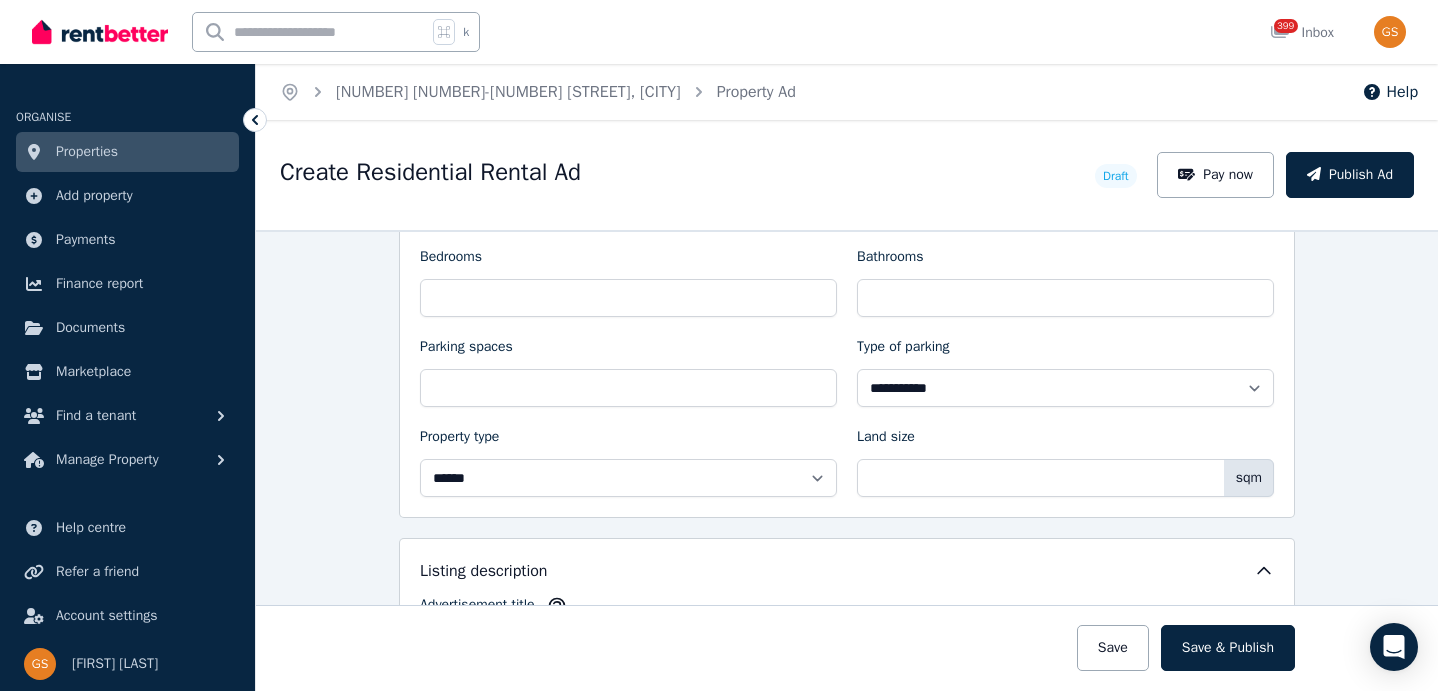 click on "**********" at bounding box center [847, 460] 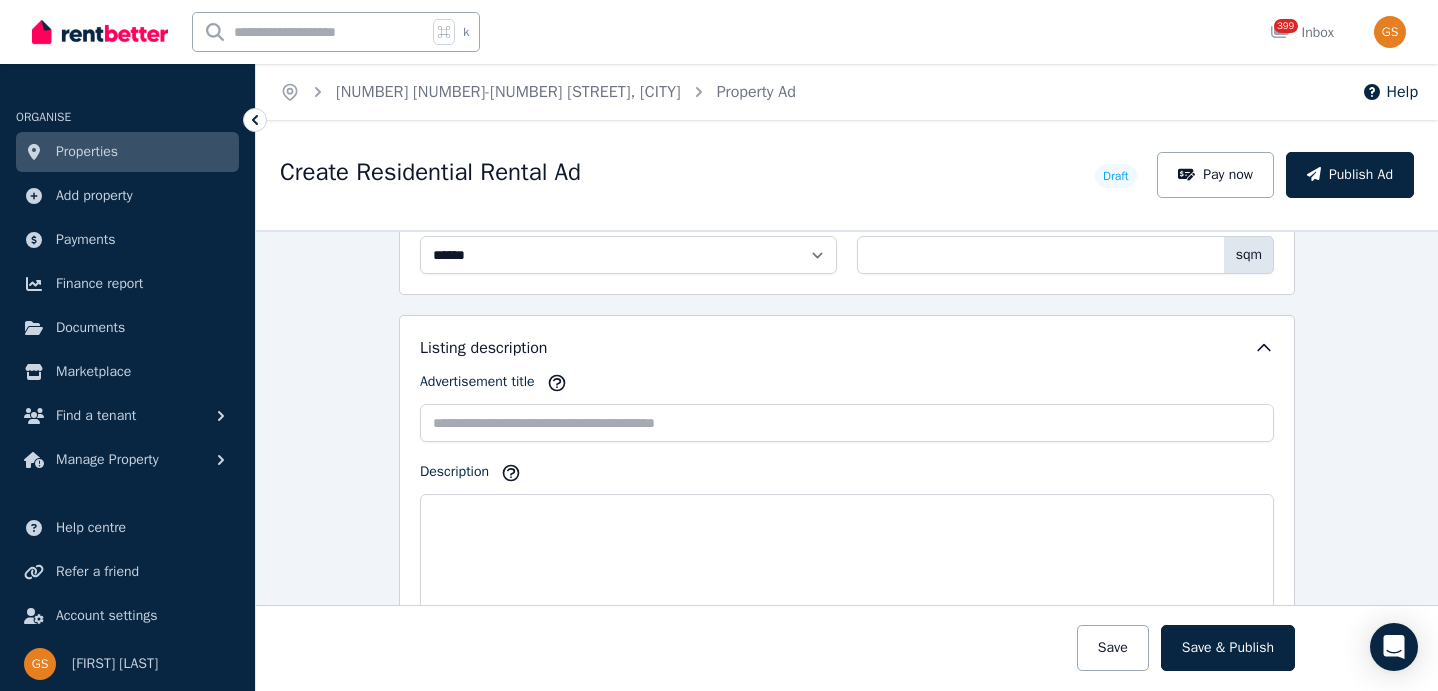scroll, scrollTop: 1084, scrollLeft: 0, axis: vertical 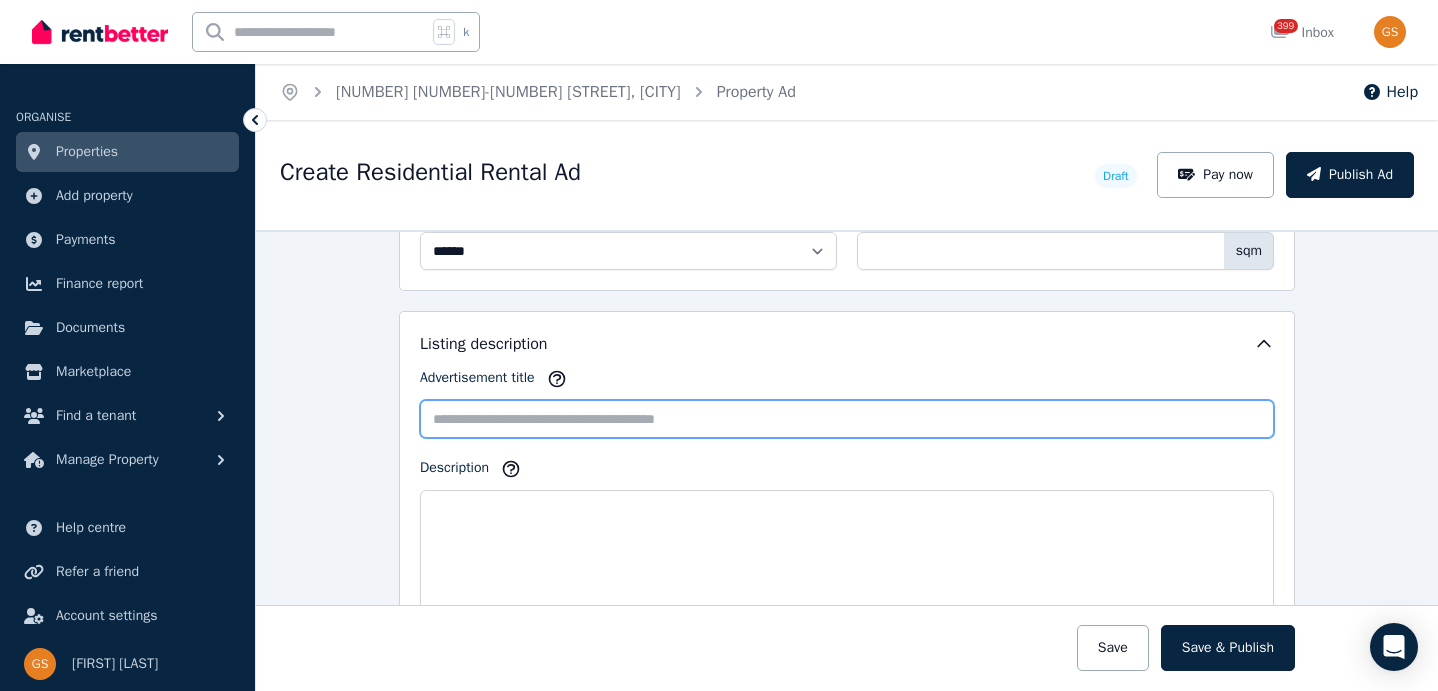 click on "Advertisement title" at bounding box center [847, 419] 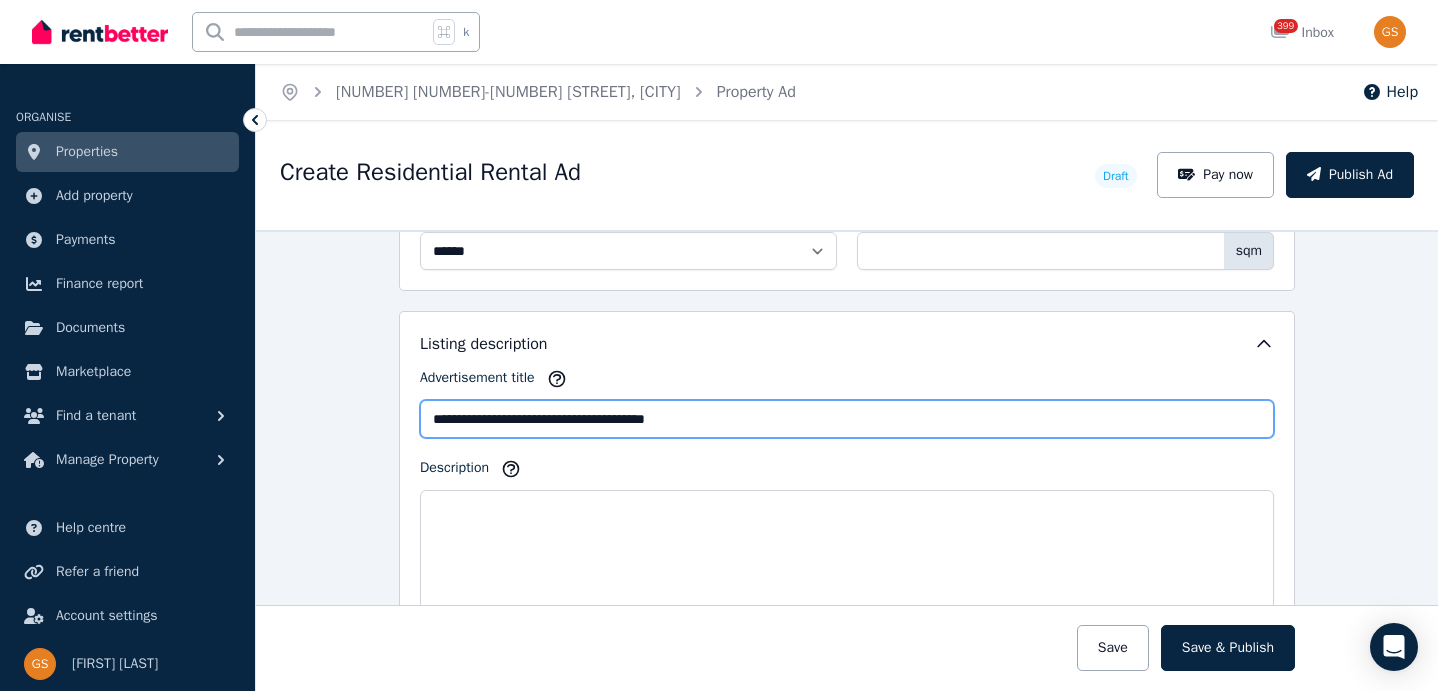 type on "**********" 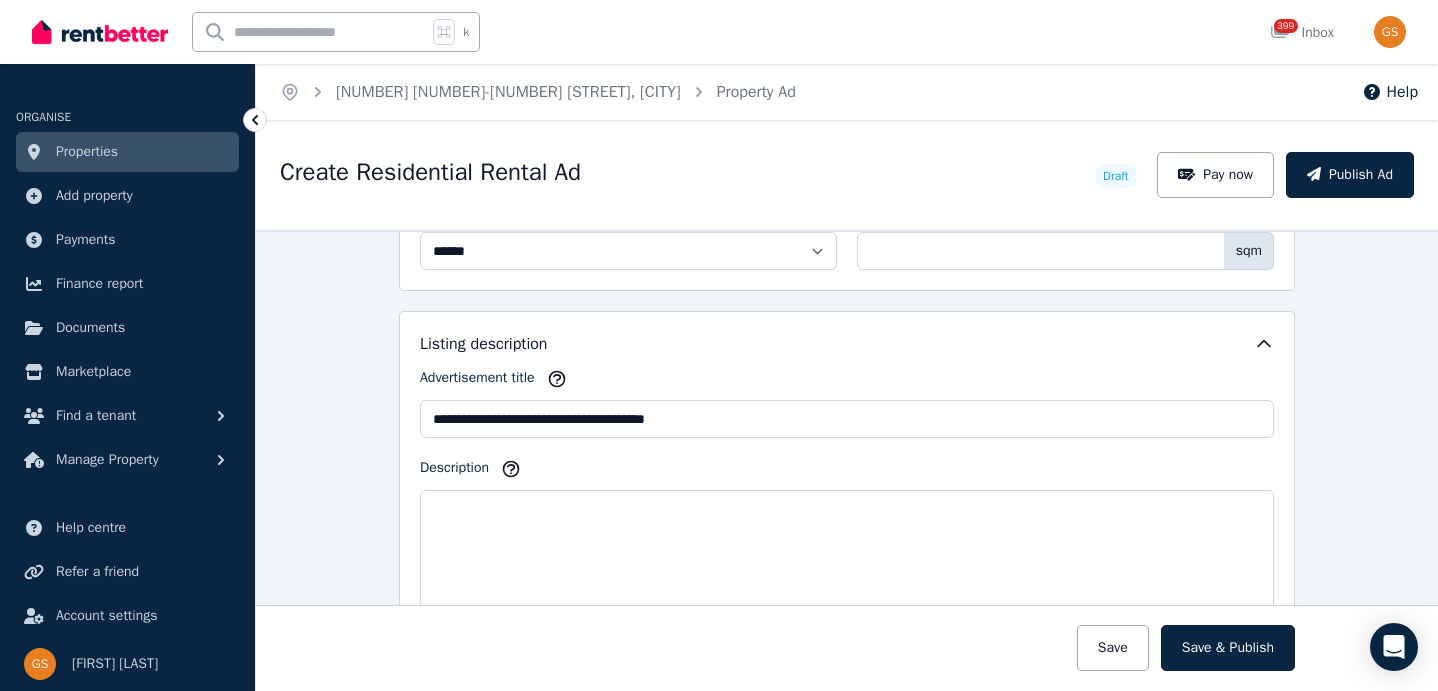 click on "**********" at bounding box center (847, 460) 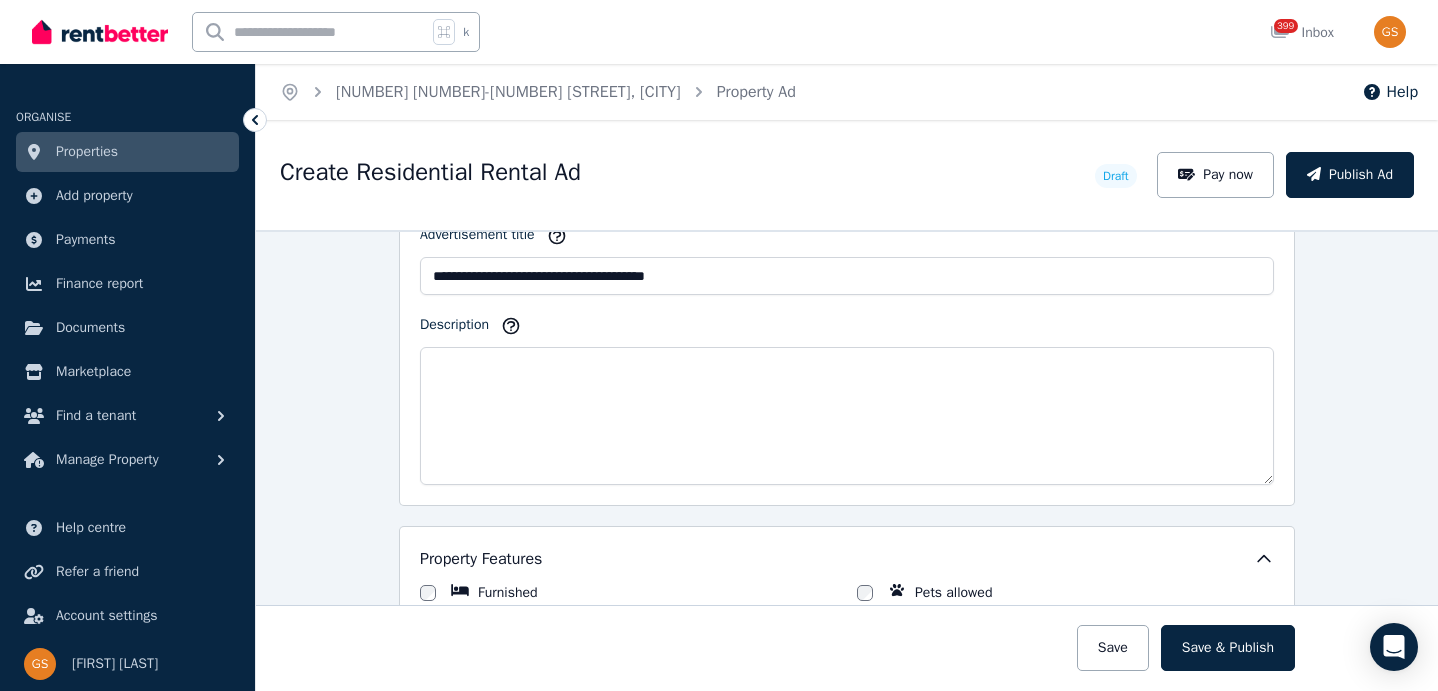 scroll, scrollTop: 1263, scrollLeft: 0, axis: vertical 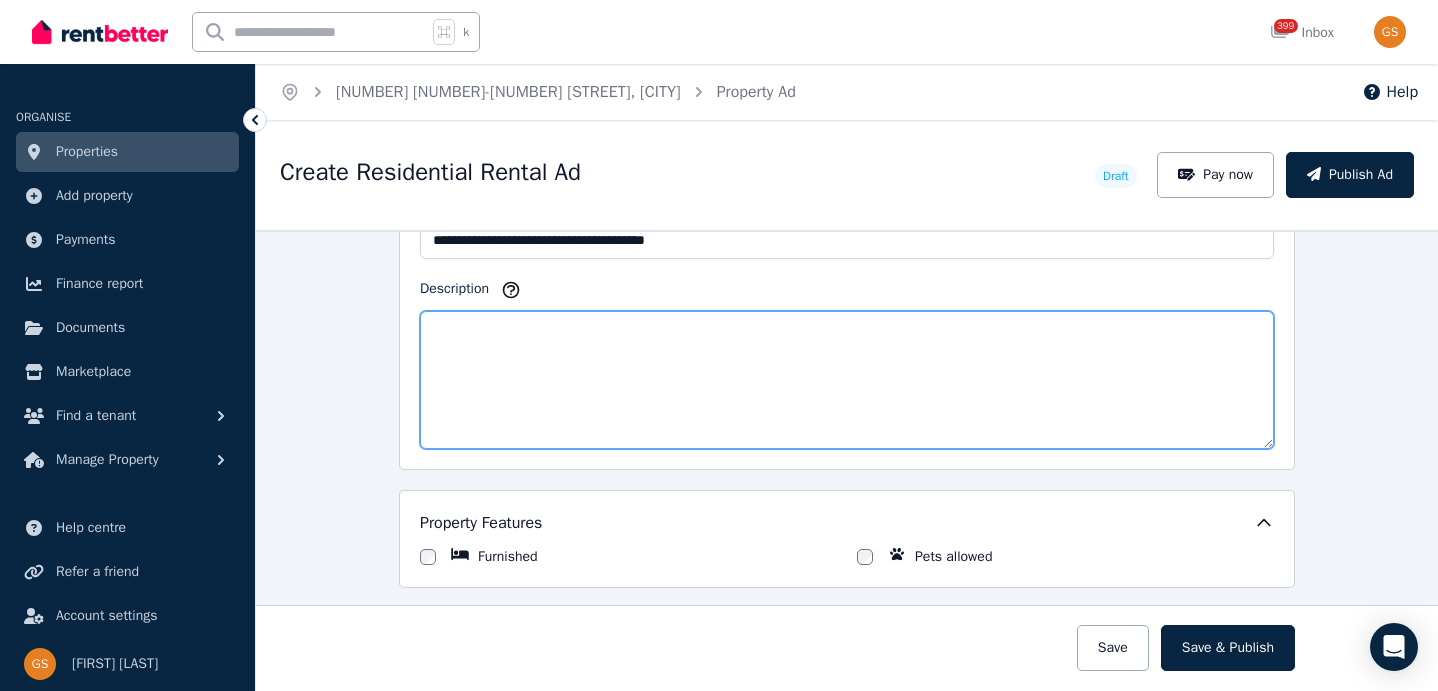 click on "Description" at bounding box center (847, 380) 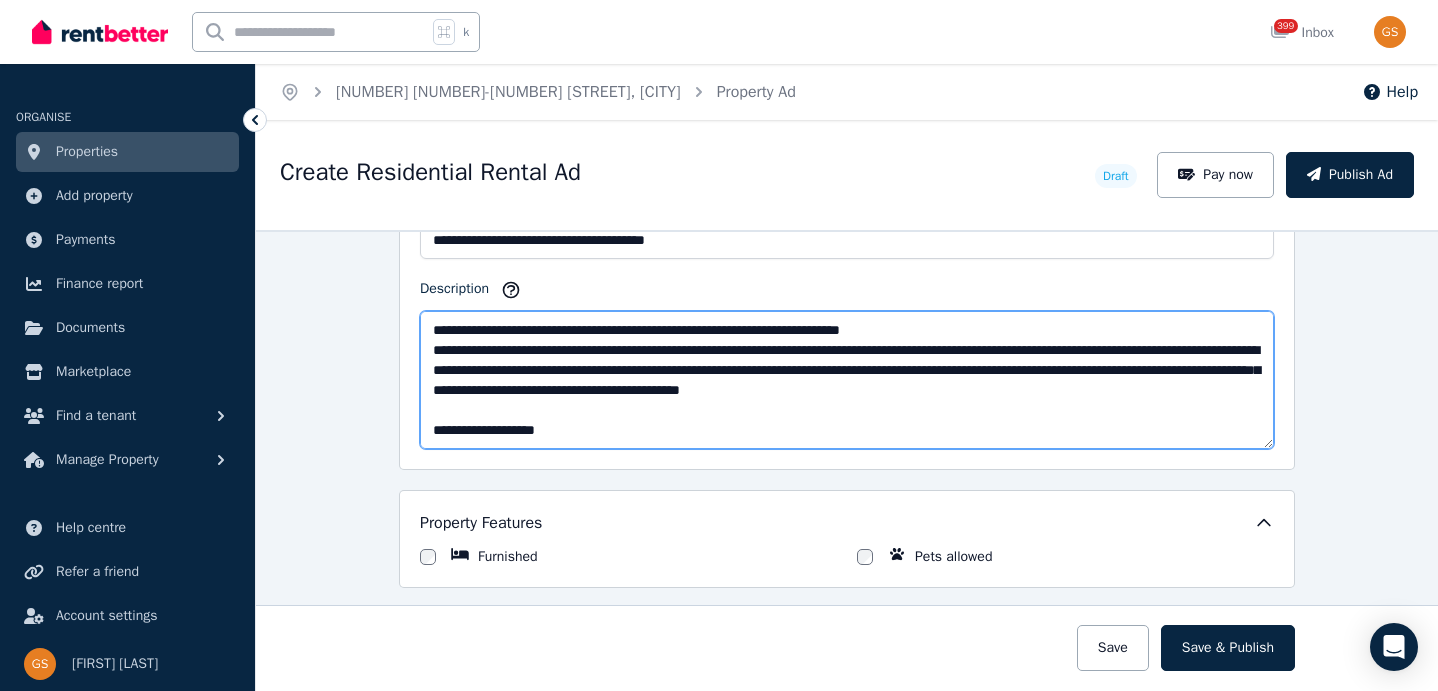scroll, scrollTop: 670, scrollLeft: 0, axis: vertical 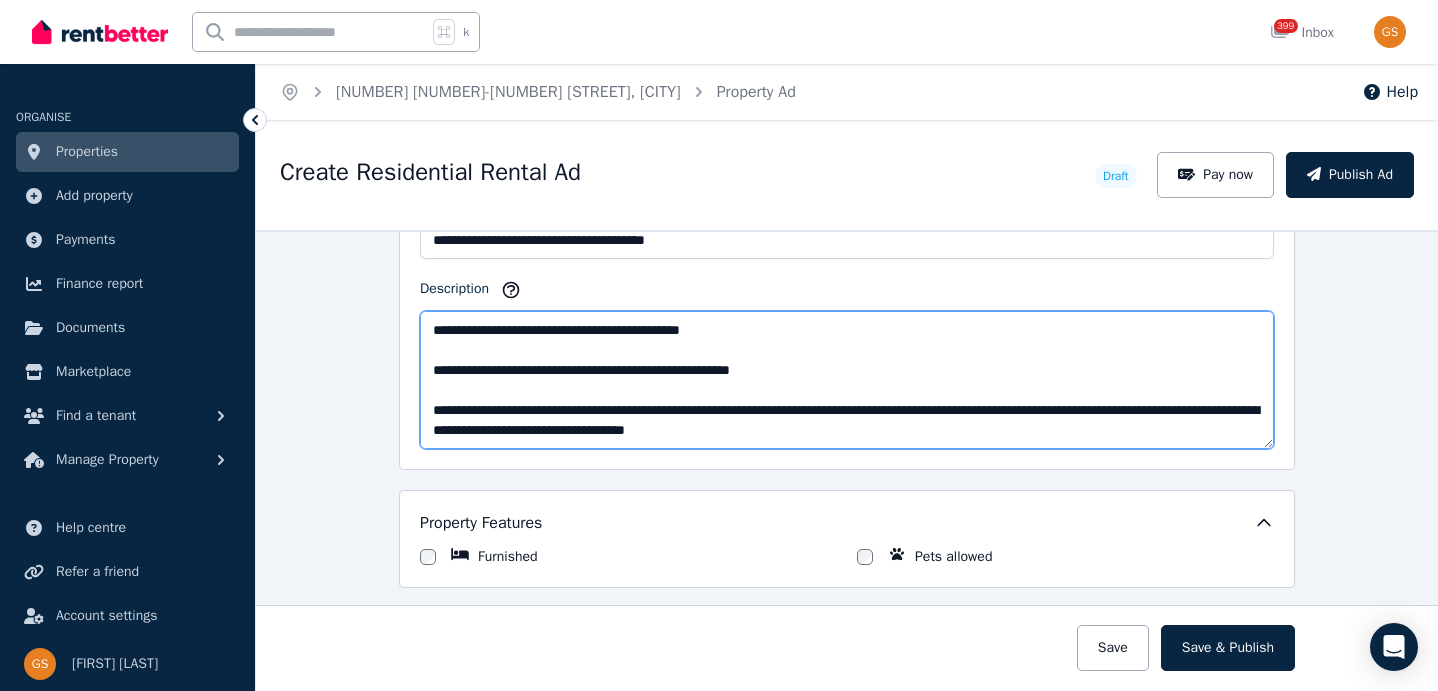 type on "**********" 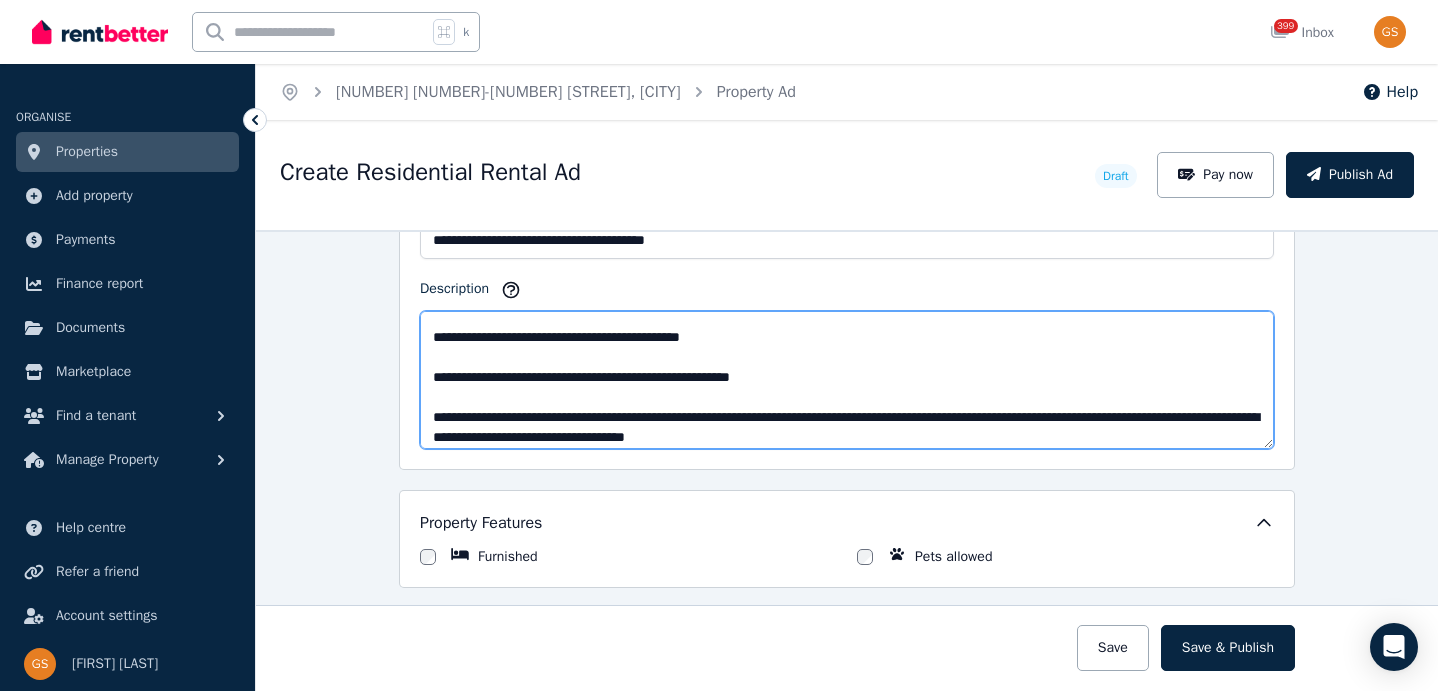 scroll, scrollTop: 630, scrollLeft: 0, axis: vertical 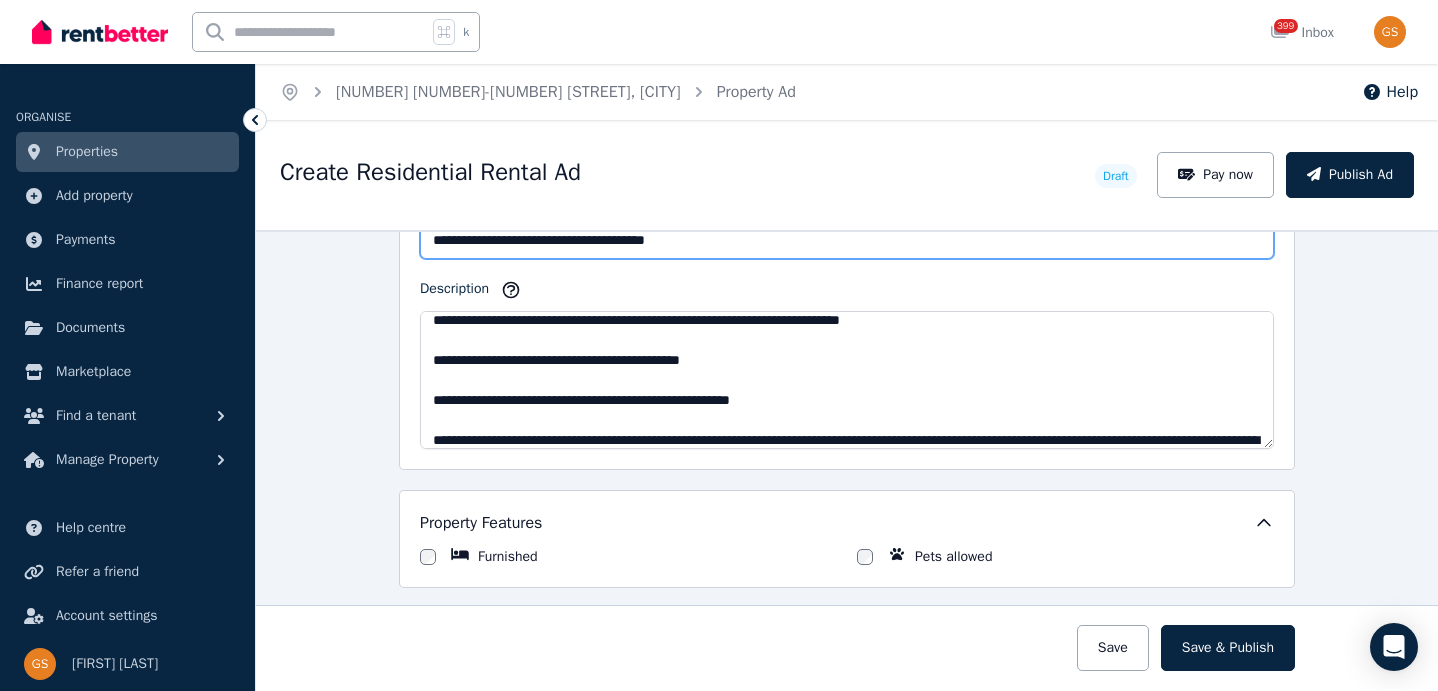 click on "**********" at bounding box center [847, 240] 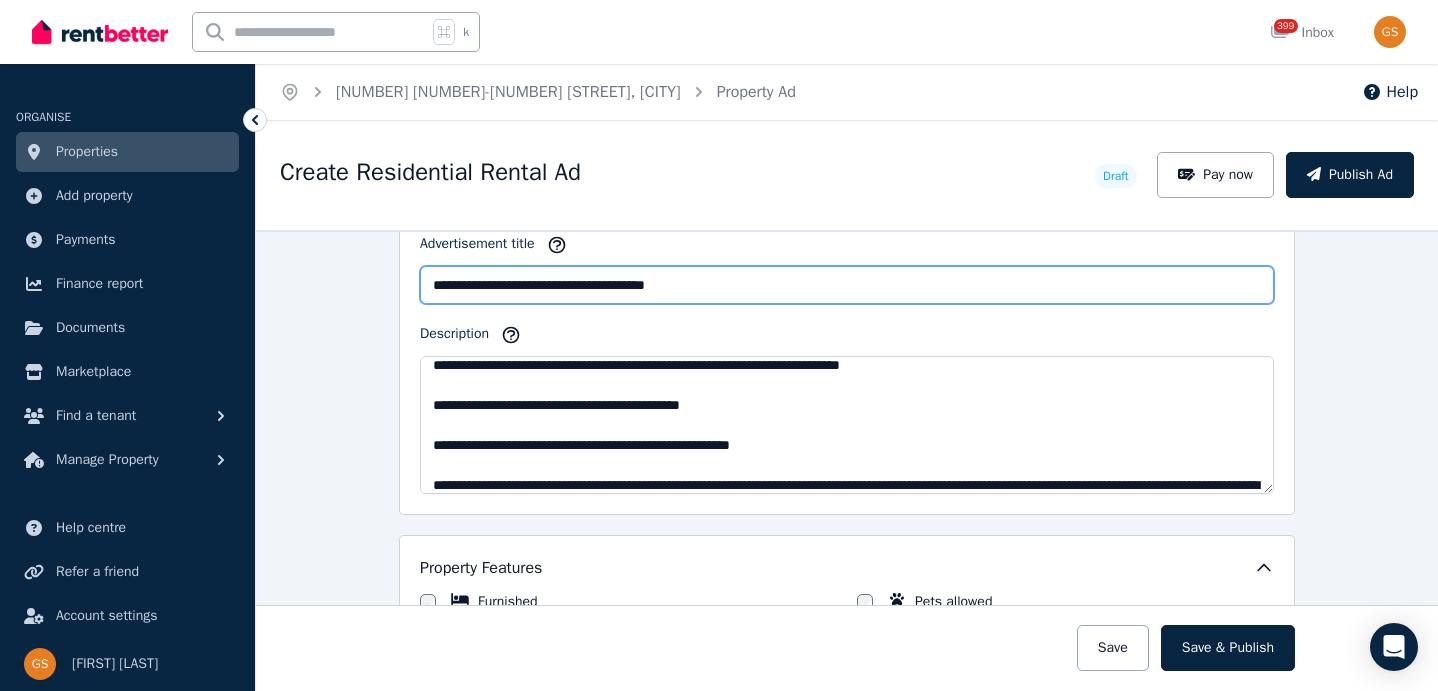 scroll, scrollTop: 1205, scrollLeft: 0, axis: vertical 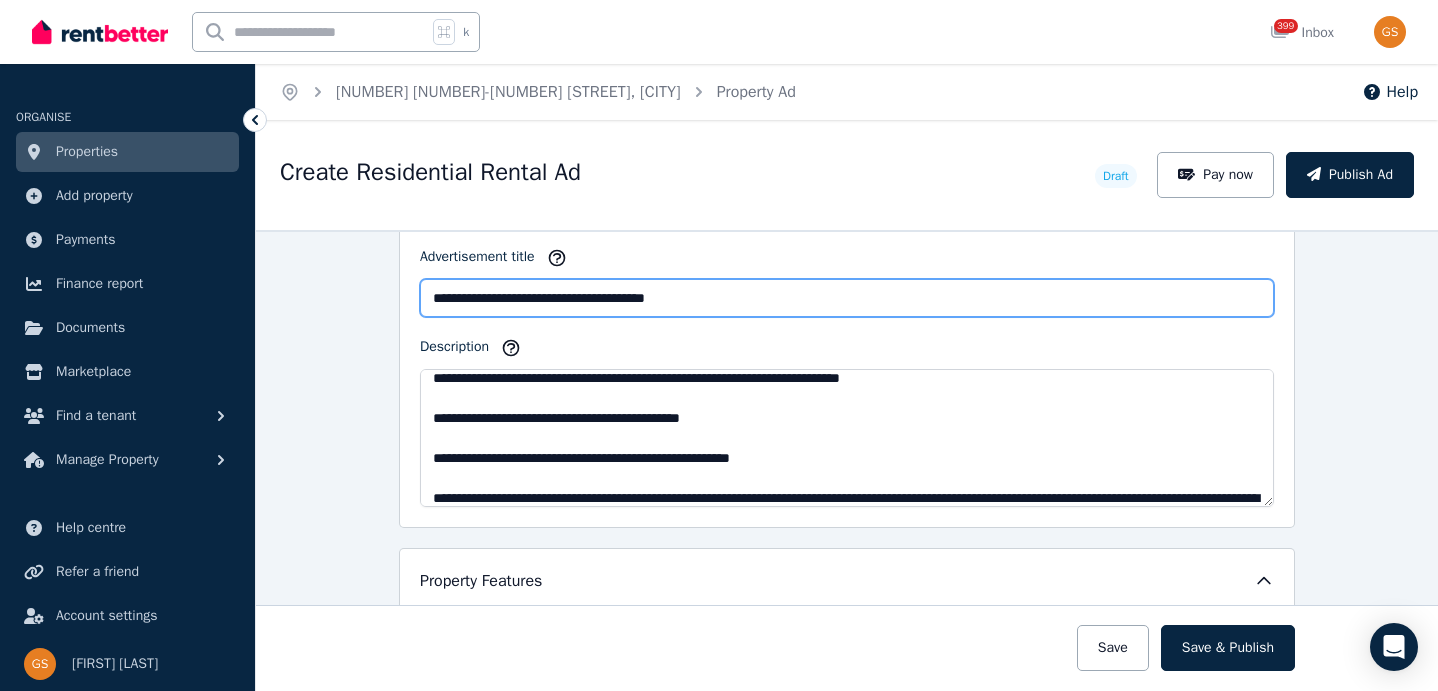 drag, startPoint x: 741, startPoint y: 241, endPoint x: 402, endPoint y: 272, distance: 340.41446 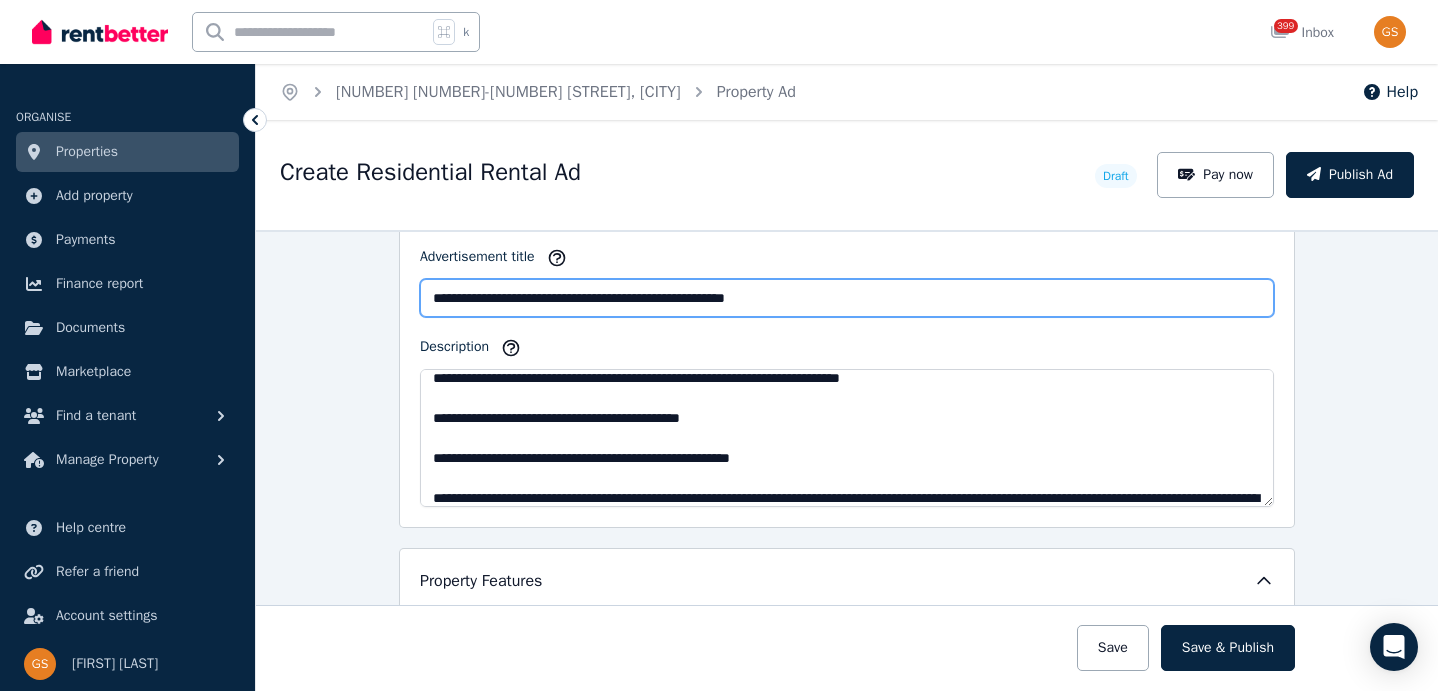 type on "**********" 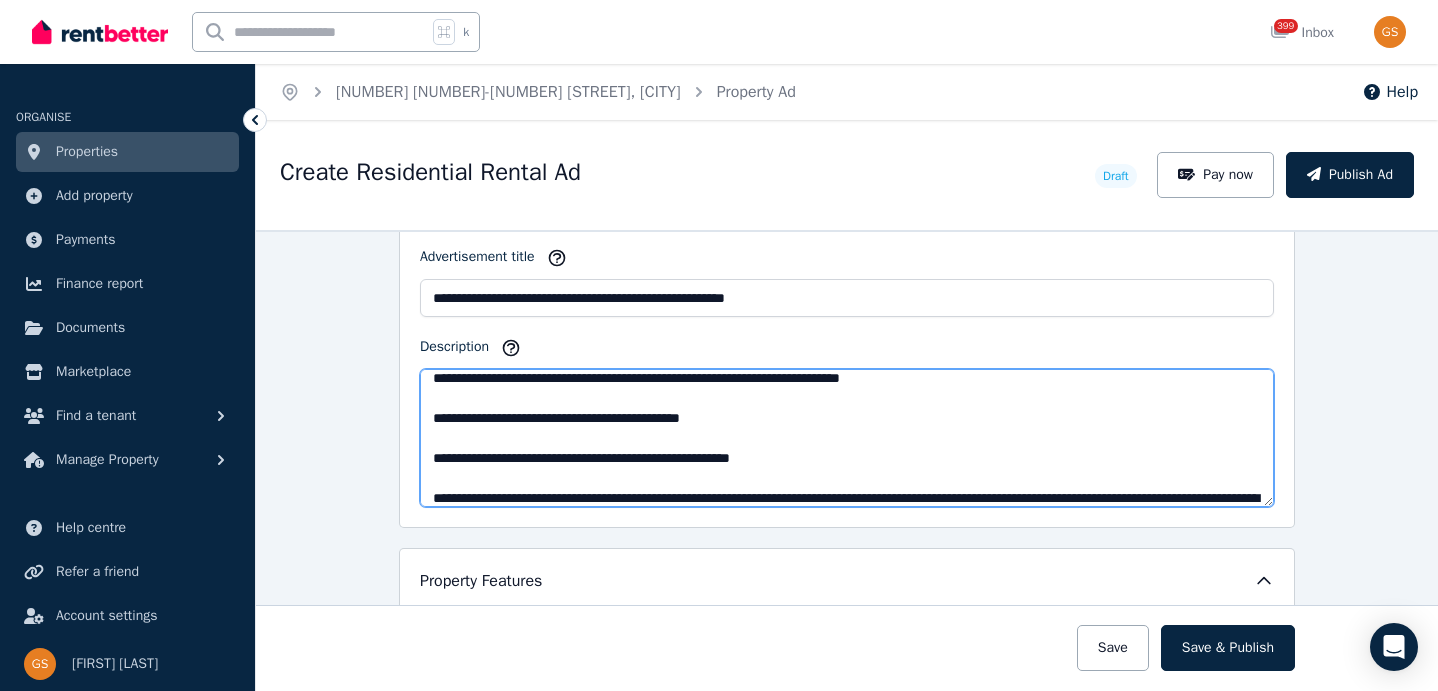 click on "Description" at bounding box center [847, 438] 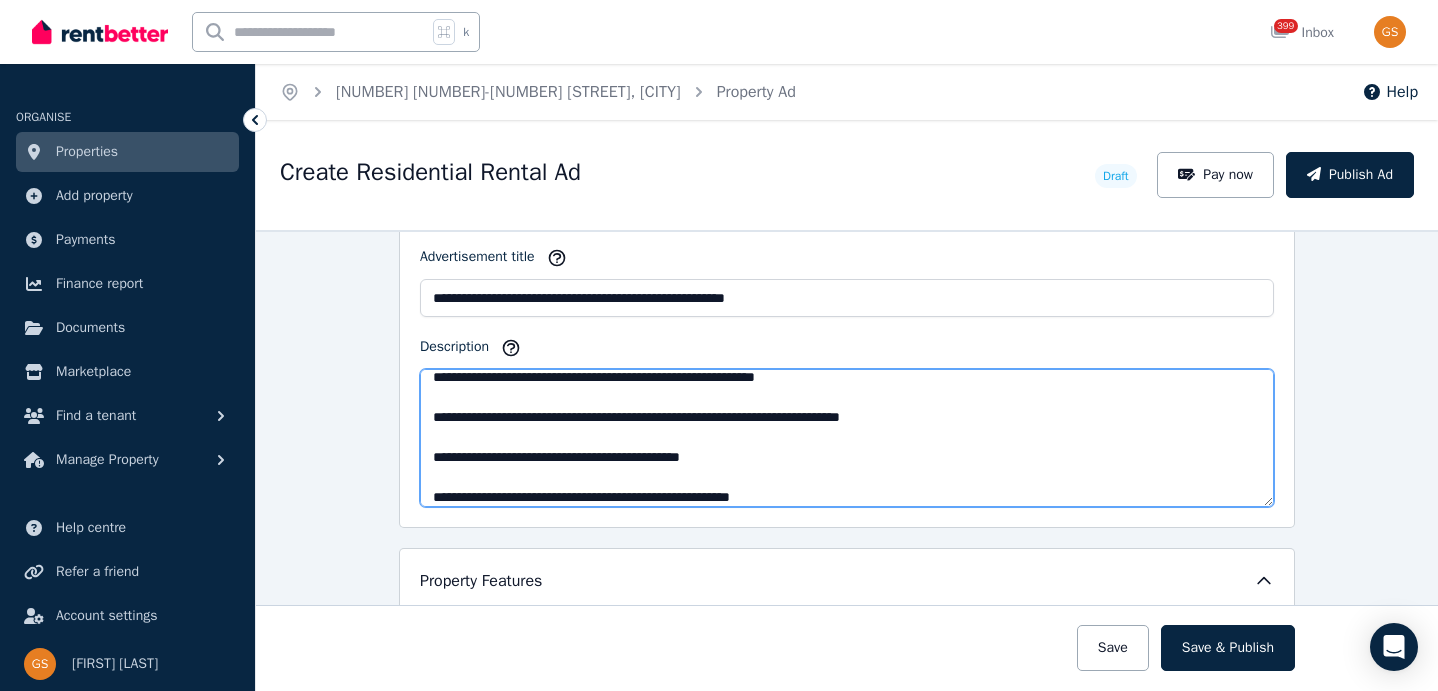 scroll, scrollTop: 434, scrollLeft: 0, axis: vertical 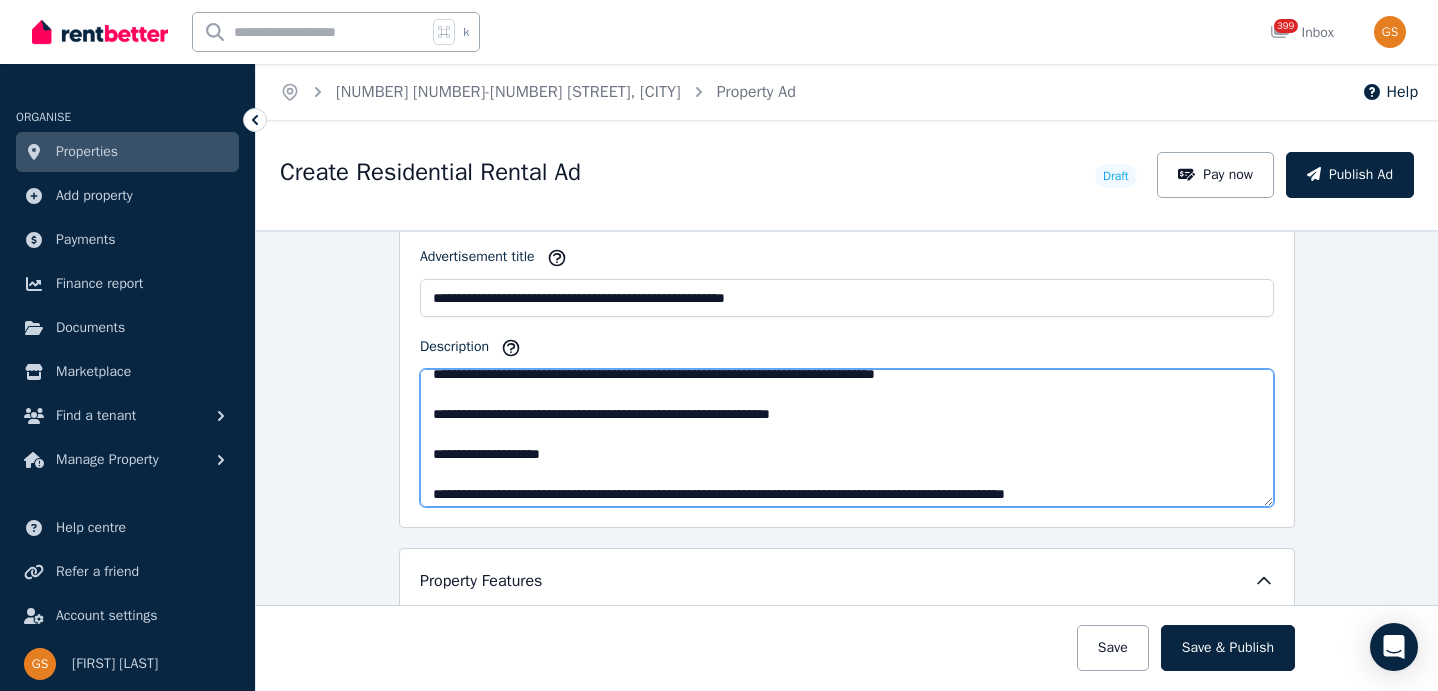 click on "Description" at bounding box center [847, 438] 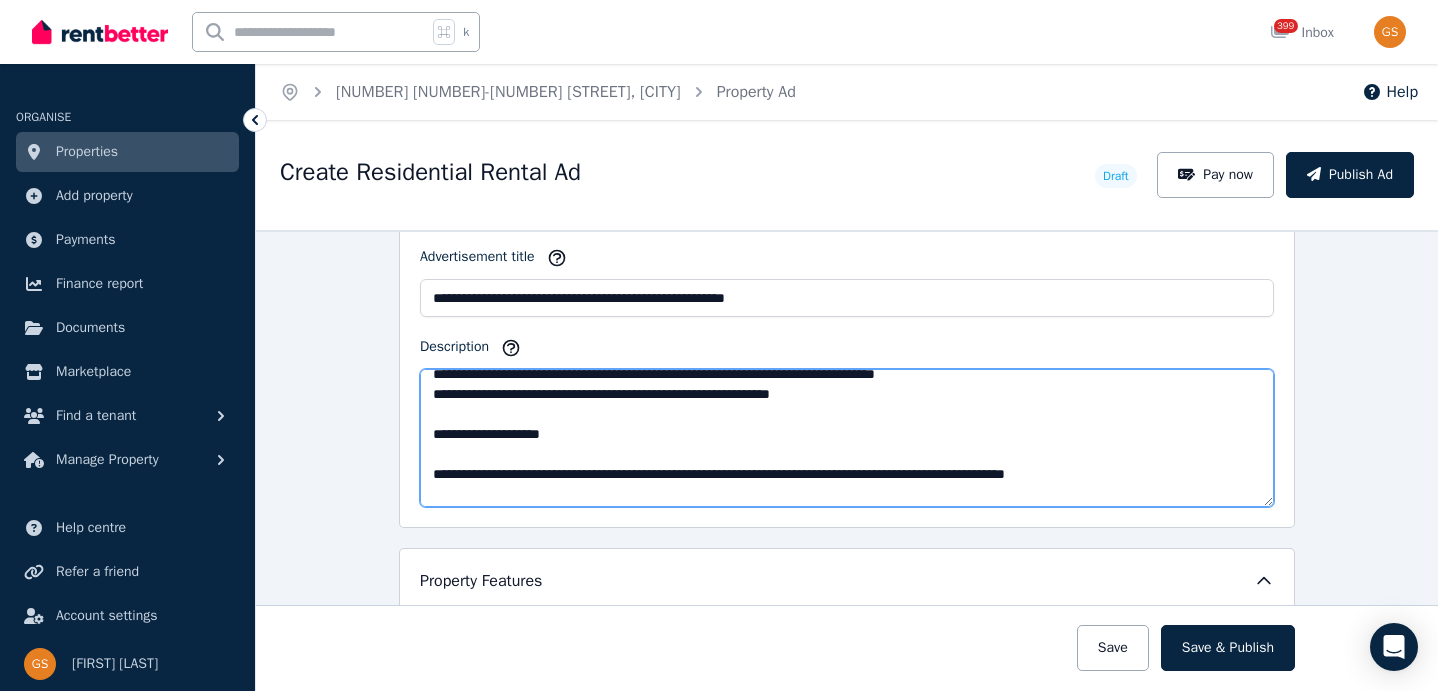 scroll, scrollTop: 414, scrollLeft: 0, axis: vertical 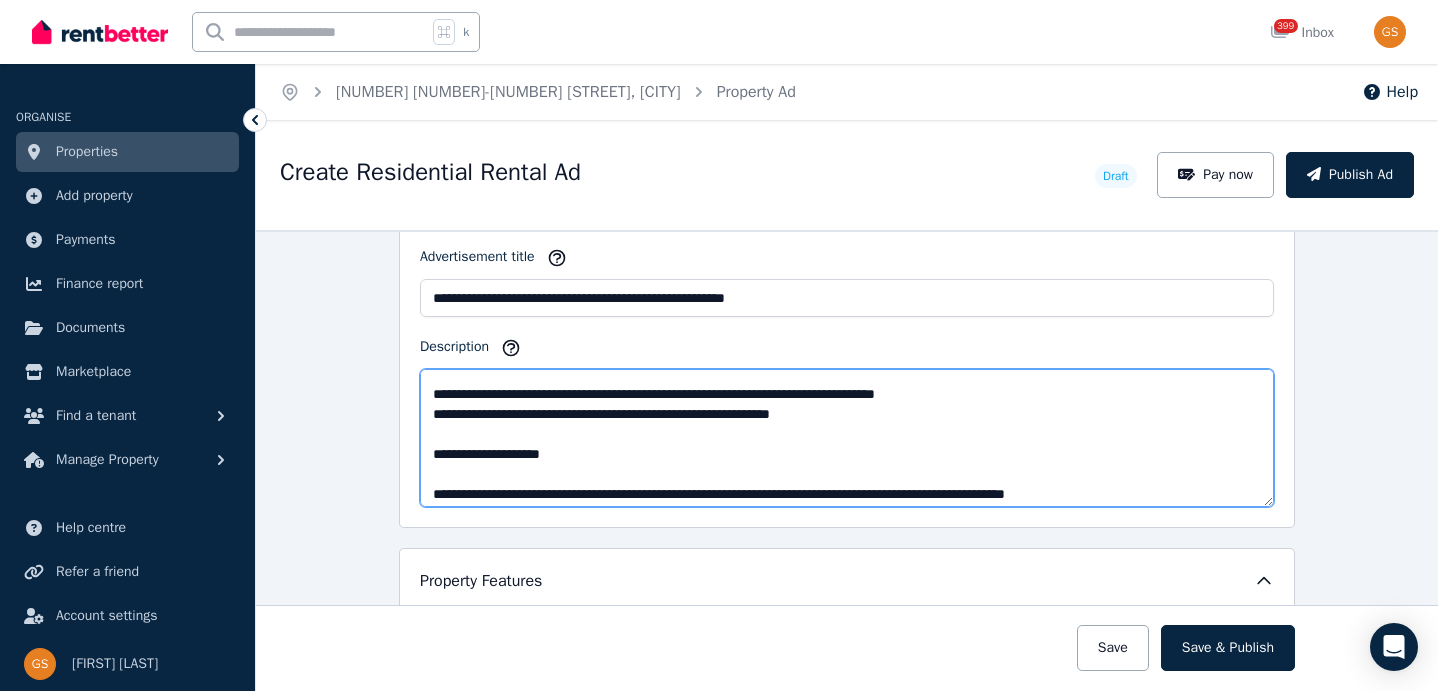 click on "Description" at bounding box center [847, 438] 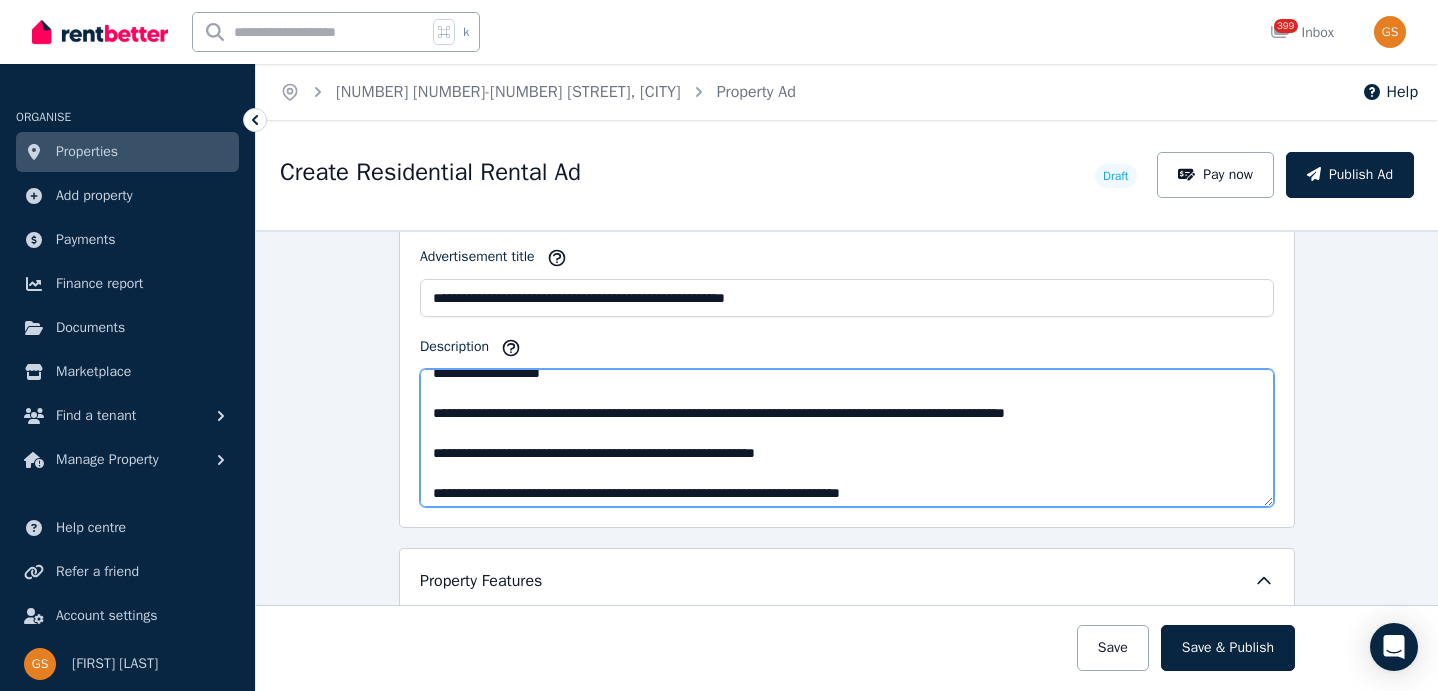 scroll, scrollTop: 524, scrollLeft: 0, axis: vertical 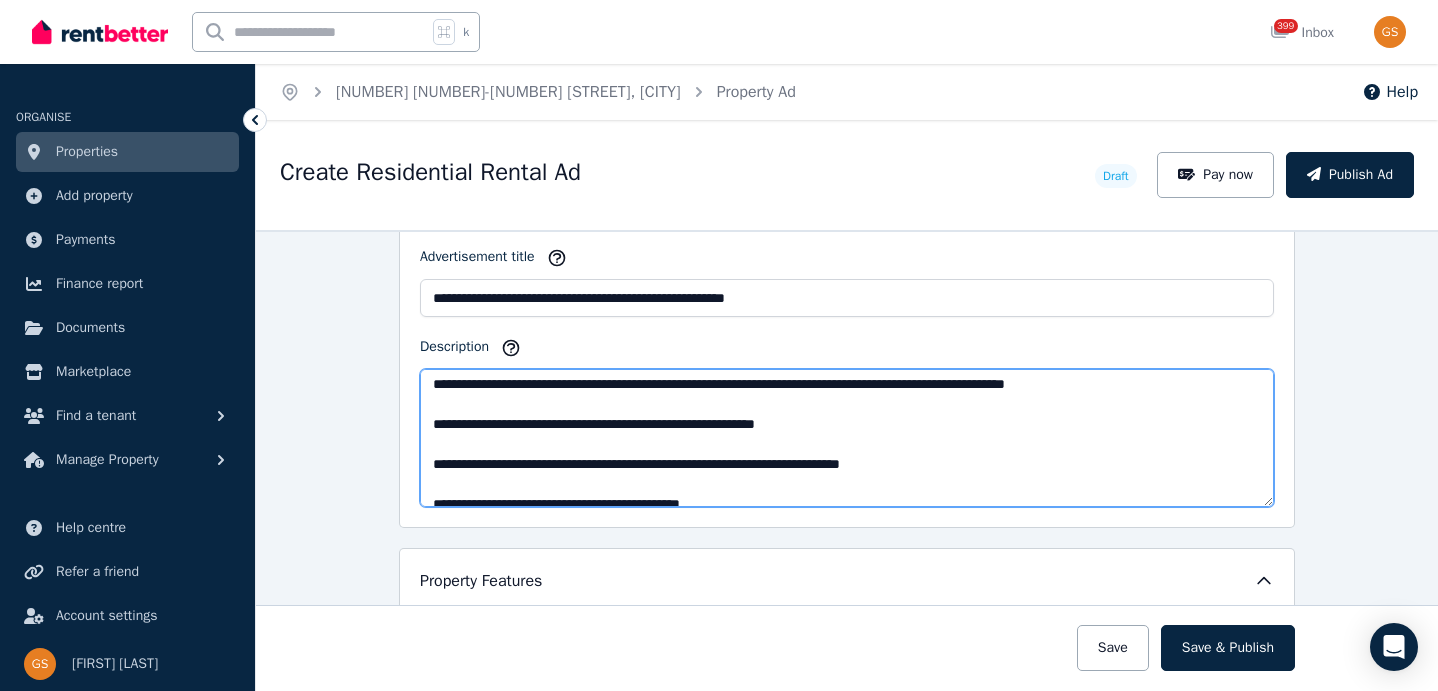 click on "Description" at bounding box center [847, 438] 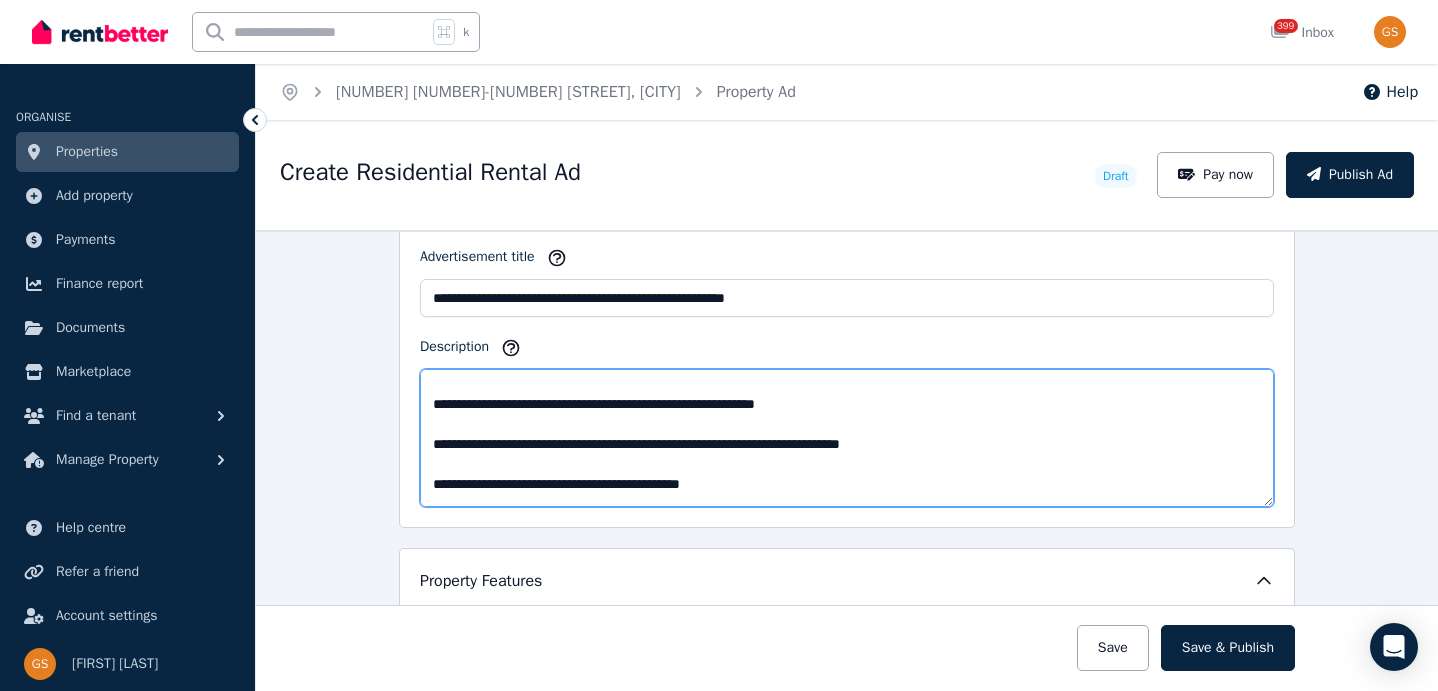 scroll, scrollTop: 504, scrollLeft: 0, axis: vertical 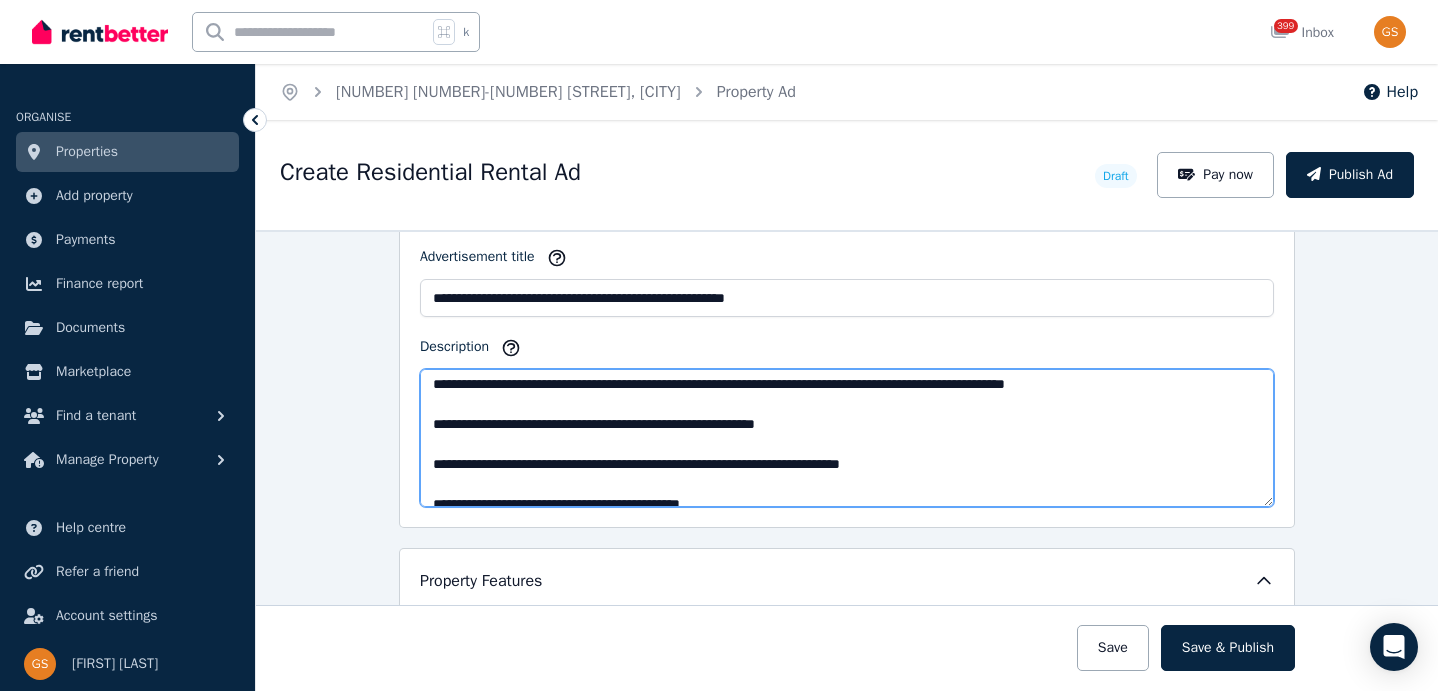 click on "Description" at bounding box center (847, 438) 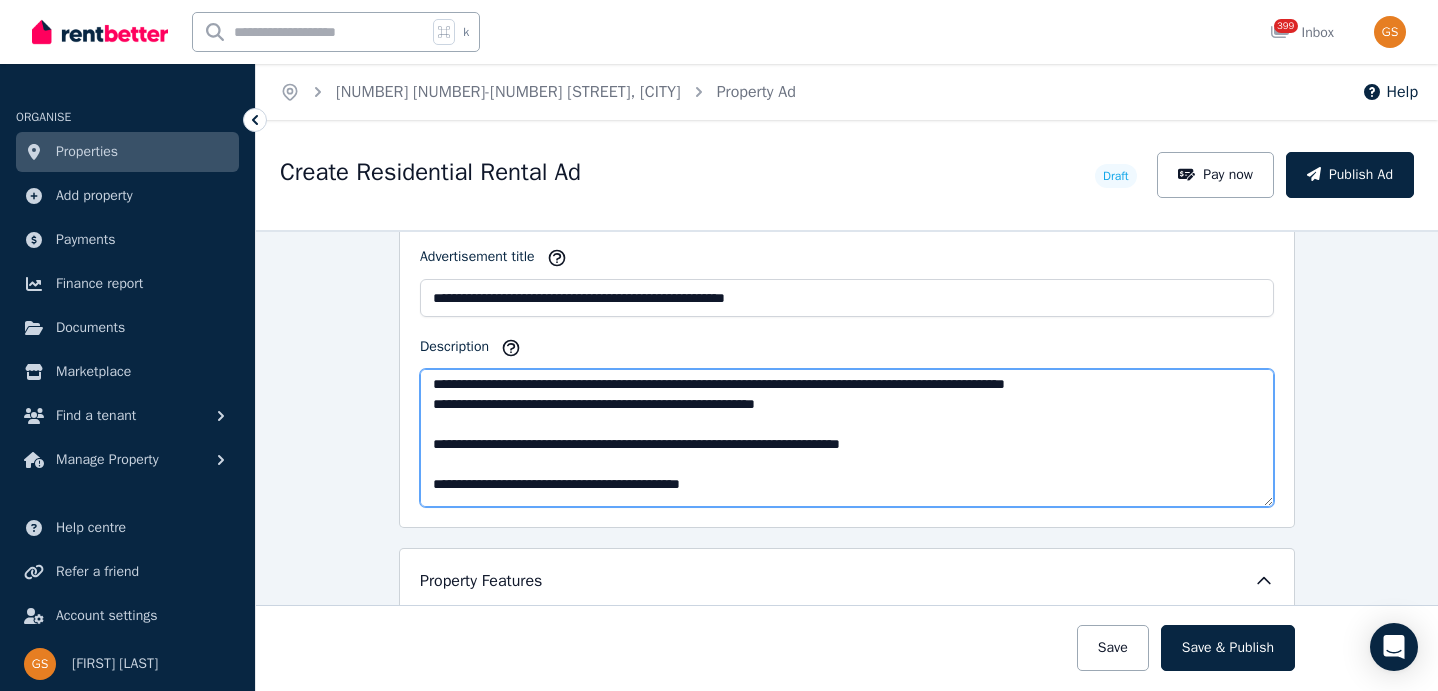click on "Description" at bounding box center [847, 438] 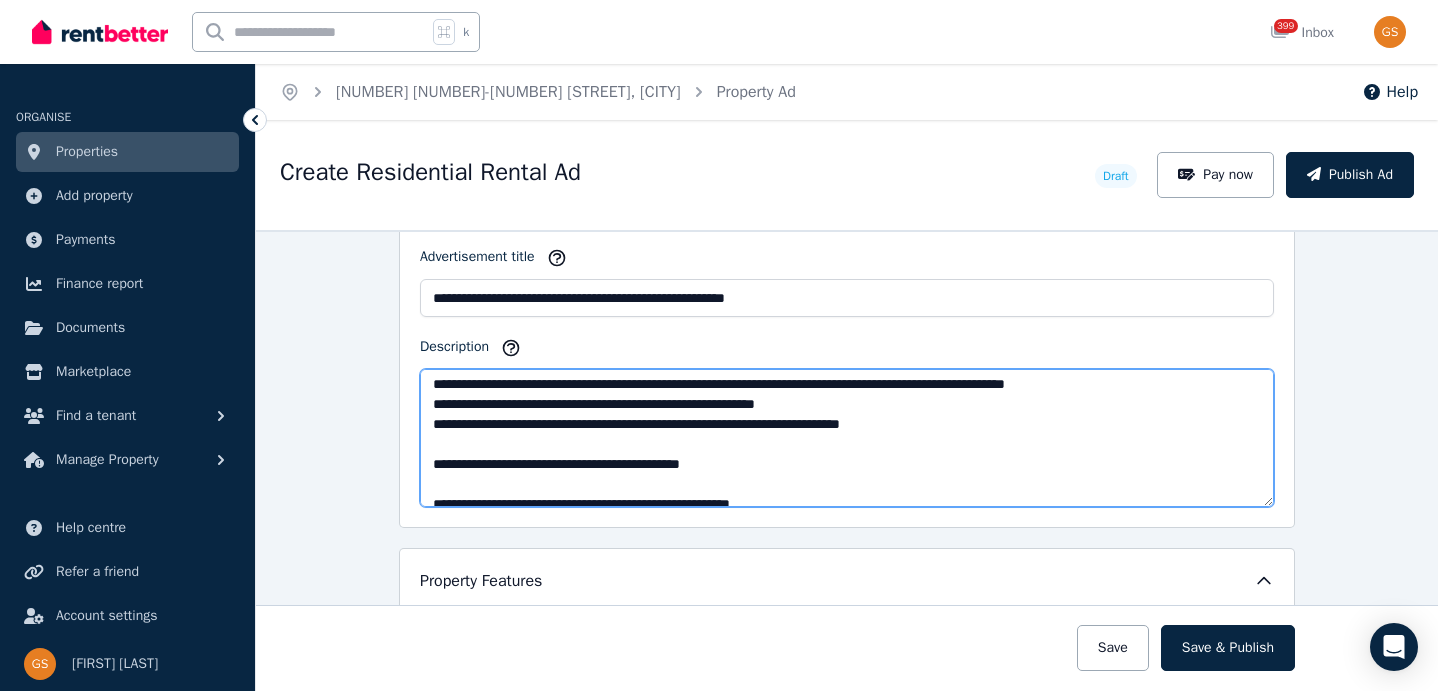 click on "Description" at bounding box center [847, 438] 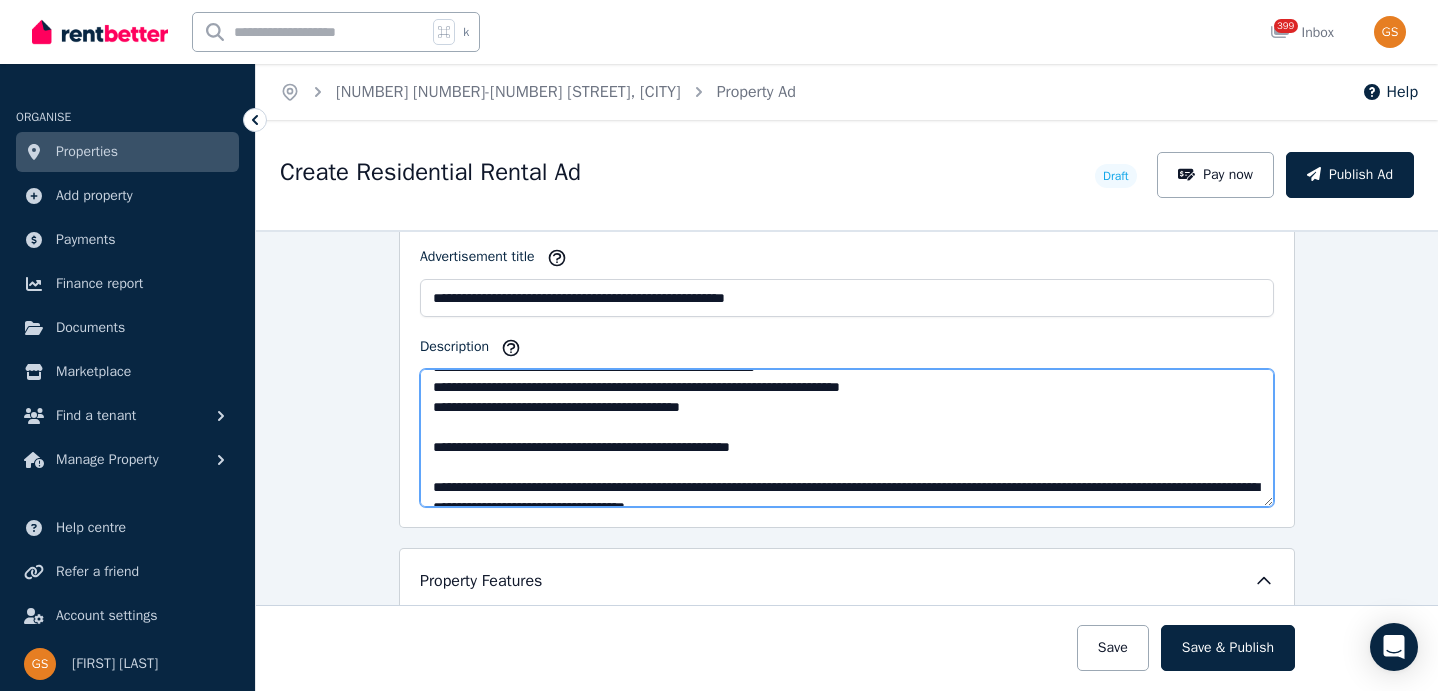 scroll, scrollTop: 562, scrollLeft: 0, axis: vertical 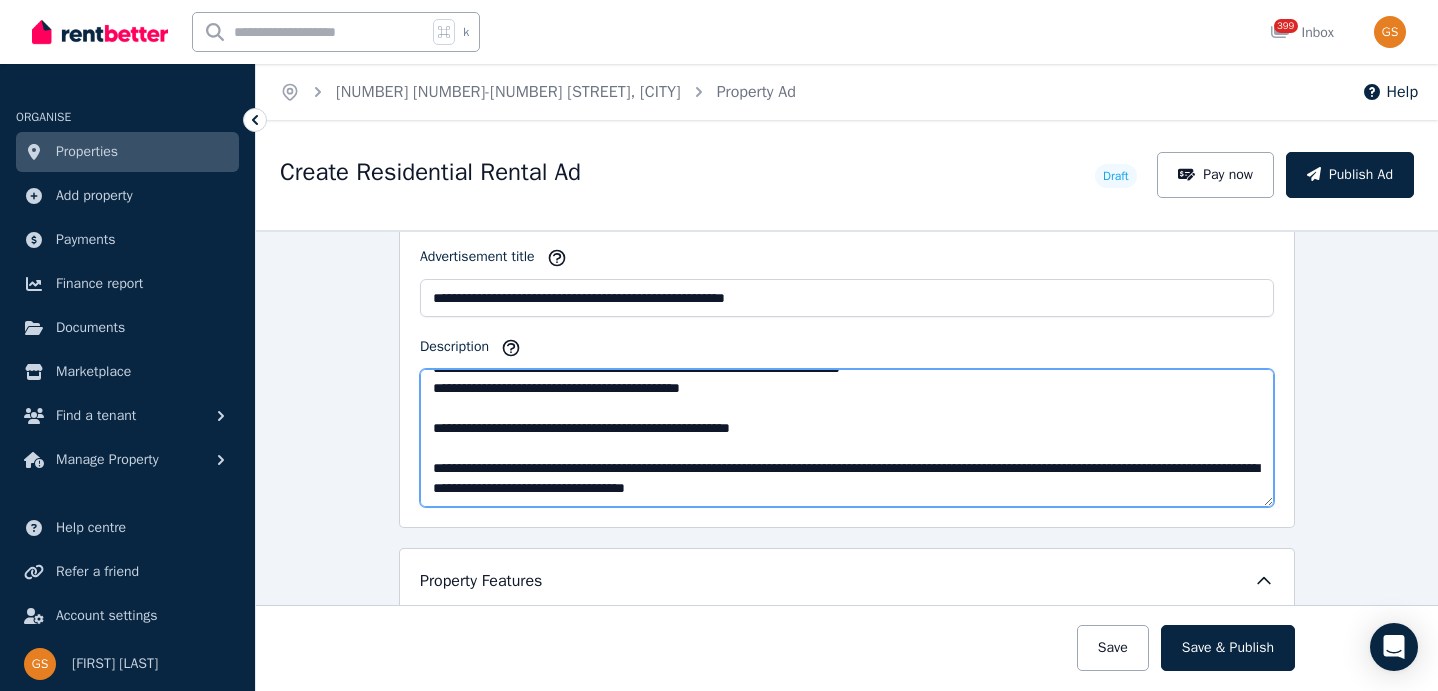 click on "Description" at bounding box center (847, 438) 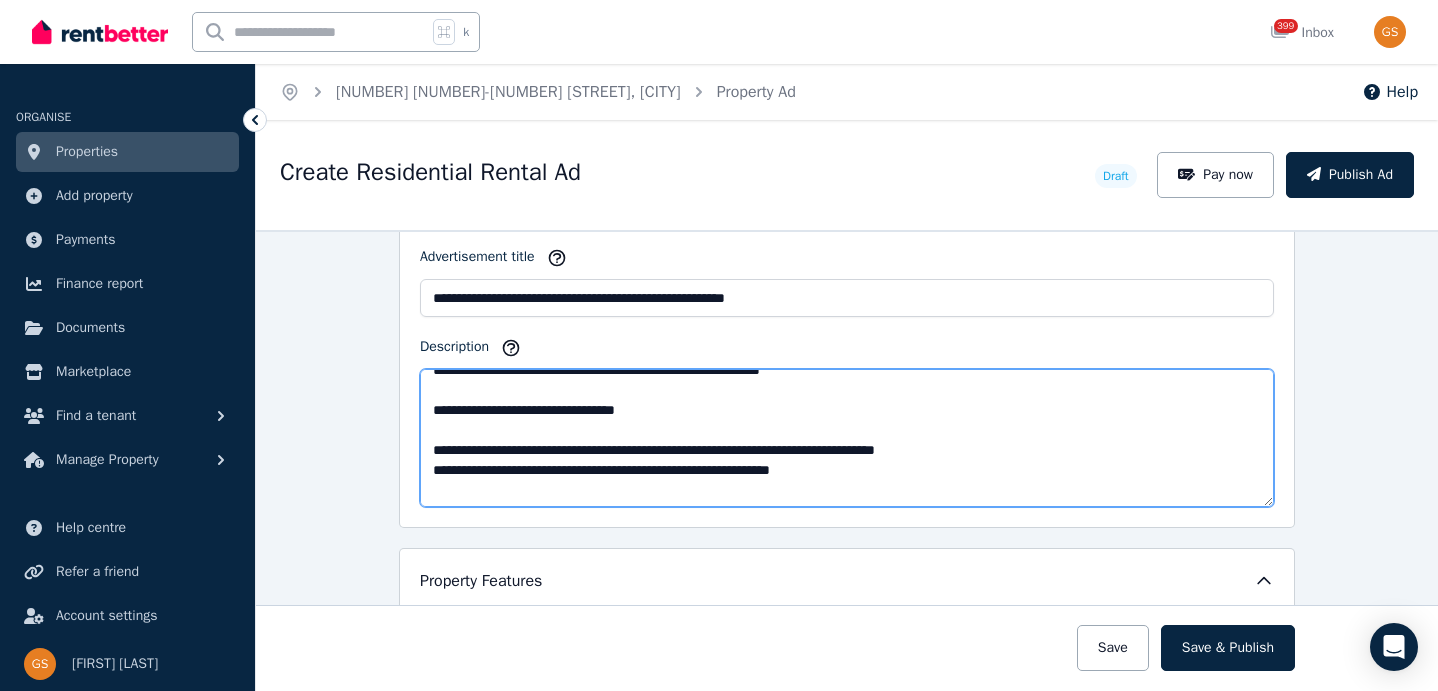 scroll, scrollTop: 349, scrollLeft: 0, axis: vertical 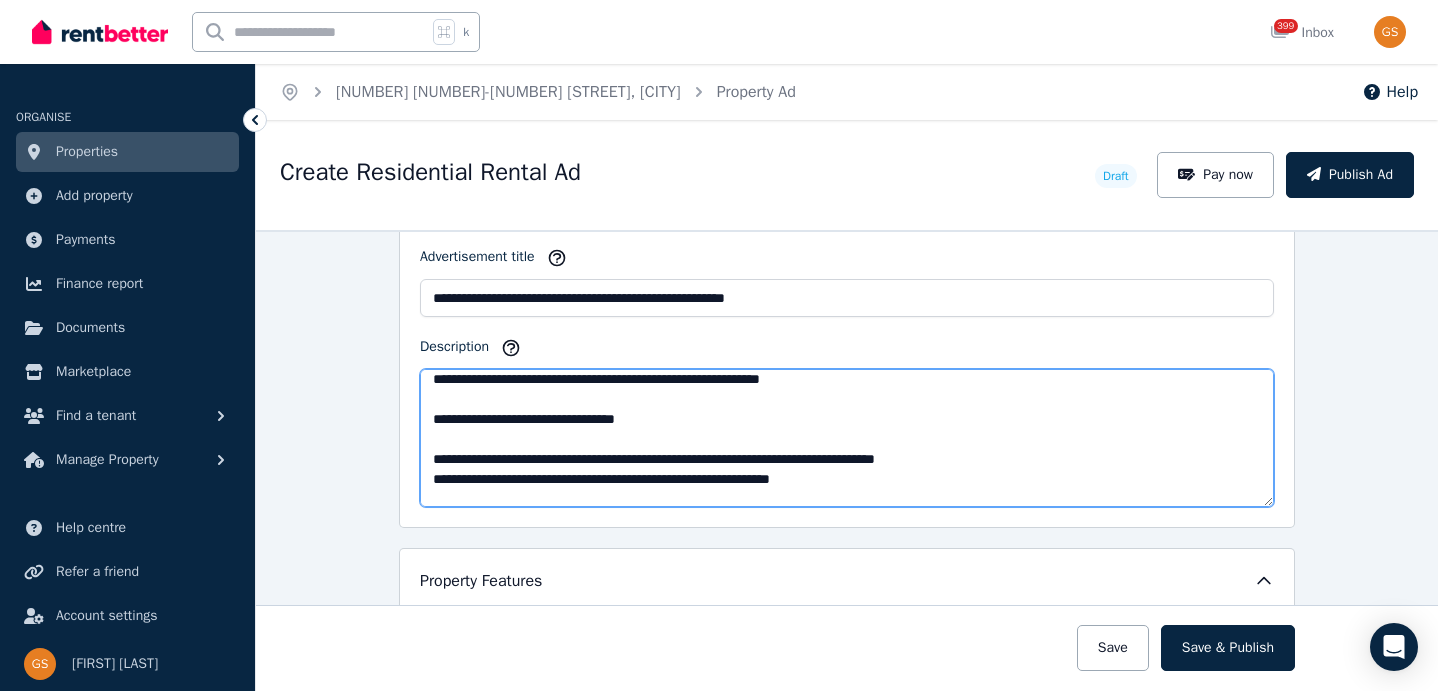 click on "Description" at bounding box center (847, 438) 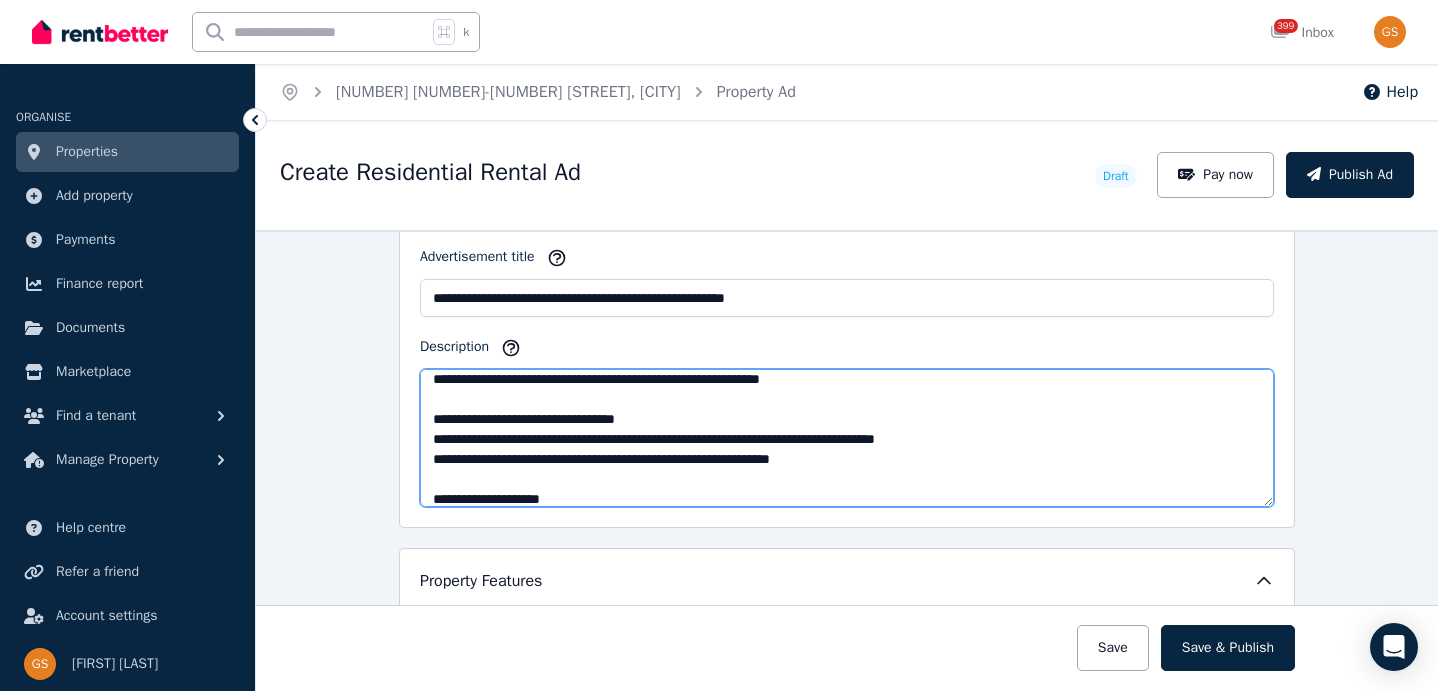 click on "Description" at bounding box center [847, 438] 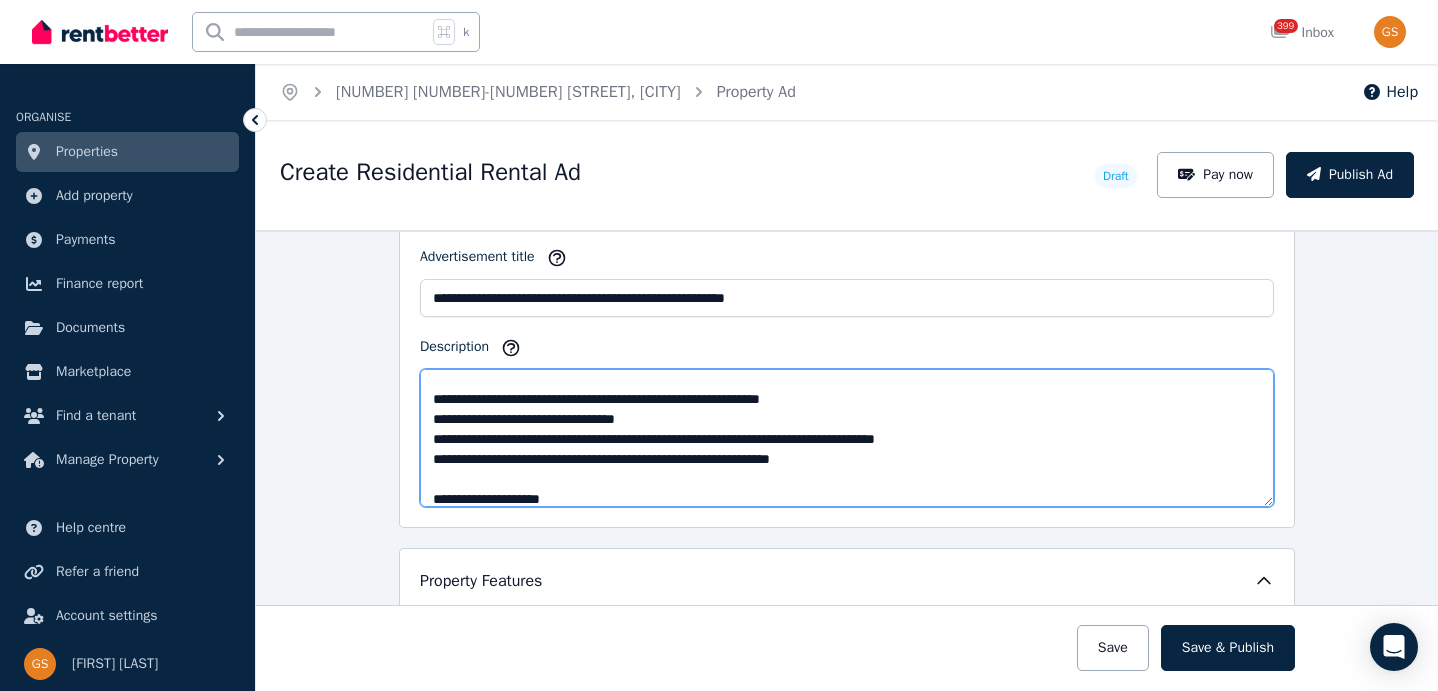 scroll, scrollTop: 303, scrollLeft: 0, axis: vertical 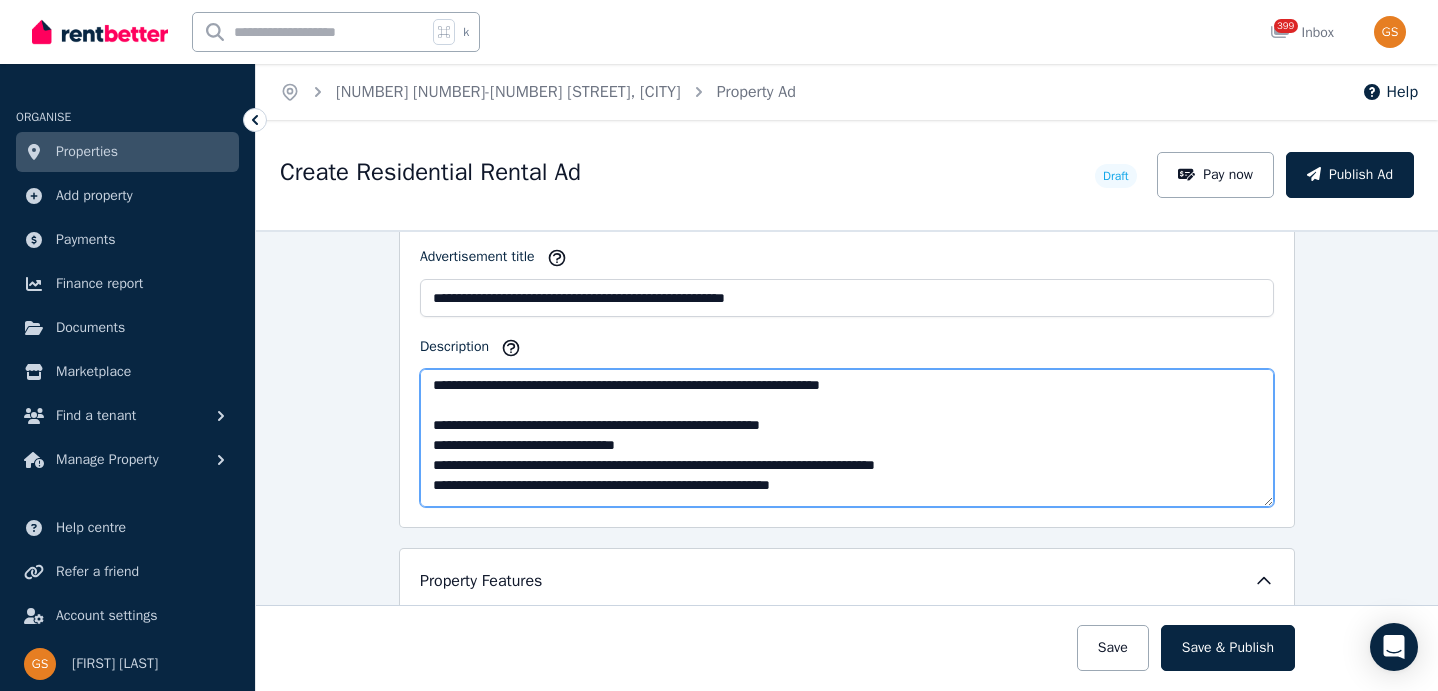 click on "Description" at bounding box center [847, 438] 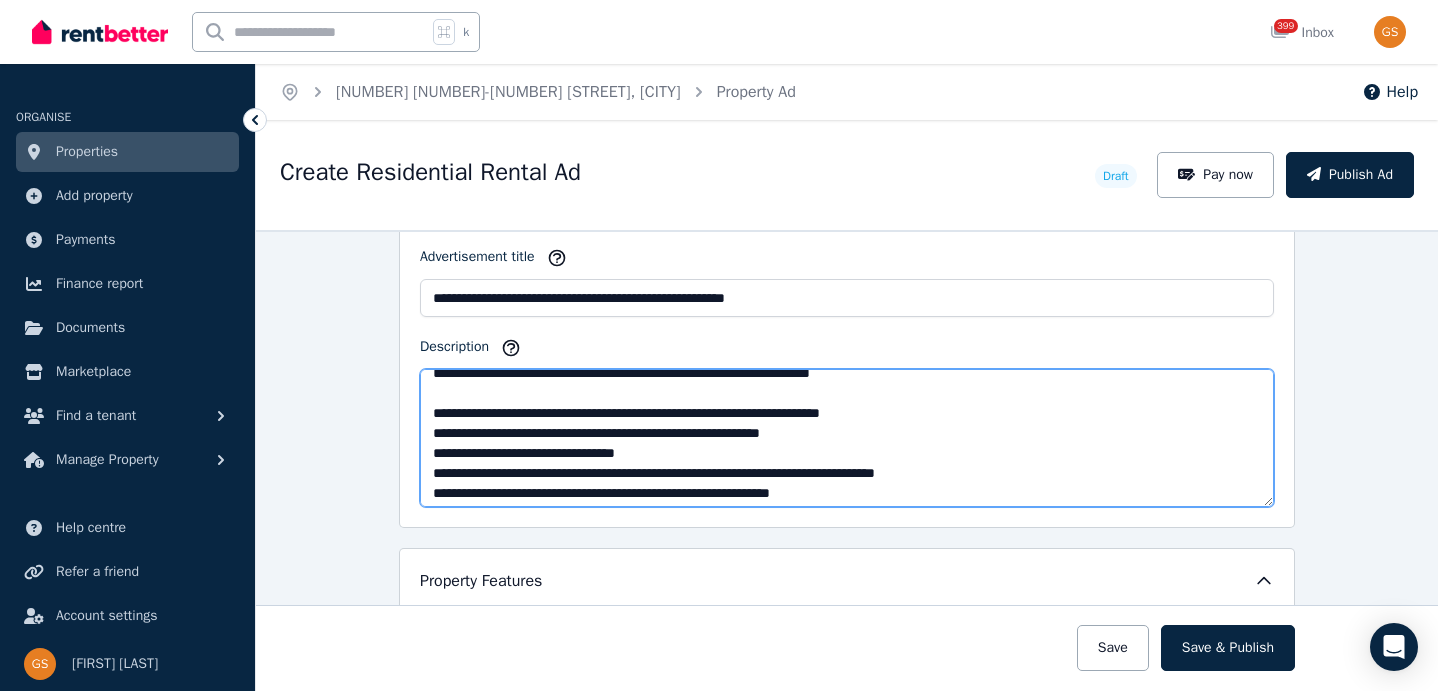 scroll, scrollTop: 274, scrollLeft: 0, axis: vertical 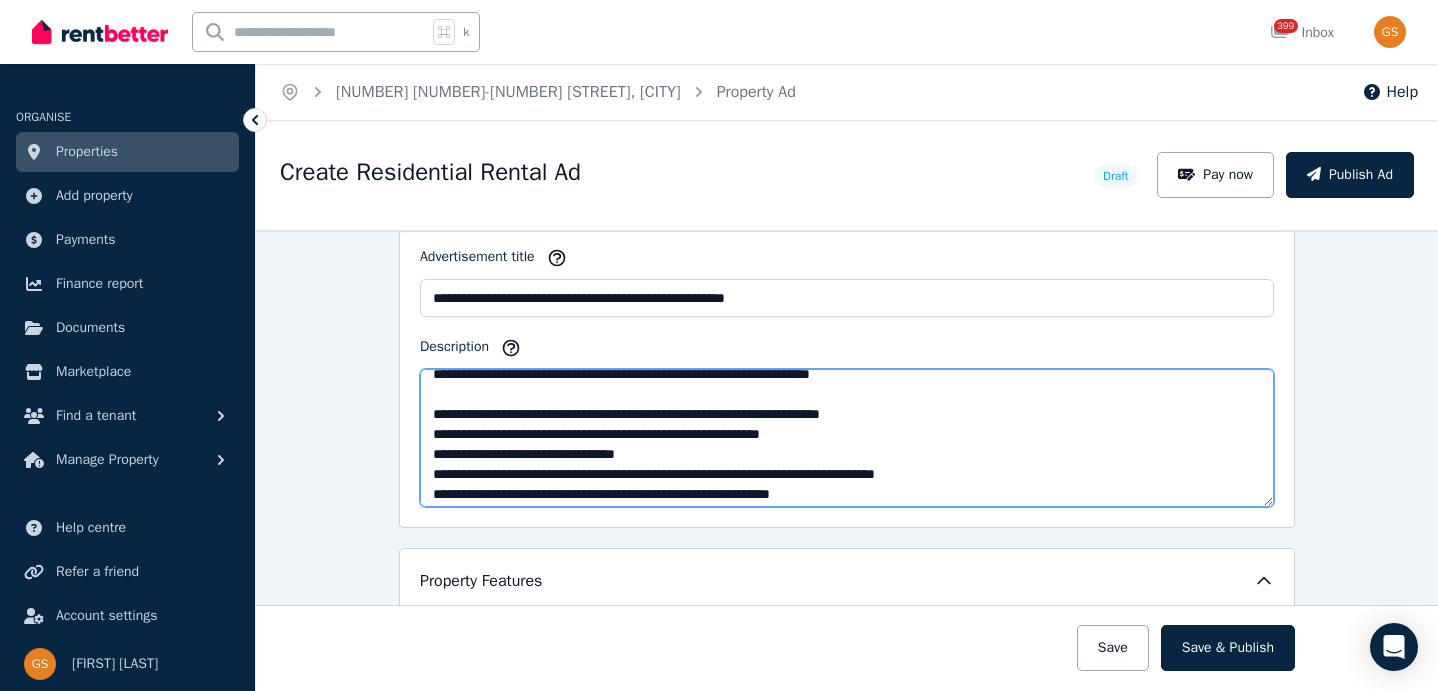 click on "Description" at bounding box center [847, 438] 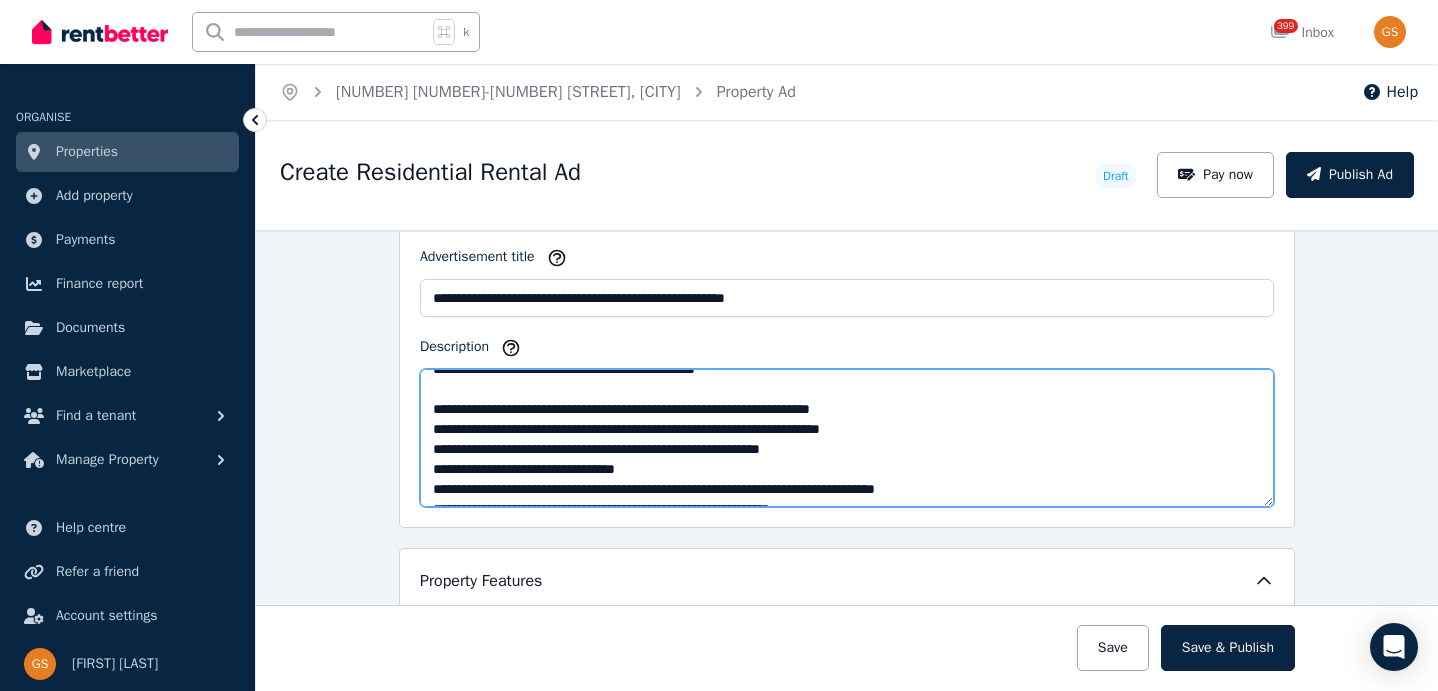 scroll, scrollTop: 223, scrollLeft: 0, axis: vertical 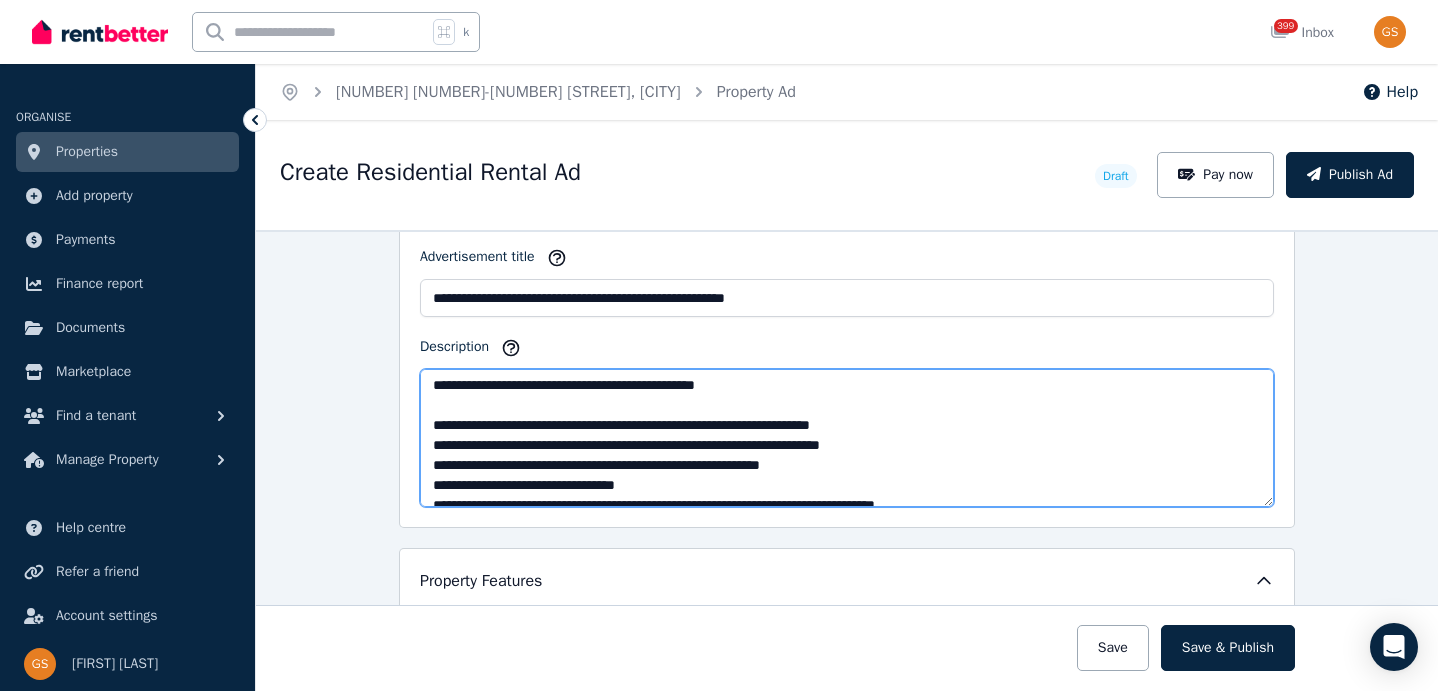 click on "Description" at bounding box center (847, 438) 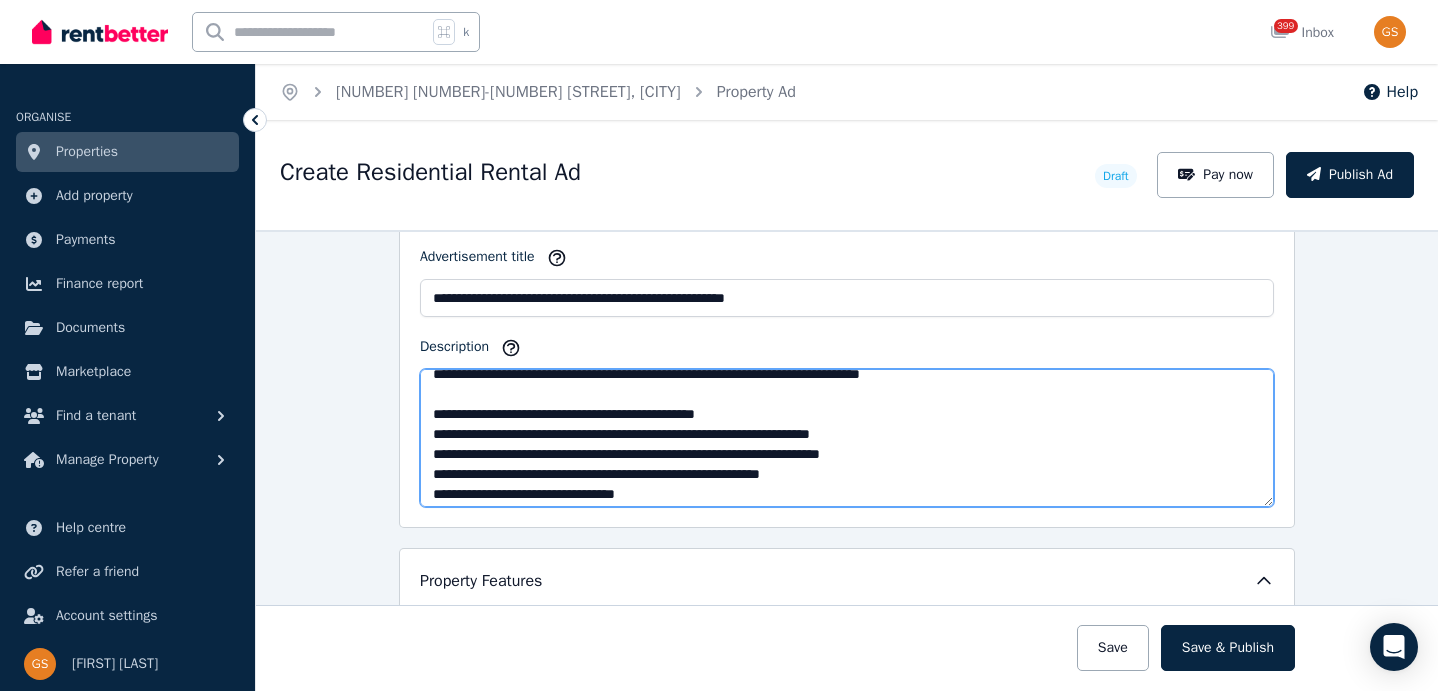click on "Description" at bounding box center [847, 438] 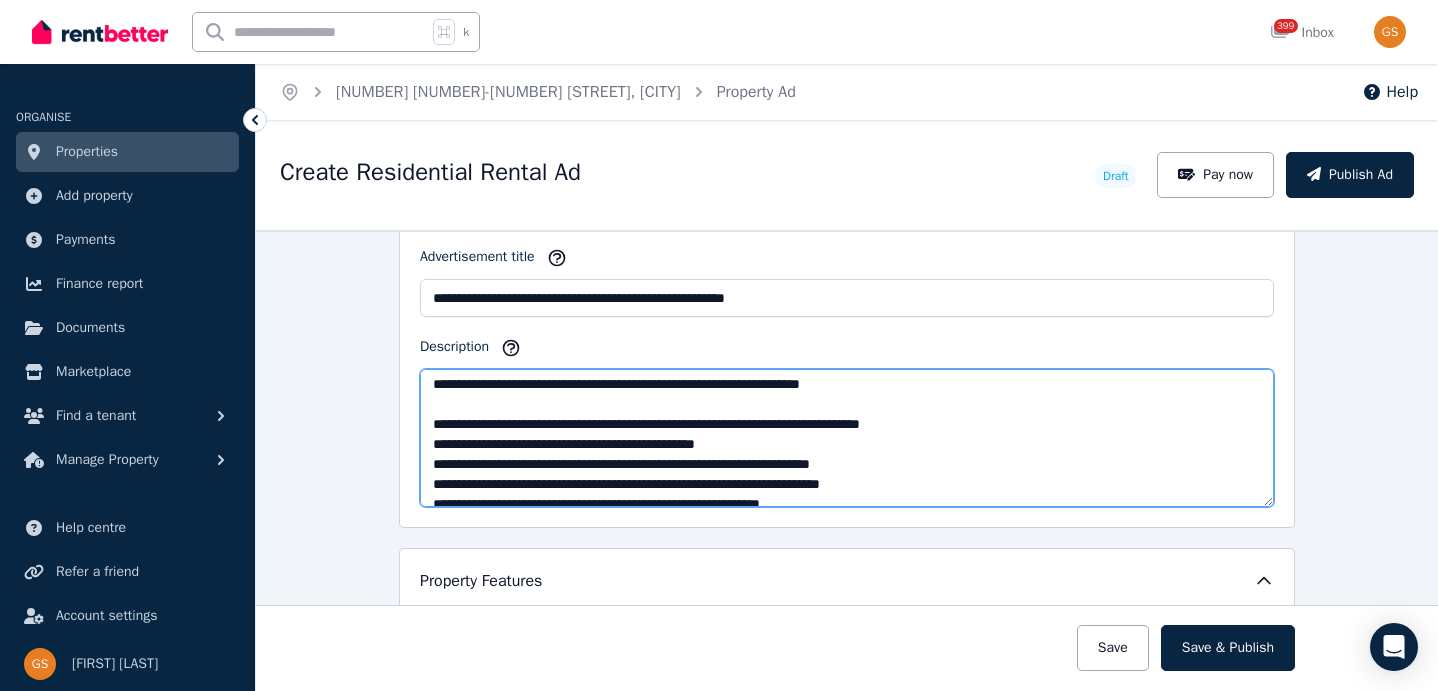 scroll, scrollTop: 143, scrollLeft: 0, axis: vertical 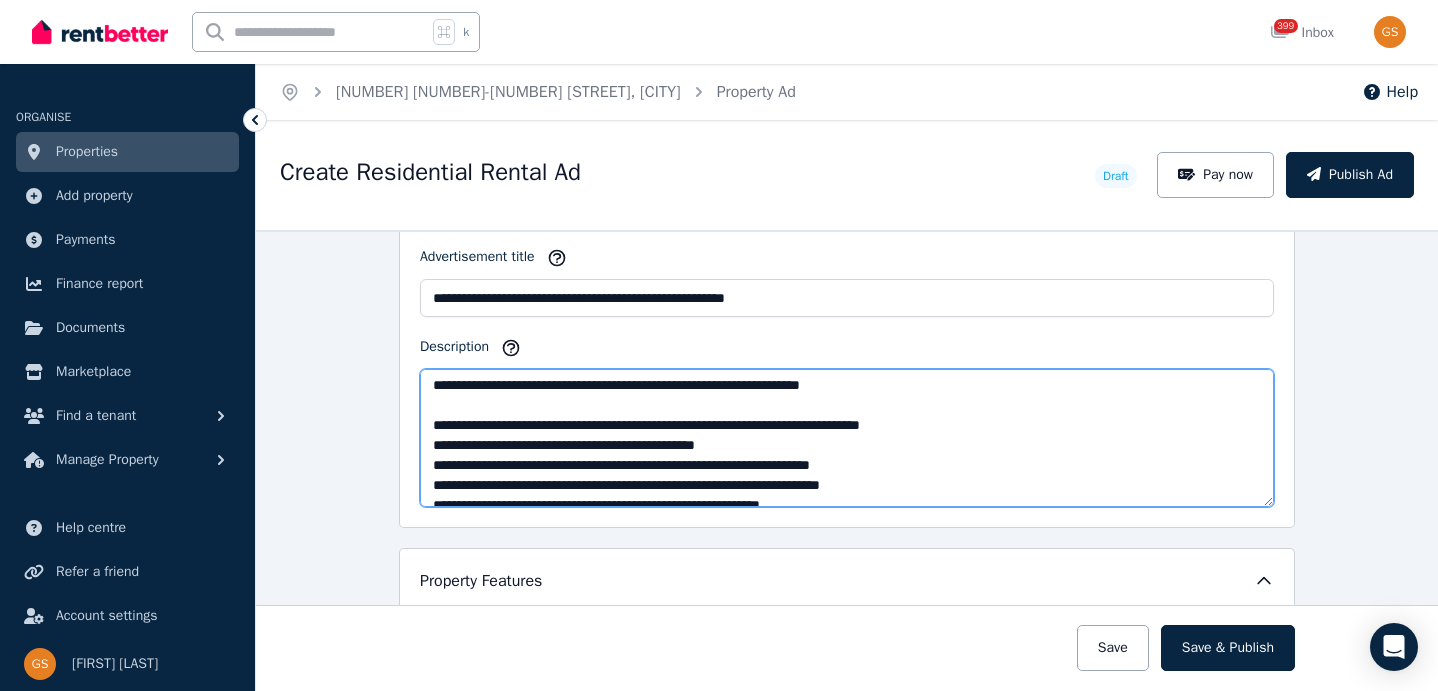 click on "Description" at bounding box center [847, 438] 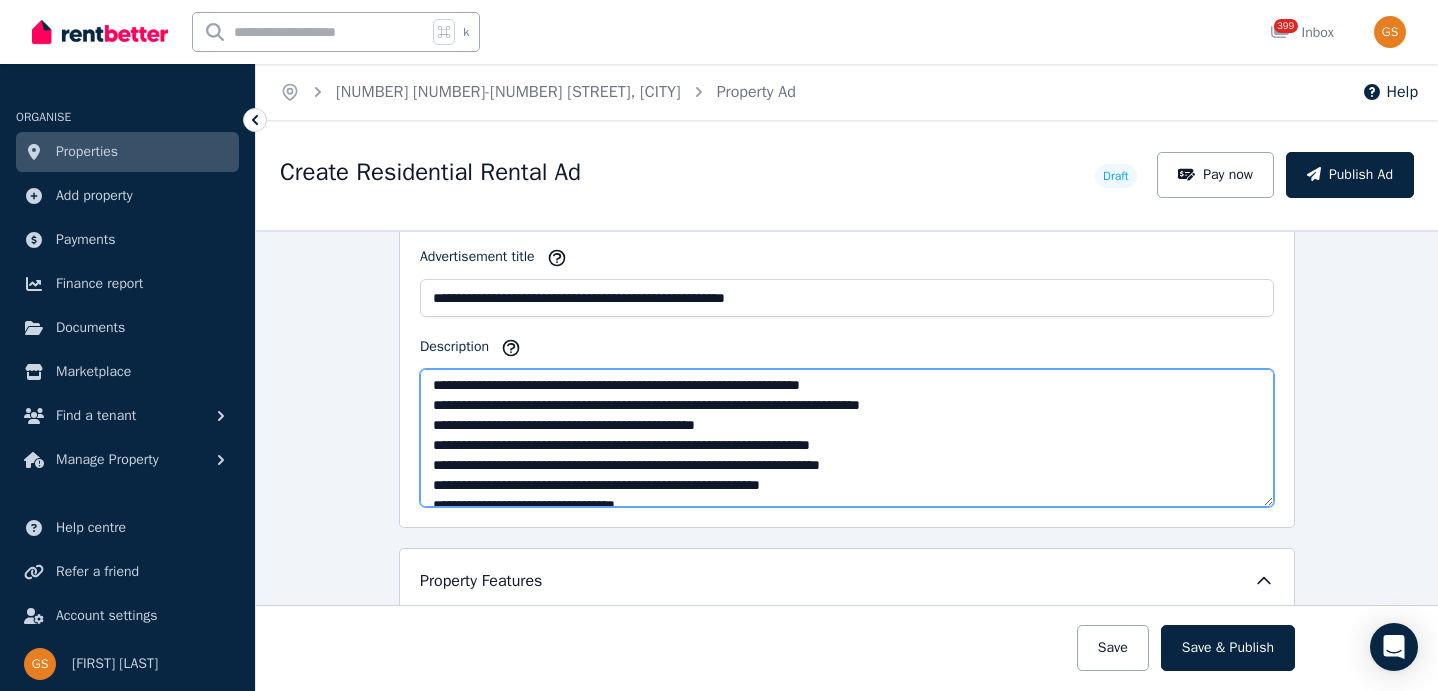 scroll, scrollTop: 113, scrollLeft: 0, axis: vertical 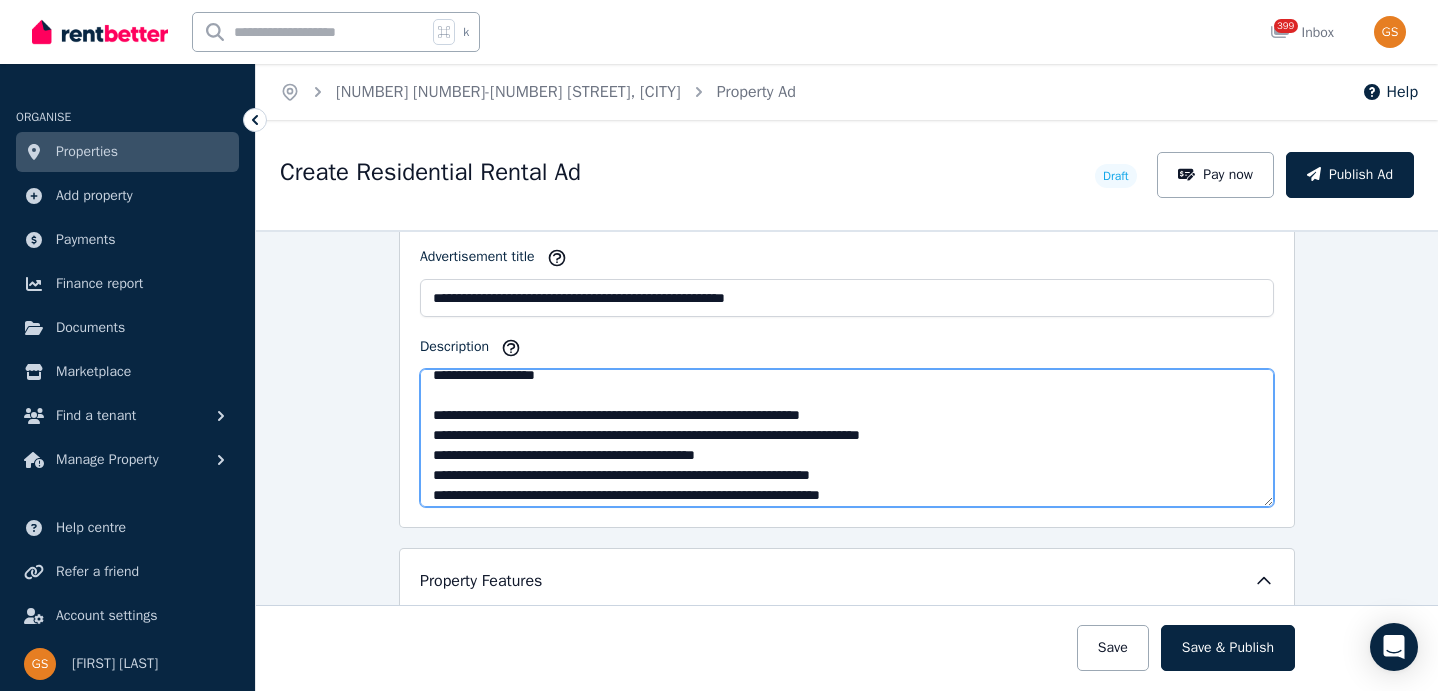 click on "Description" at bounding box center (847, 438) 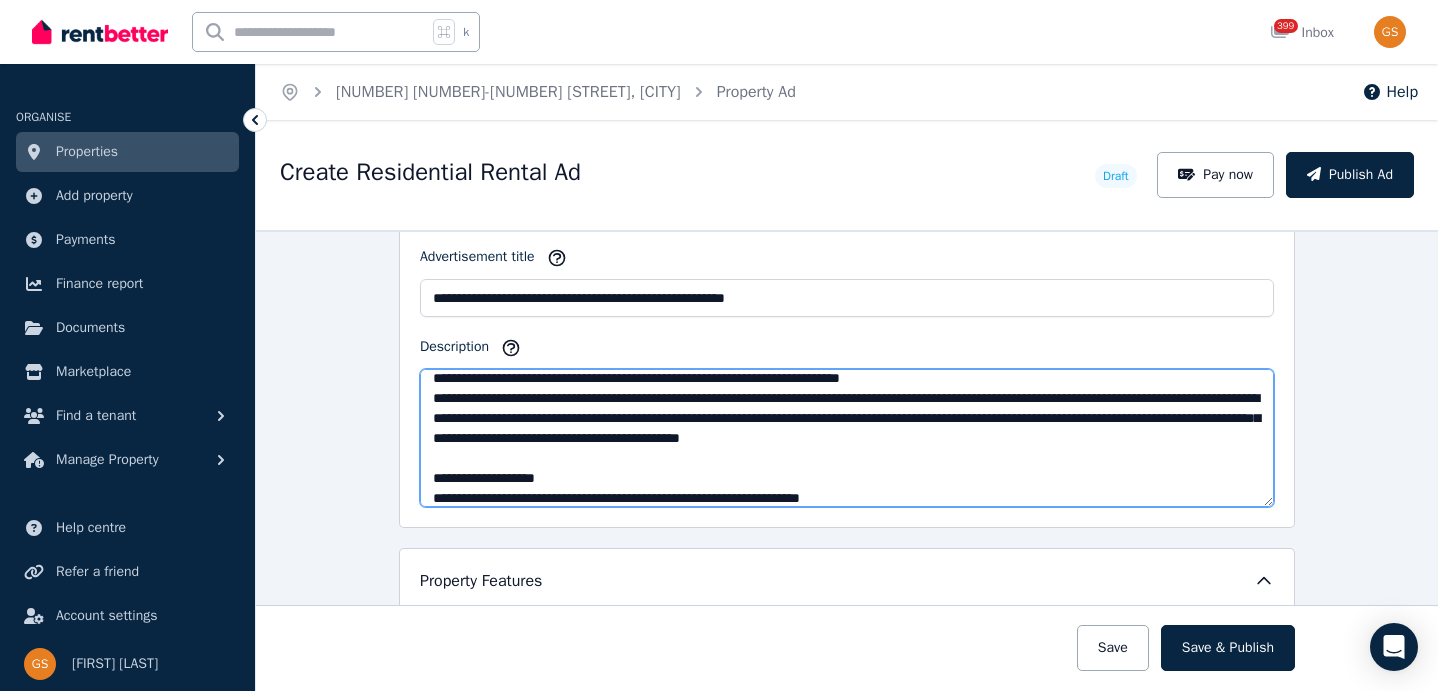 scroll, scrollTop: 0, scrollLeft: 0, axis: both 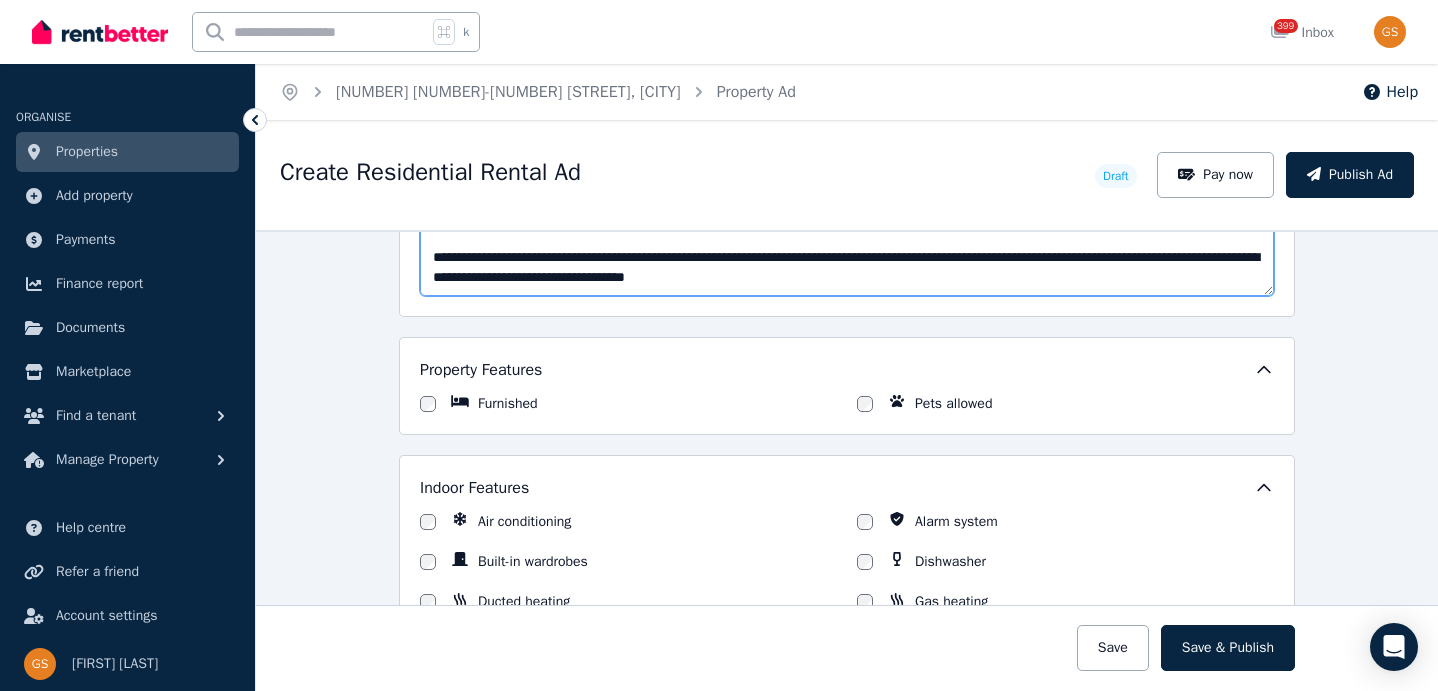type on "**********" 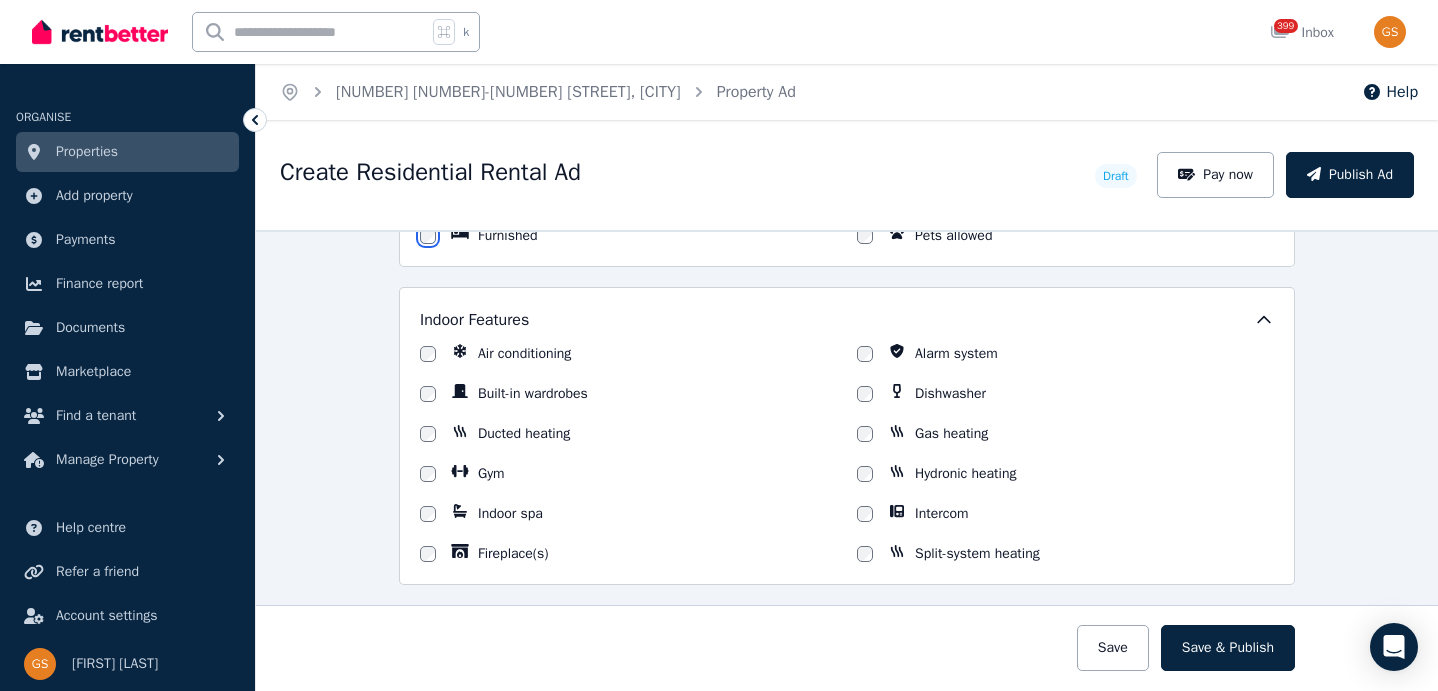 scroll, scrollTop: 1585, scrollLeft: 0, axis: vertical 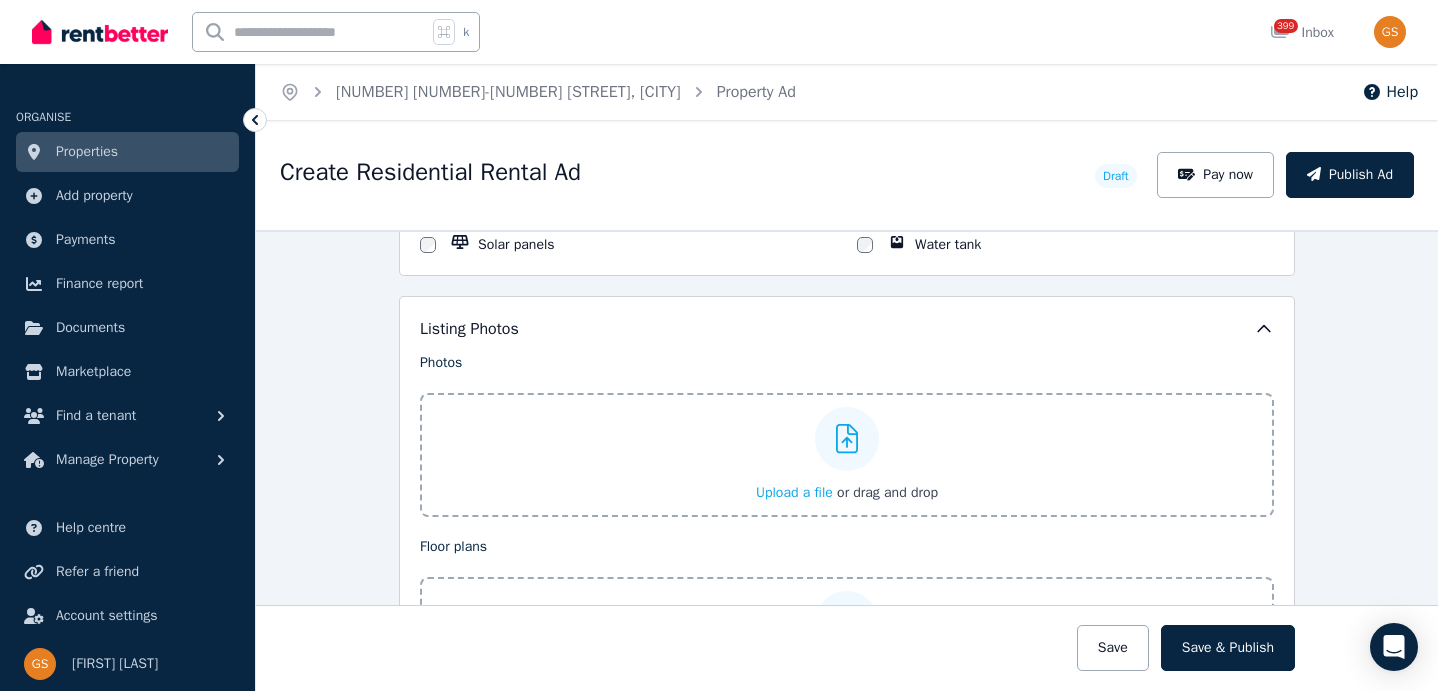 click at bounding box center [847, 439] 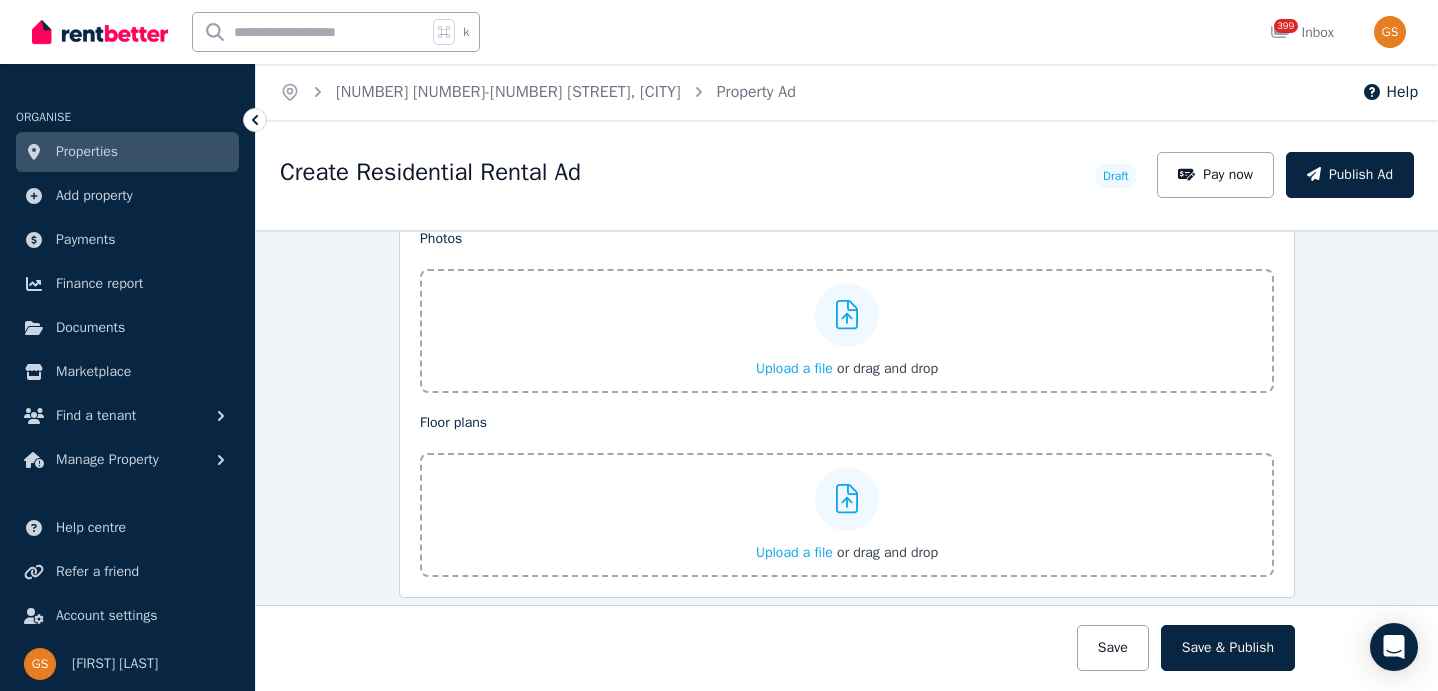 scroll, scrollTop: 2446, scrollLeft: 0, axis: vertical 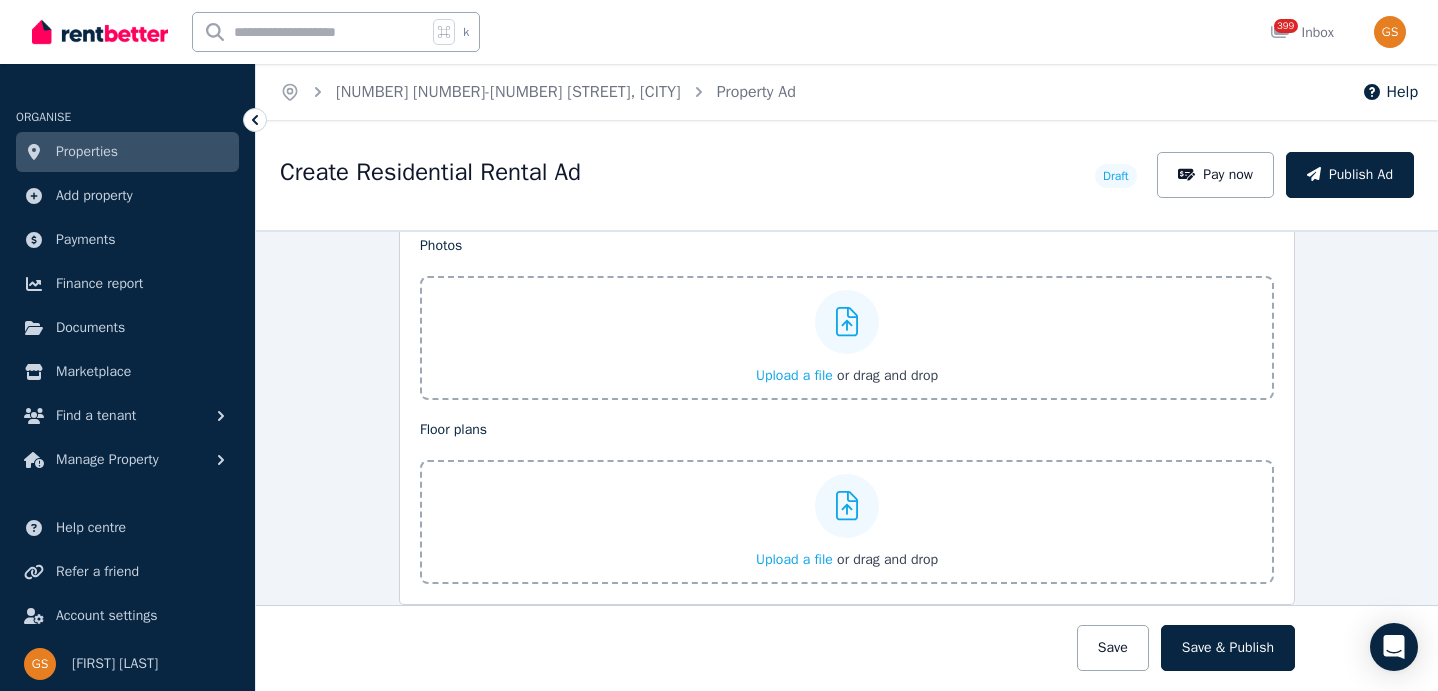 click at bounding box center (847, 322) 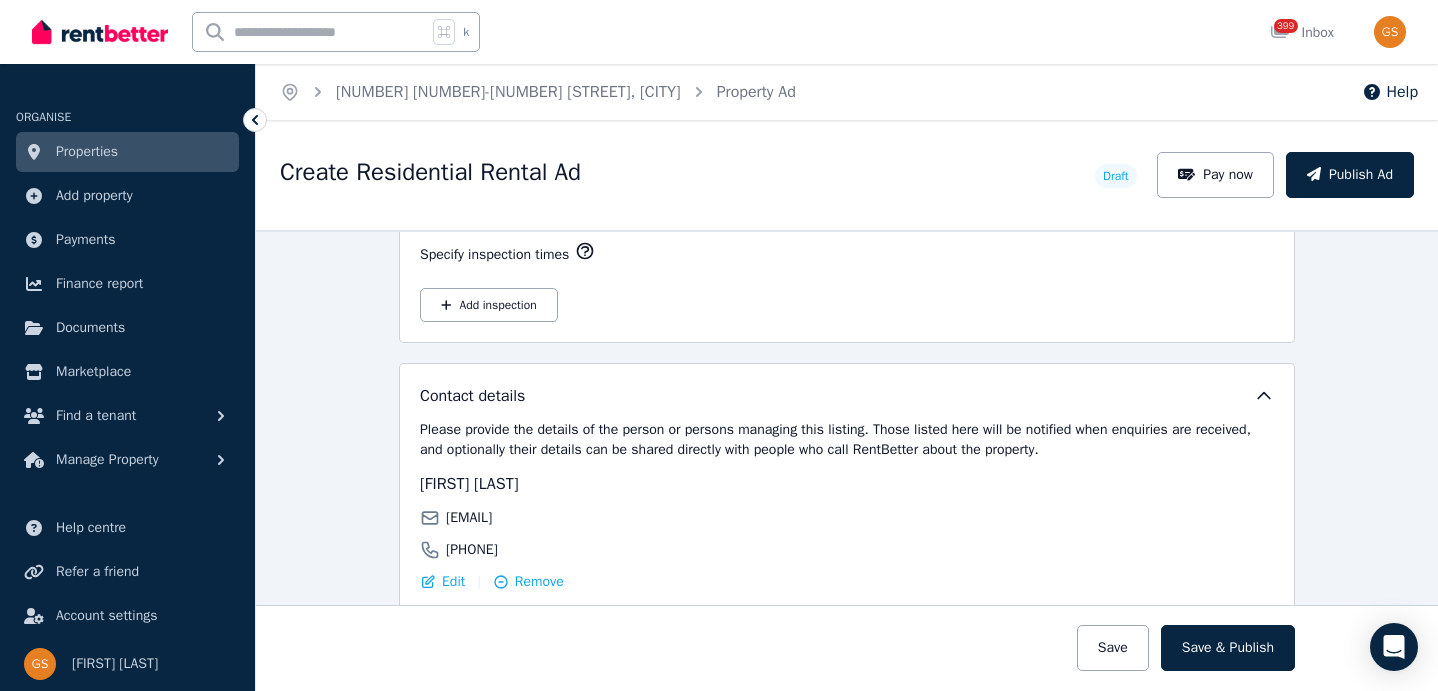 scroll, scrollTop: 3179, scrollLeft: 0, axis: vertical 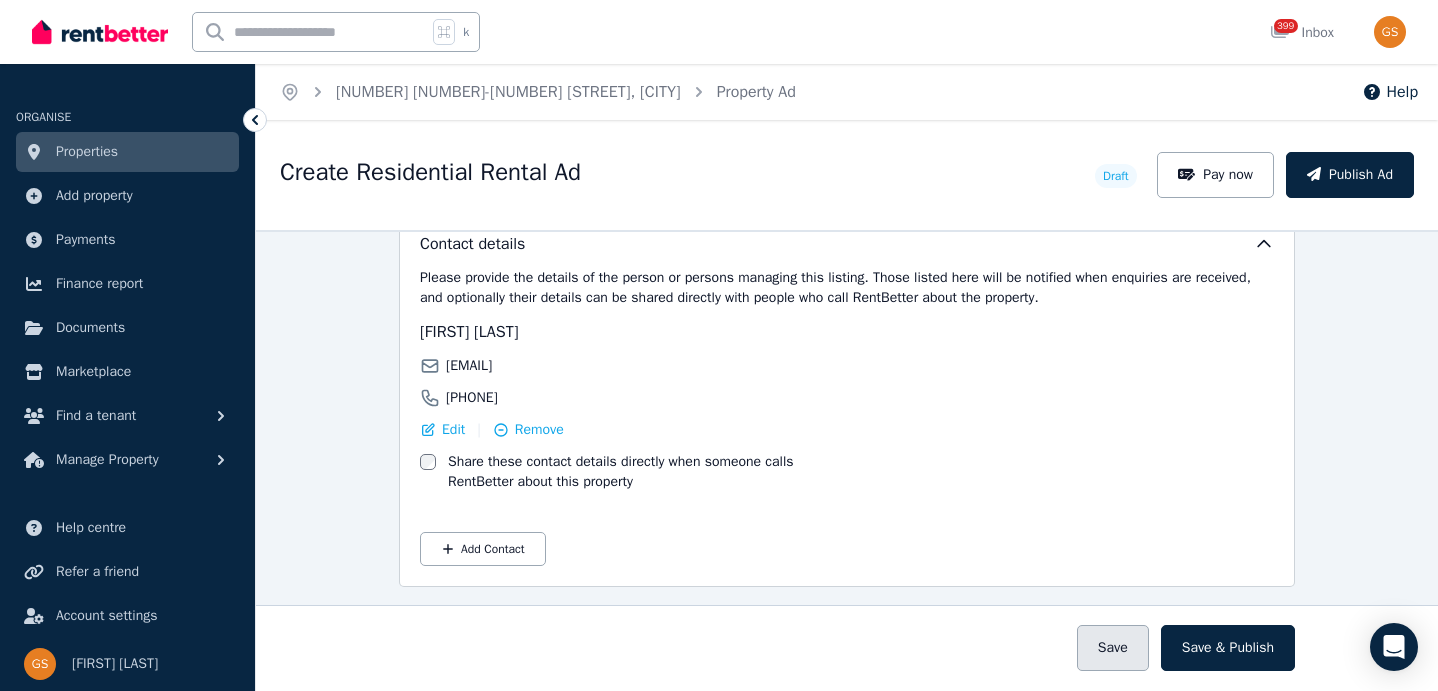 click on "Save" at bounding box center [1113, 648] 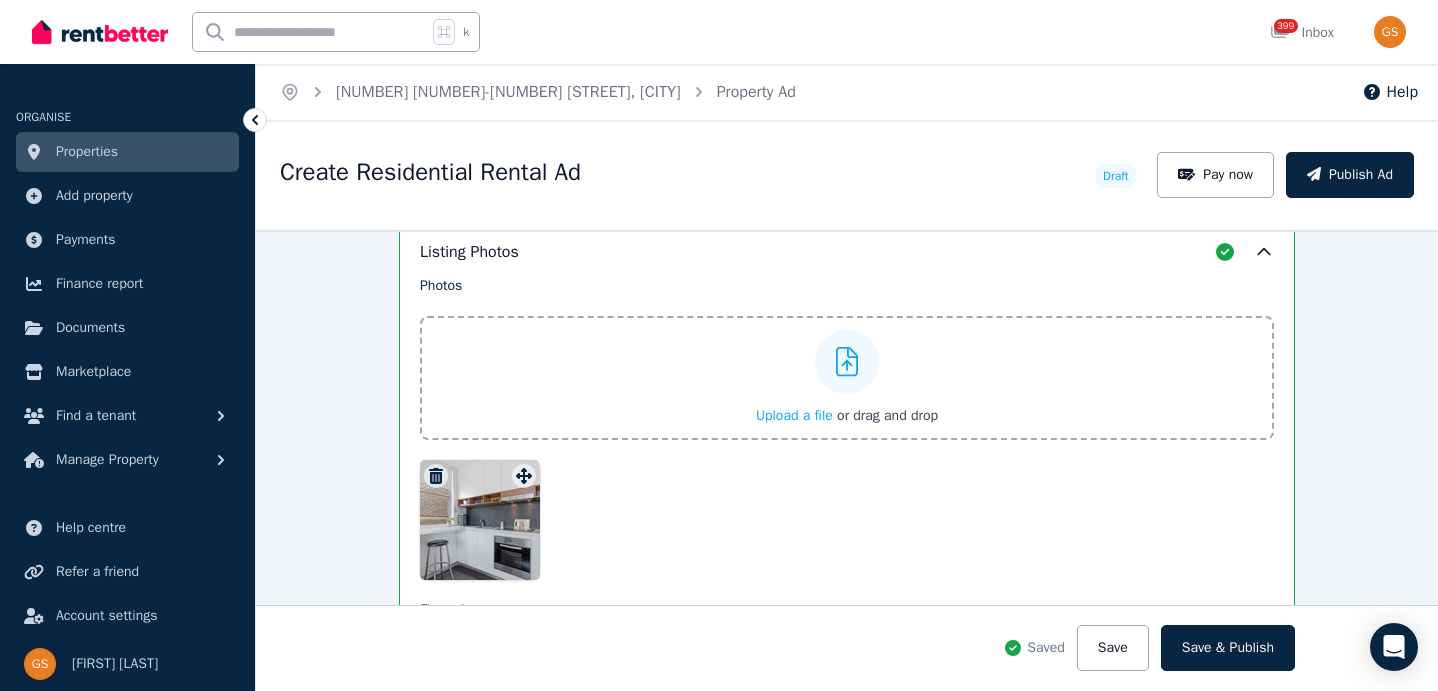scroll, scrollTop: 2485, scrollLeft: 0, axis: vertical 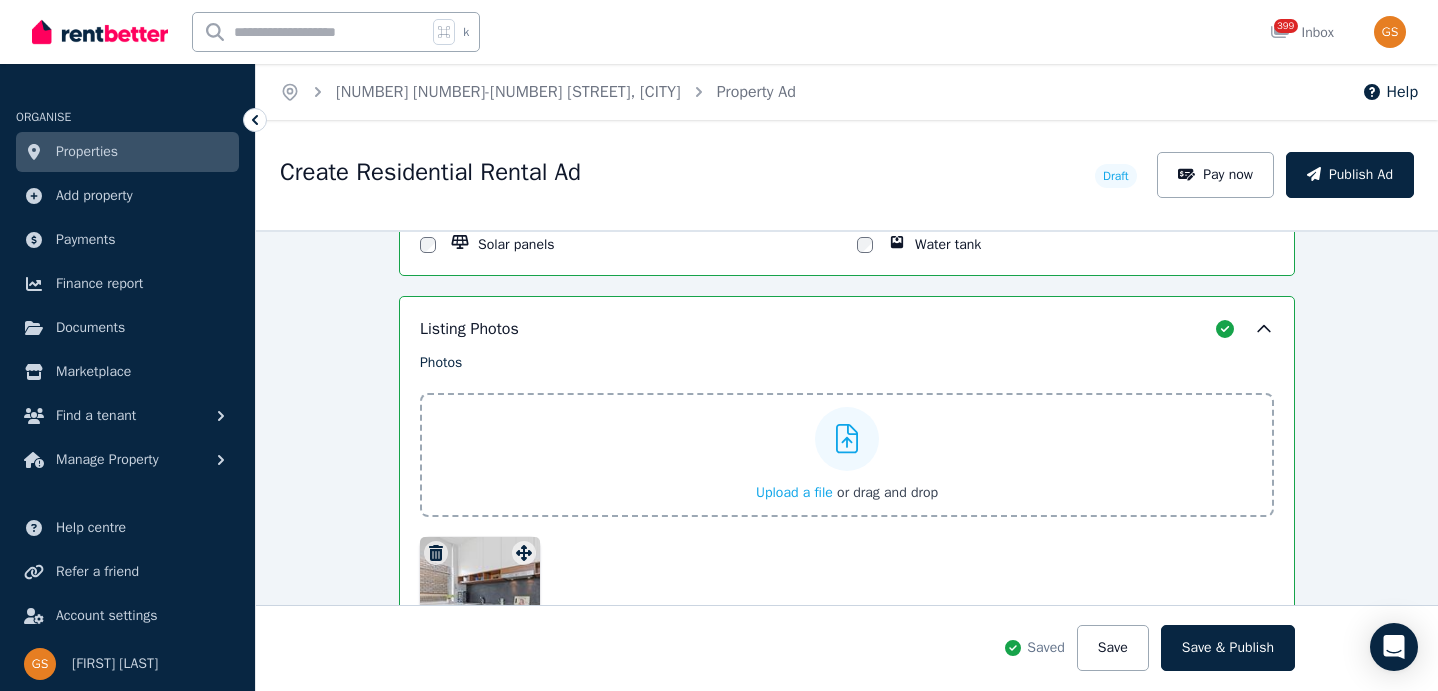 click on "Photos Upload a file   or drag and drop
To pick up a draggable item, press the space bar.
While dragging, use the arrow keys to move the item.
Press space again to drop the item in its new position, or press escape to cancel." at bounding box center [847, 505] 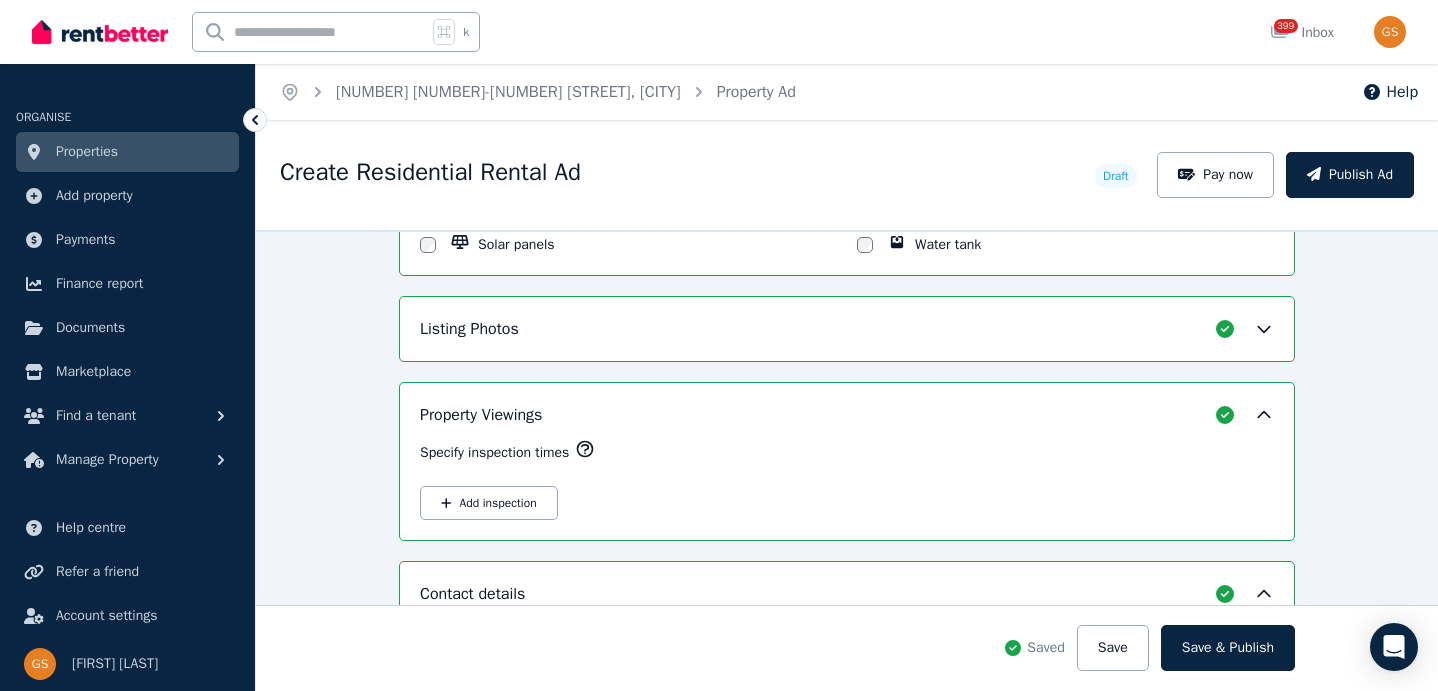 click 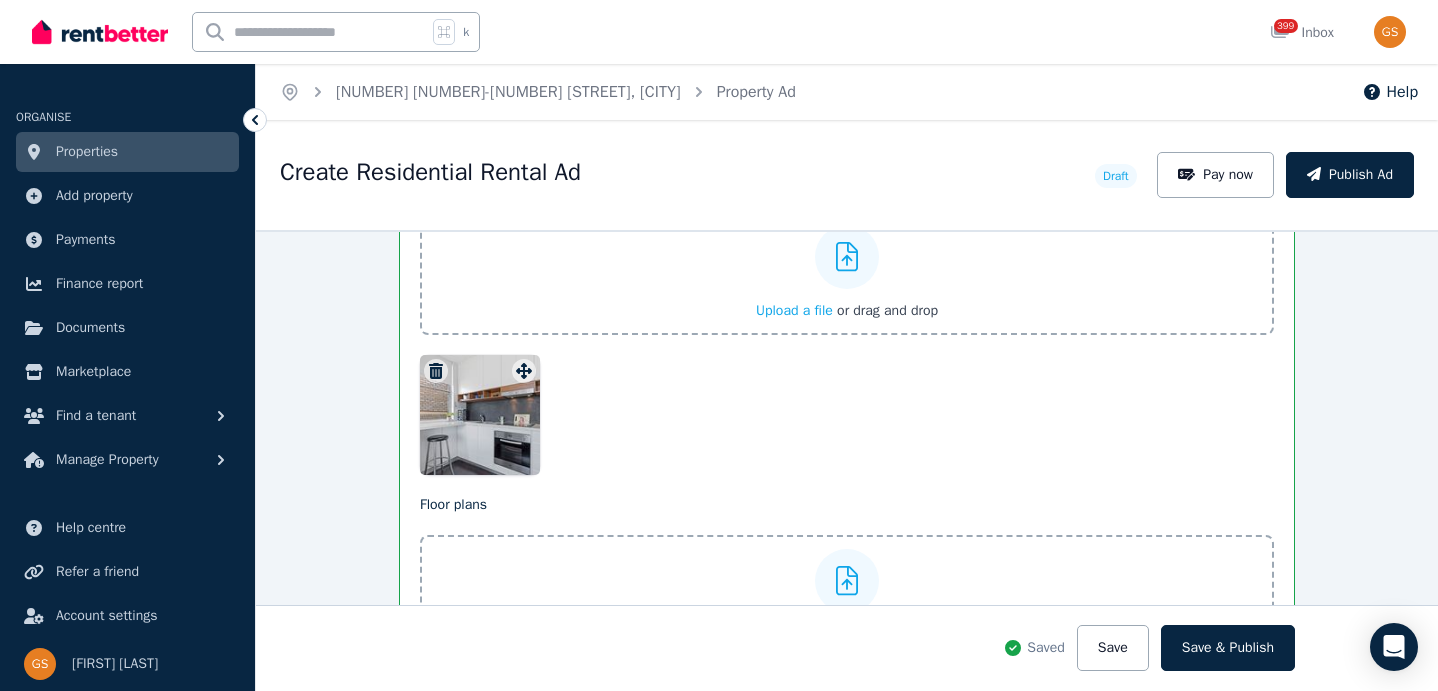 scroll, scrollTop: 2639, scrollLeft: 0, axis: vertical 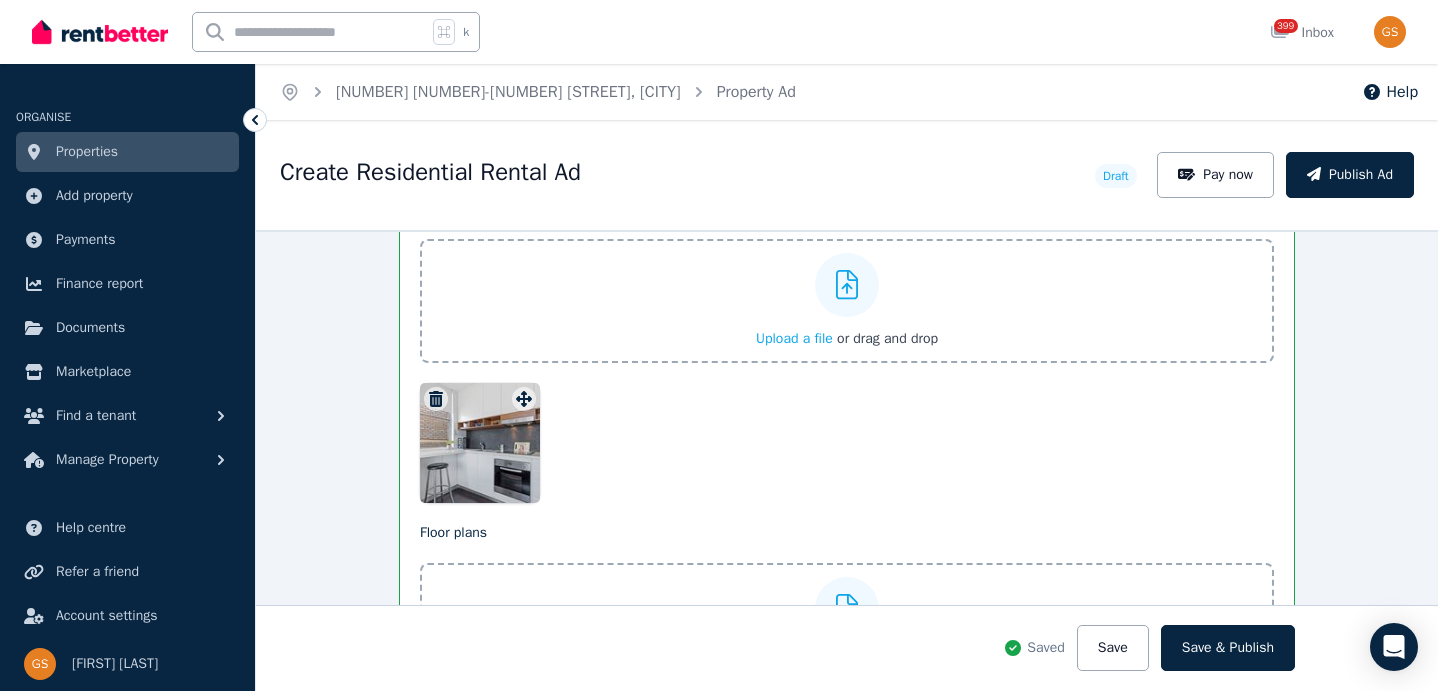 click on "Upload a file" at bounding box center (794, 338) 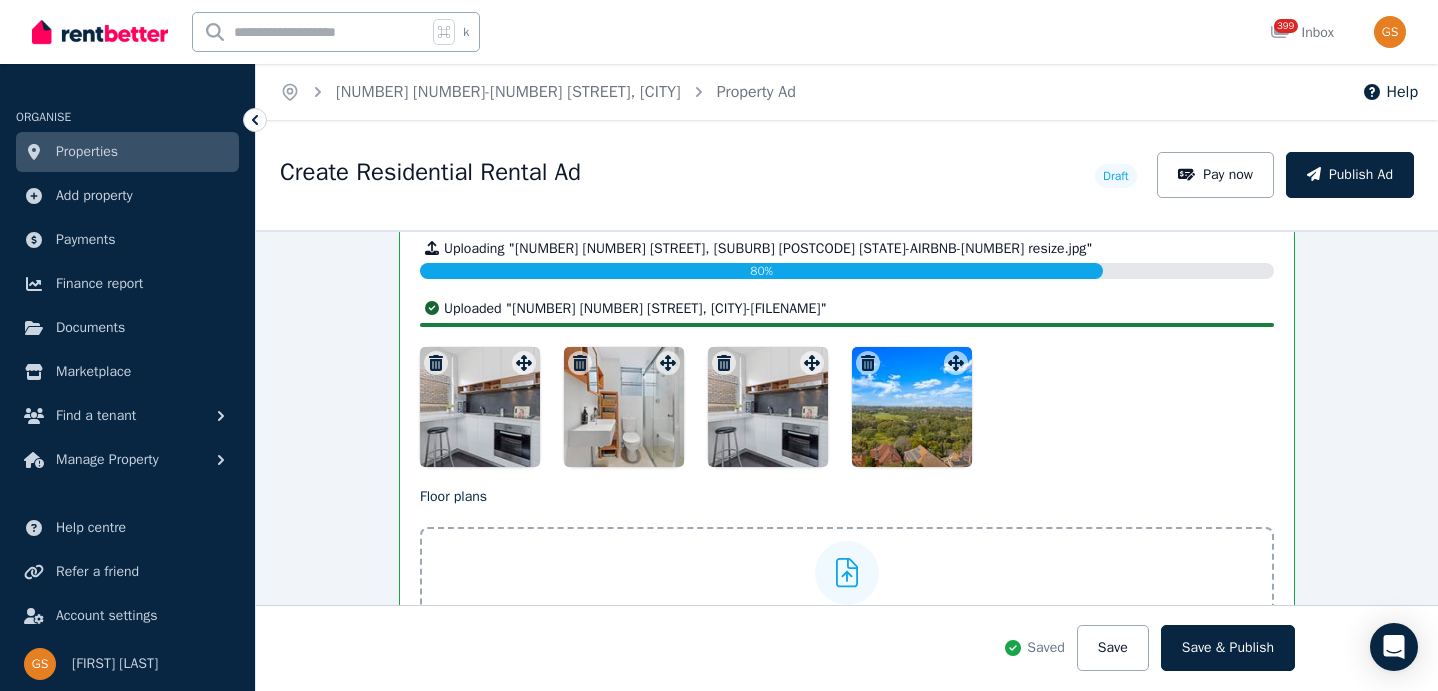 scroll, scrollTop: 3131, scrollLeft: 0, axis: vertical 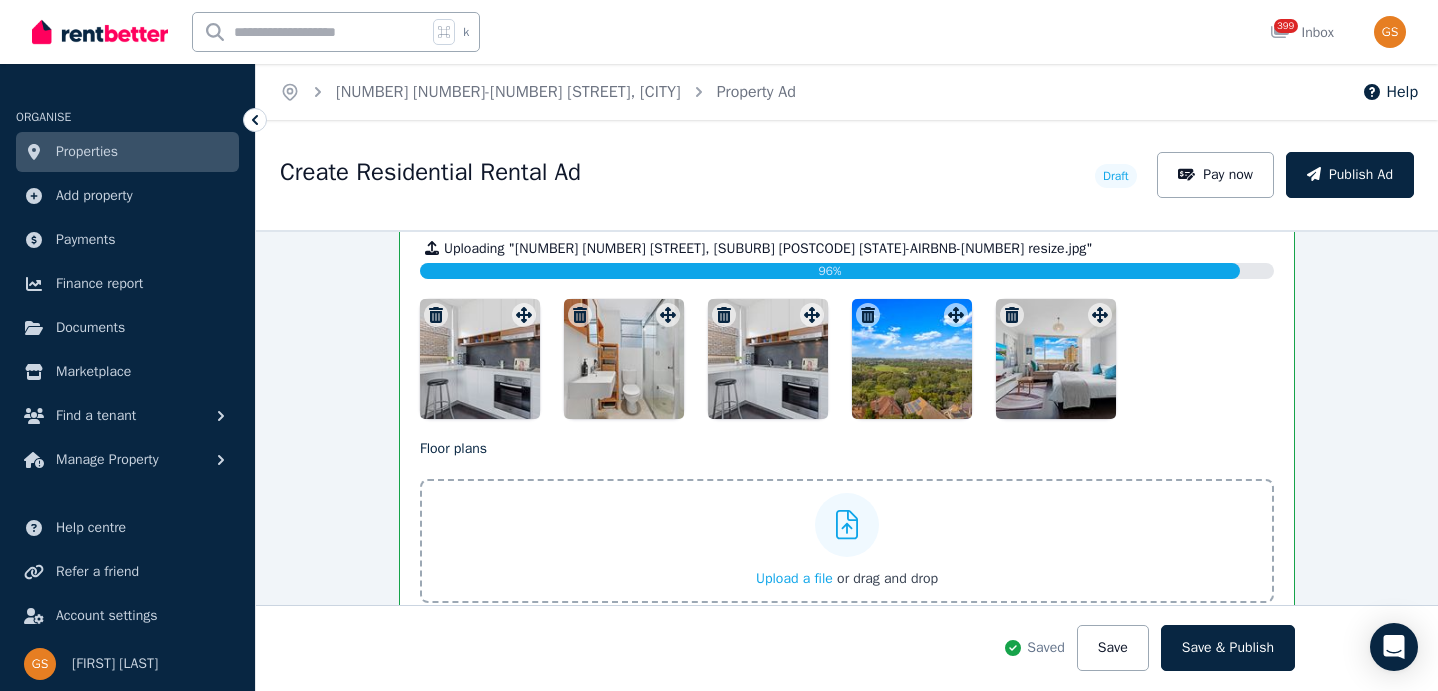 click at bounding box center [480, 359] 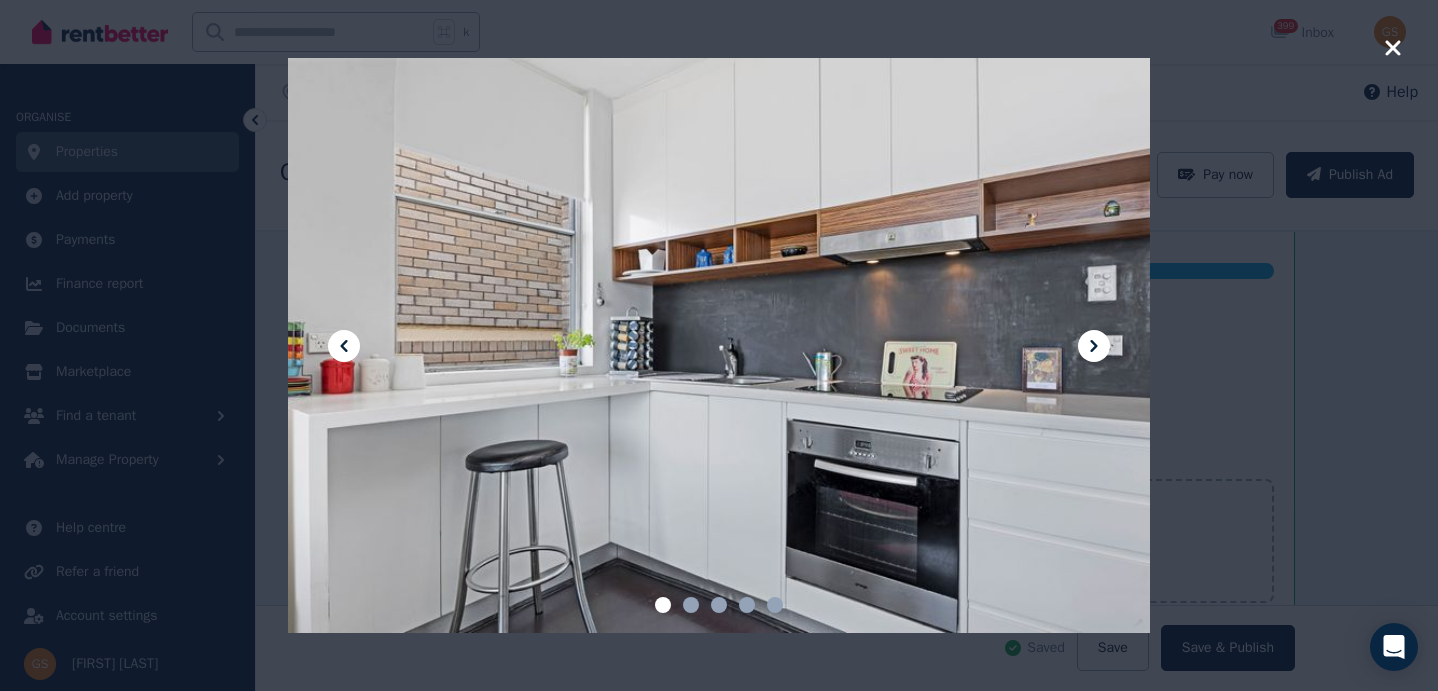 click 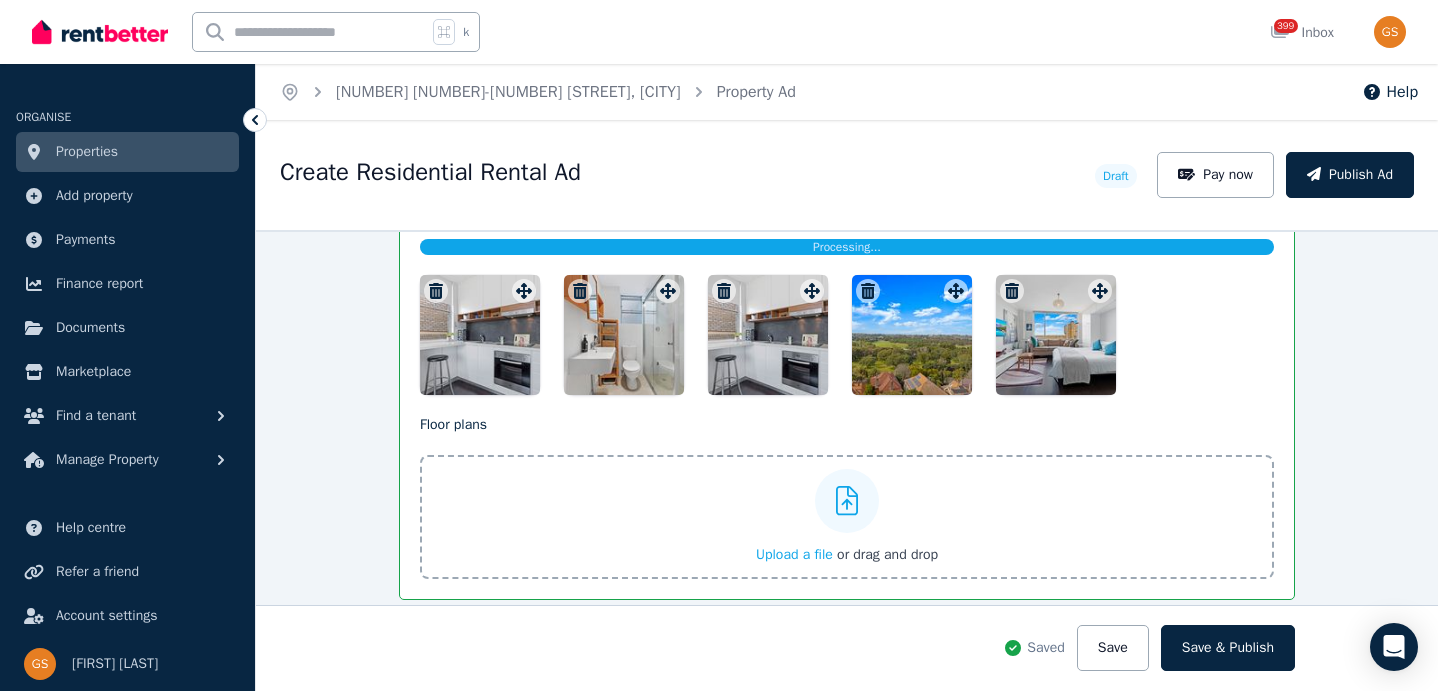 scroll, scrollTop: 3035, scrollLeft: 0, axis: vertical 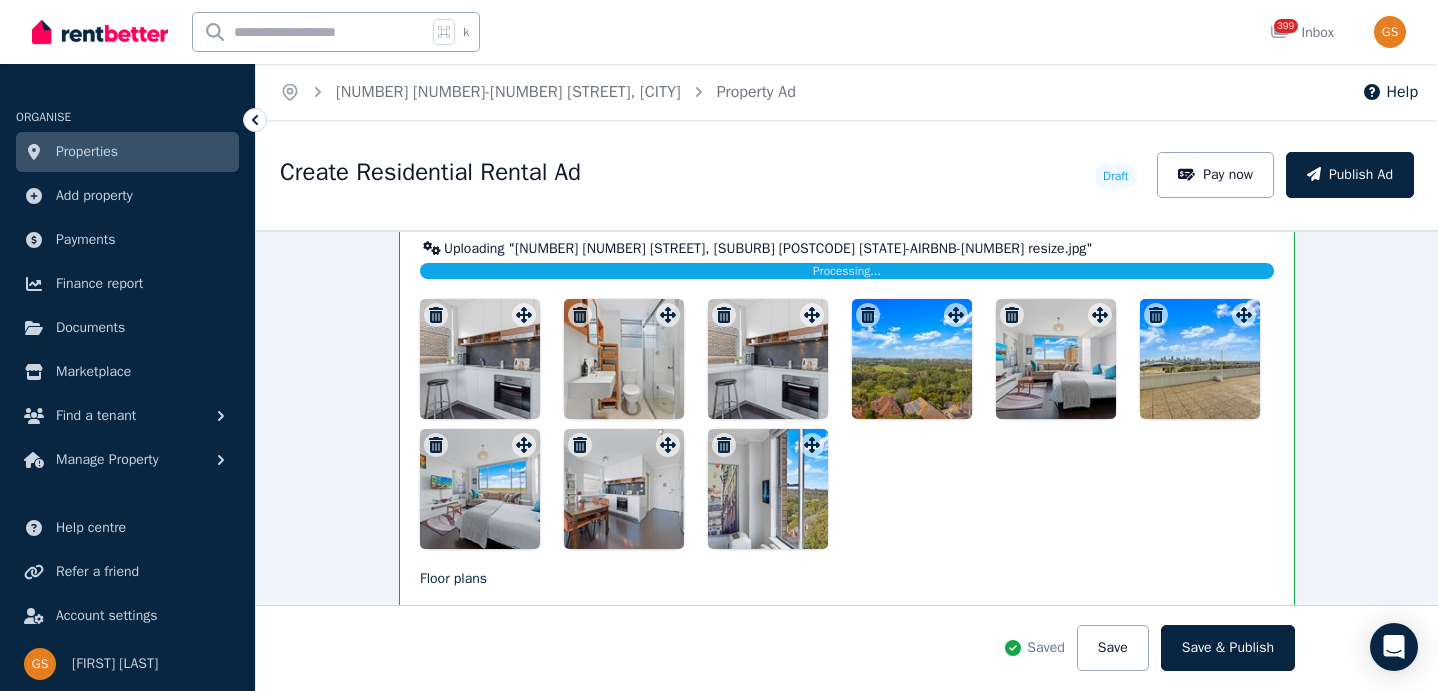 click 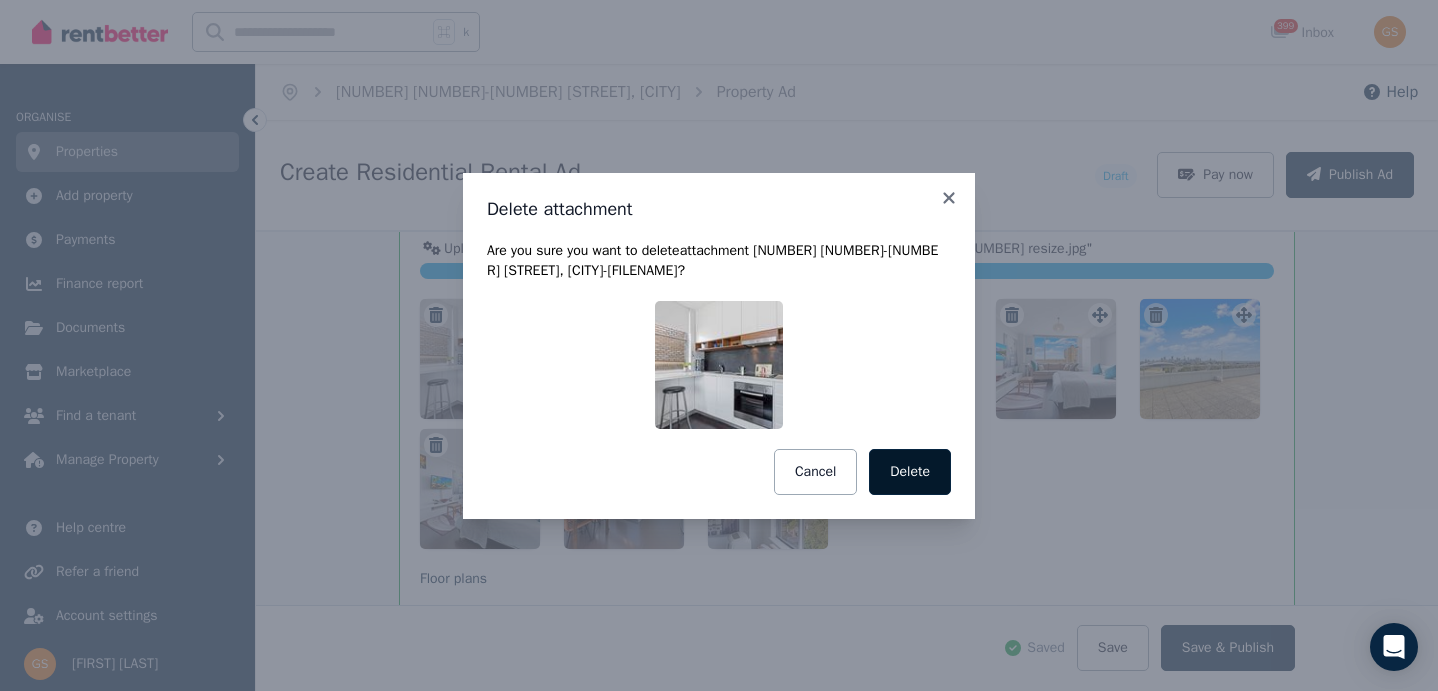 click on "Delete" at bounding box center [910, 472] 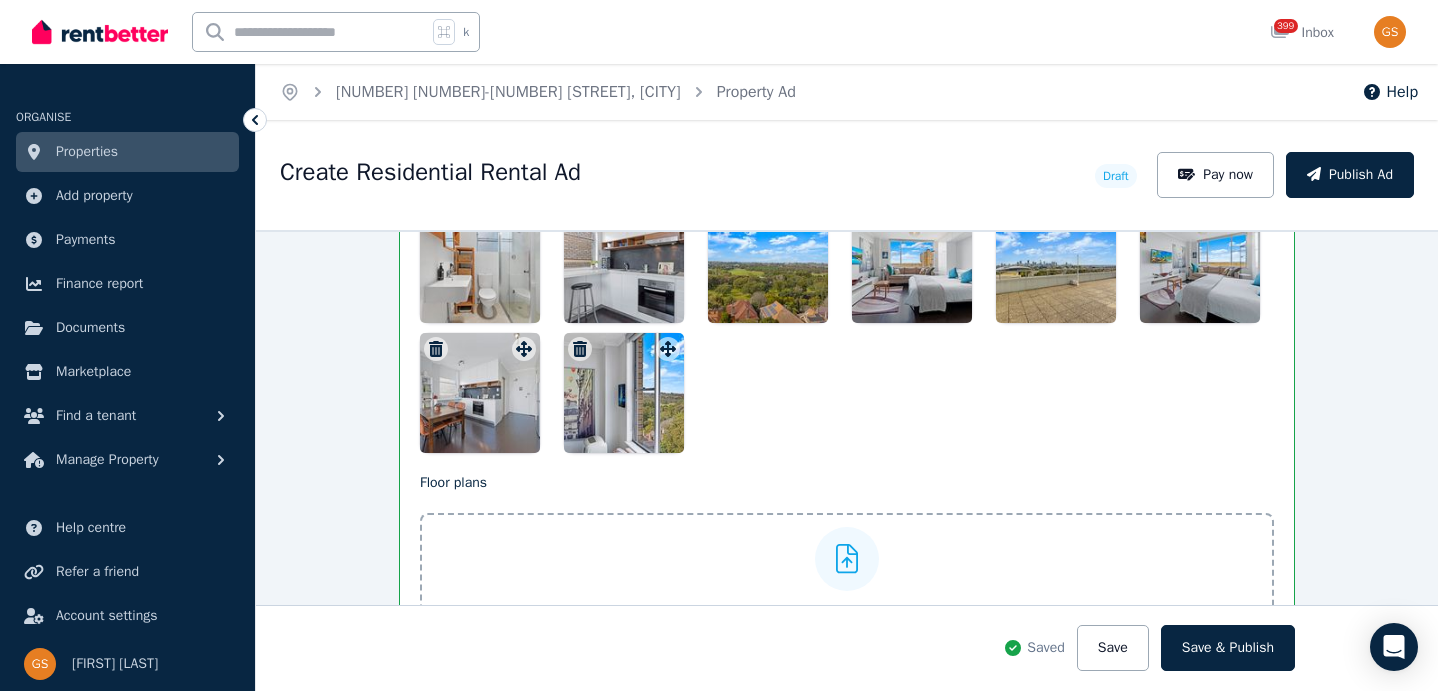 scroll, scrollTop: 2843, scrollLeft: 0, axis: vertical 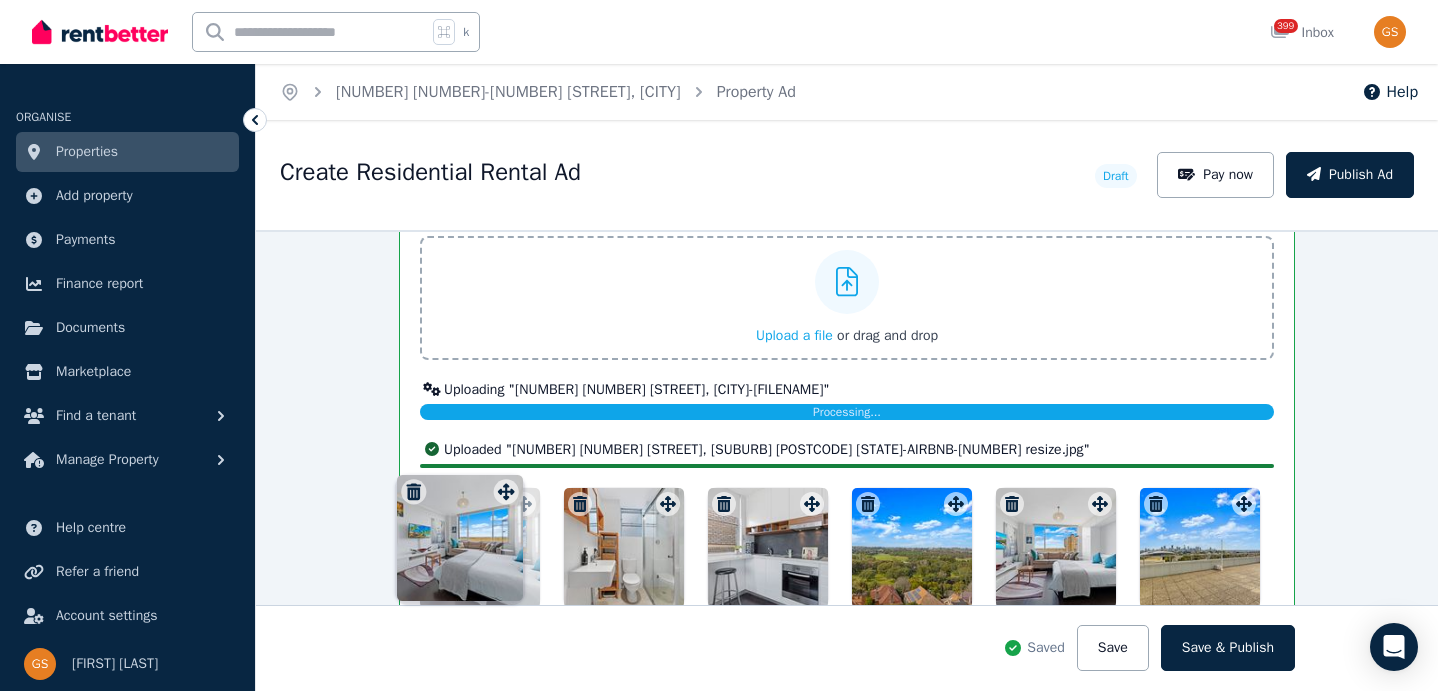 drag, startPoint x: 1237, startPoint y: 300, endPoint x: 504, endPoint y: 475, distance: 753.6007 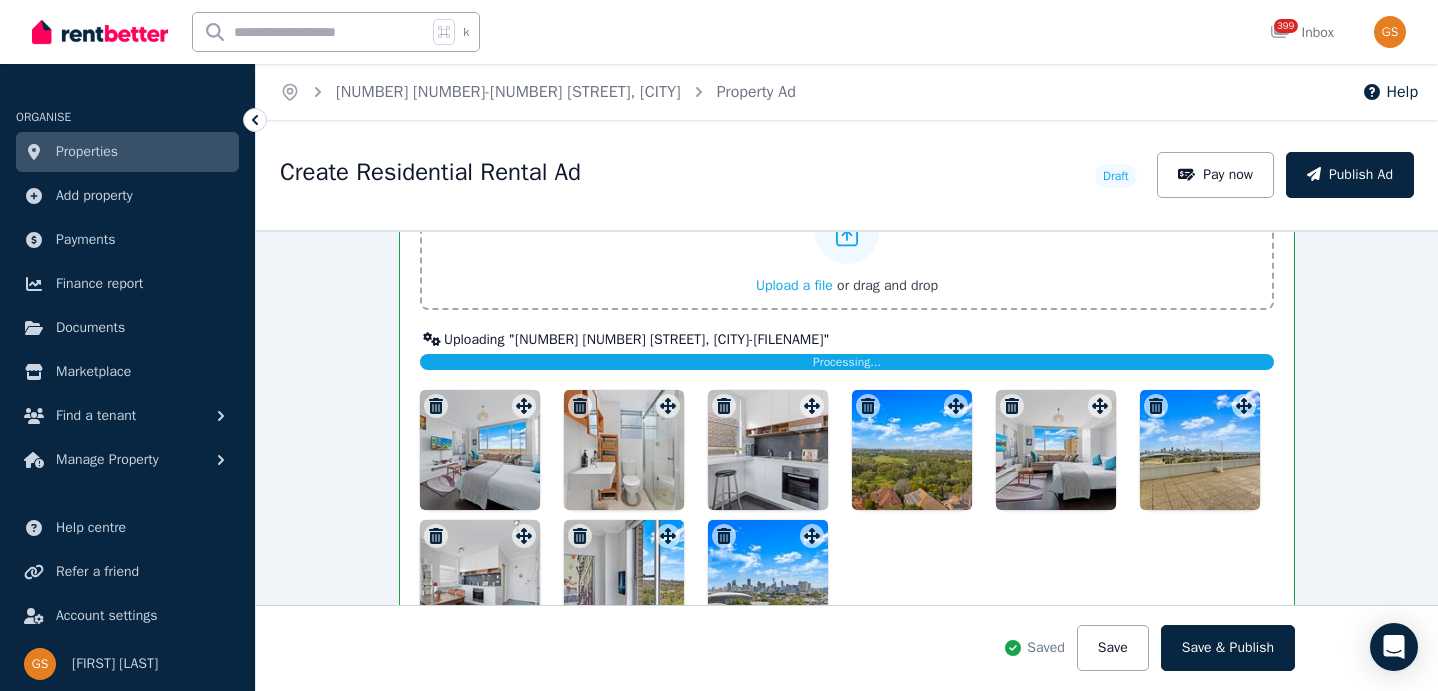 scroll, scrollTop: 2726, scrollLeft: 0, axis: vertical 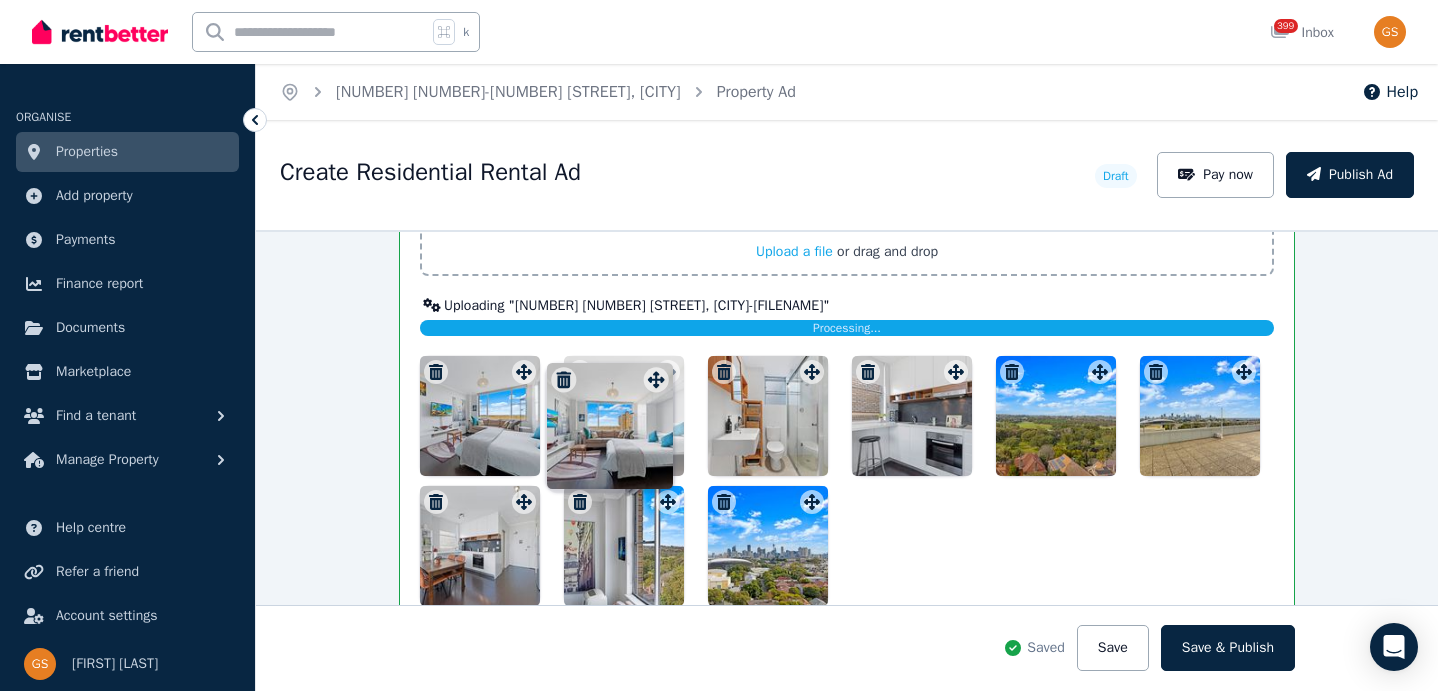 drag, startPoint x: 1093, startPoint y: 367, endPoint x: 655, endPoint y: 358, distance: 438.09247 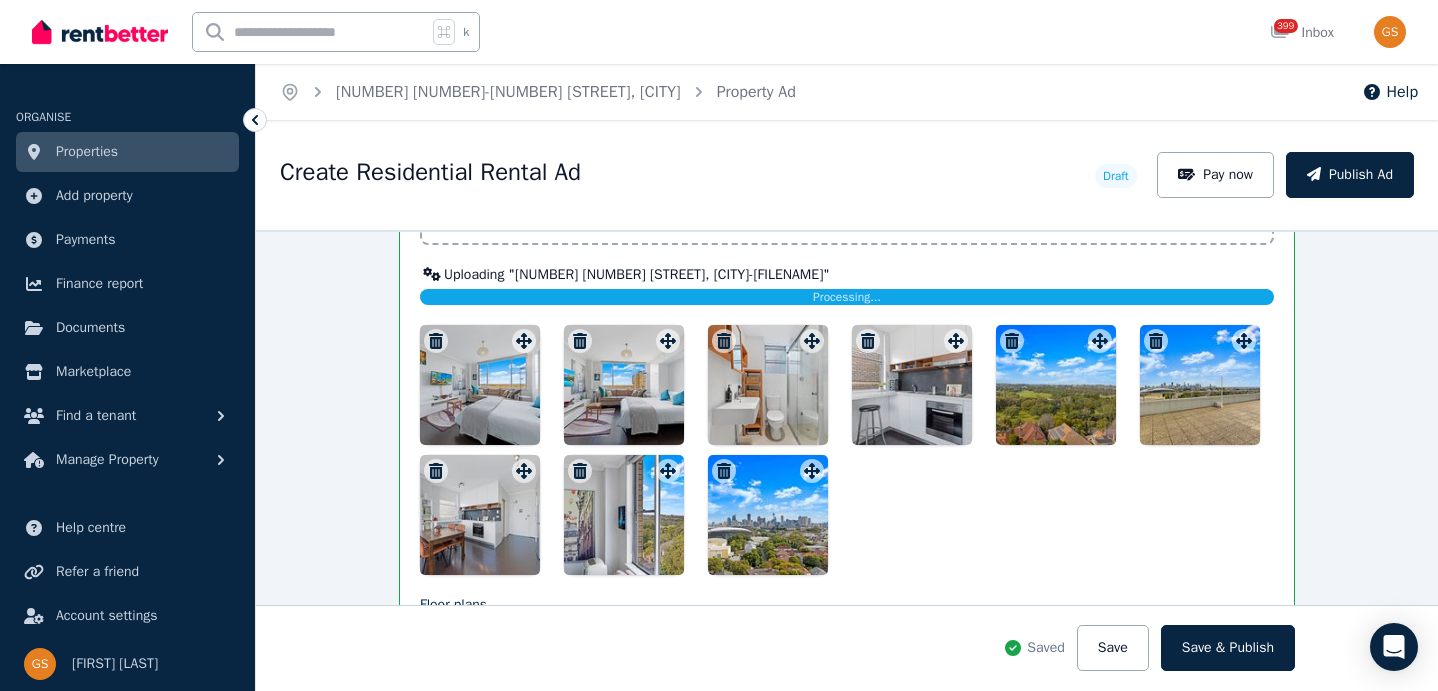 scroll, scrollTop: 2759, scrollLeft: 0, axis: vertical 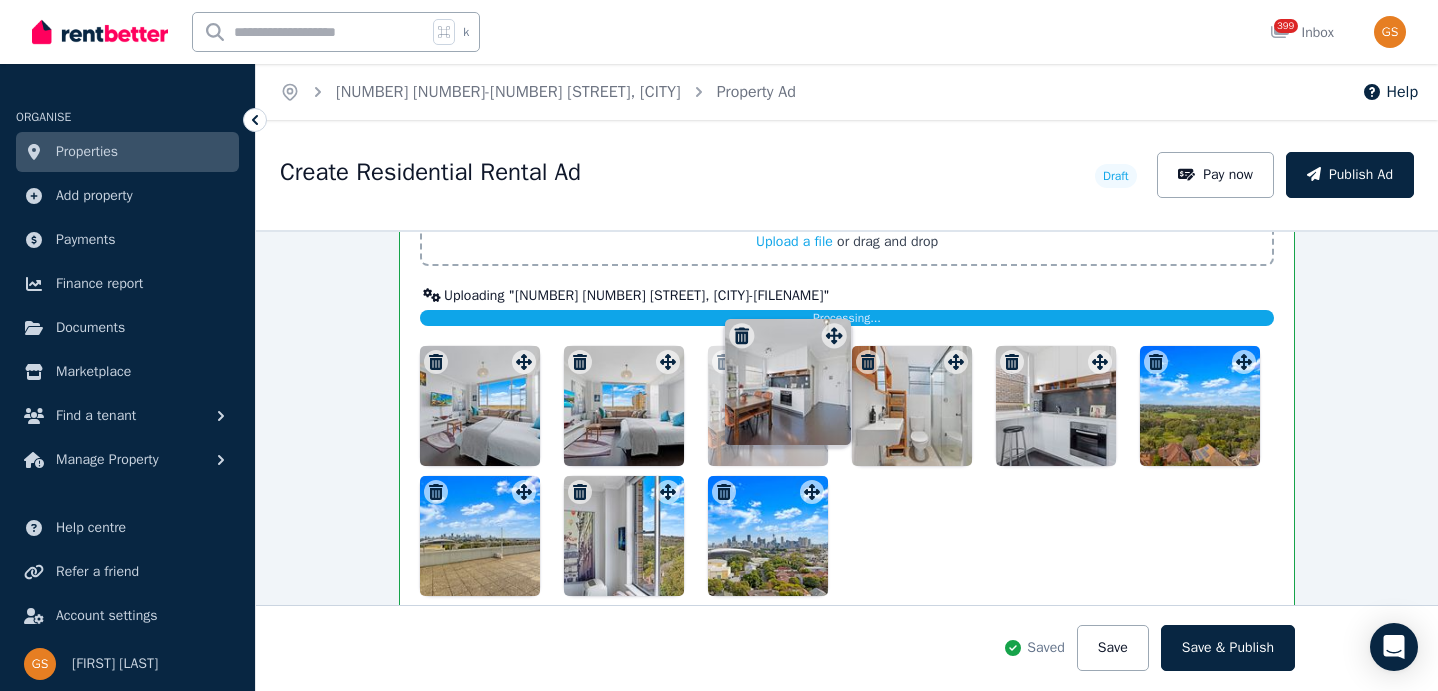 drag, startPoint x: 515, startPoint y: 468, endPoint x: 830, endPoint y: 318, distance: 348.8911 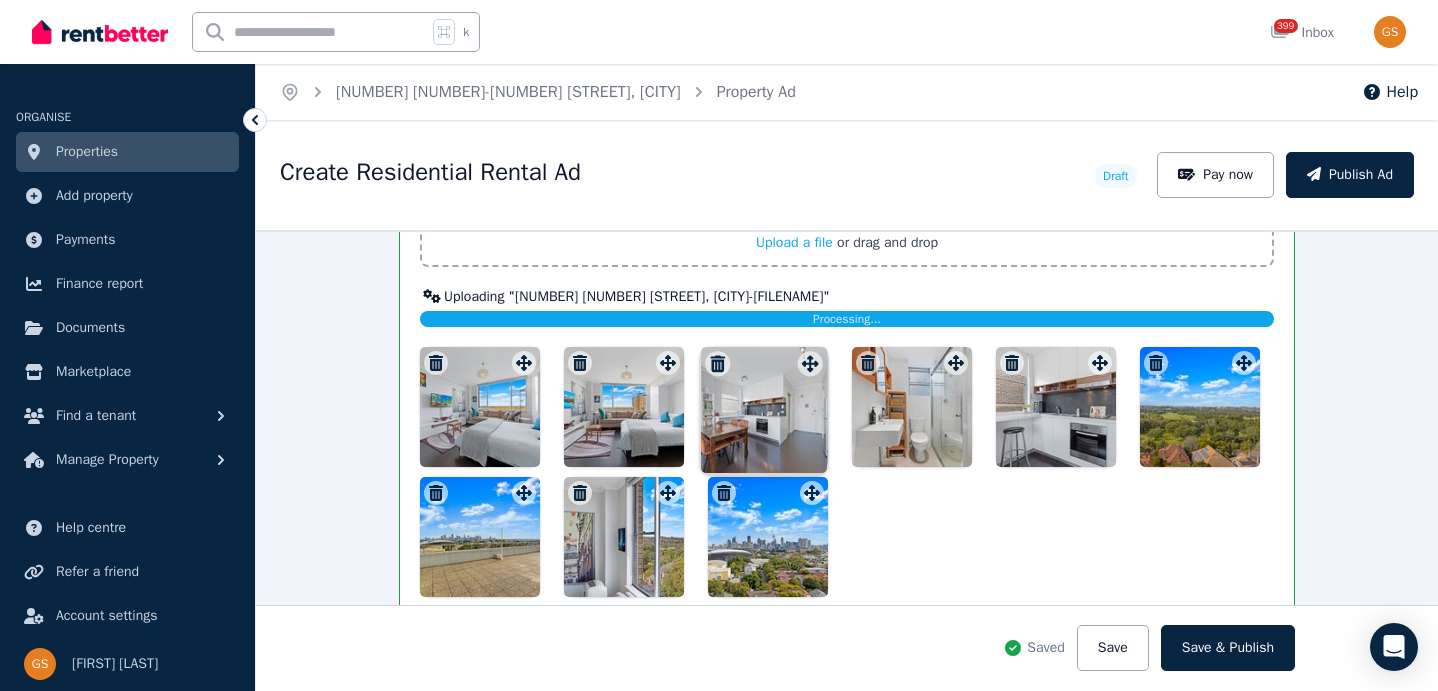 click on "Photos Upload a file   or drag and drop Uploaded   " 77  49-51 Cook Road, Centennial Park-AIRBNB-1 resize.jpg " Uploaded   " 77  49-51 Cook Road, Centennial Park-AIRBNB-2 resize.jpg " Uploaded   " 77  49-51 Cook Road, Centennial Park-AIRBNB-3 resize.jpg " Uploaded   " 77  49-51 Cook Road, Centennial Park-AIRBNB-4 resize.jpg " Uploaded   " 77  49-51 Cook Road, Centennial Park-AIRBNB-5 resize.jpg " Uploaded   " 77  49-51 Cook Road, Centennial Park-AIRBNB-6 resize.jpg " Uploaded   " 77  49-51 Cook Road, Centennial Park-AIRBNB-7 resize.jpg " Uploading   " 77  49-51 Cook Road, Centennial Park-AIRBNB-8 resize.jpg " Processing... Uploaded   " 77  49-51 Cook Road, Centennial Park-AIRBNB-9 resize.jpg " Uploaded   " 77  49-51 Cook Road, Centennial Park-AIRBNB-10 resize.jpg "
To pick up a draggable item, press the space bar.
While dragging, use the arrow keys to move the item.
Press space again to drop the item in its new position, or press escape to cancel." at bounding box center [847, 350] 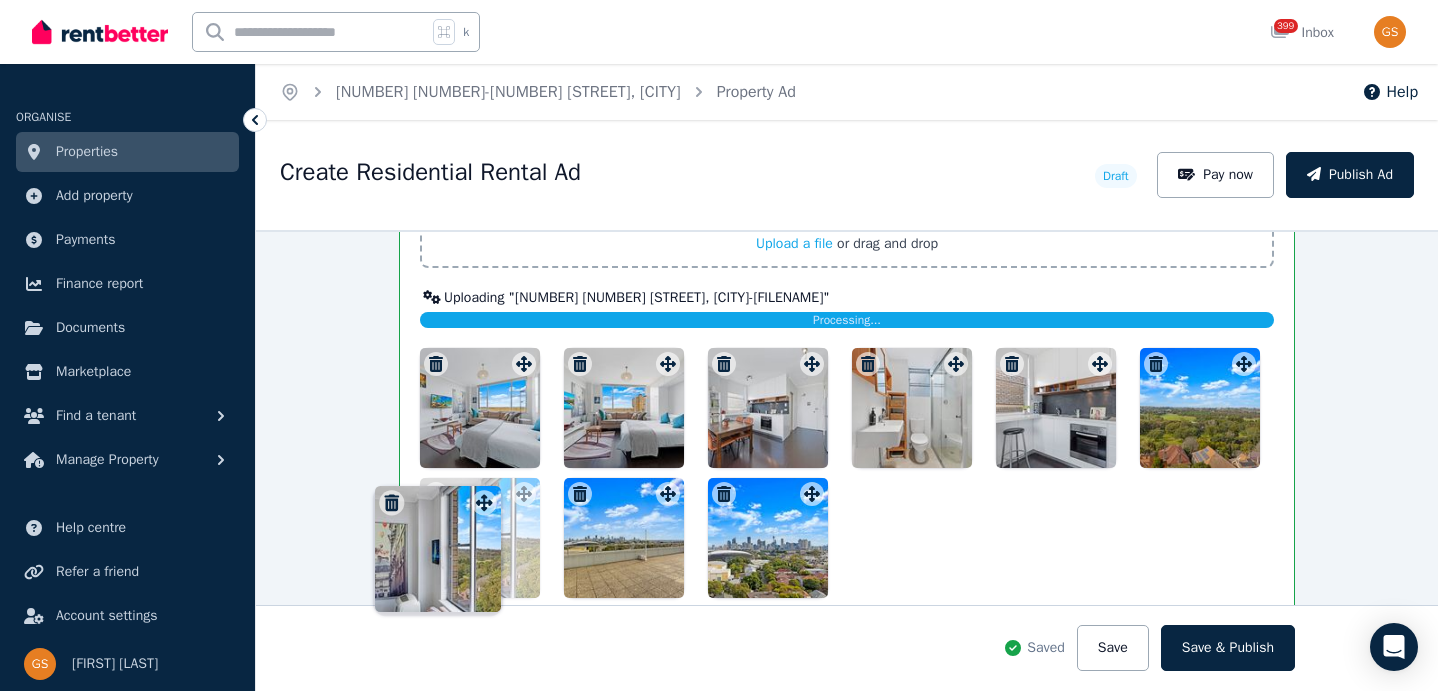 drag, startPoint x: 660, startPoint y: 493, endPoint x: 512, endPoint y: 469, distance: 149.93332 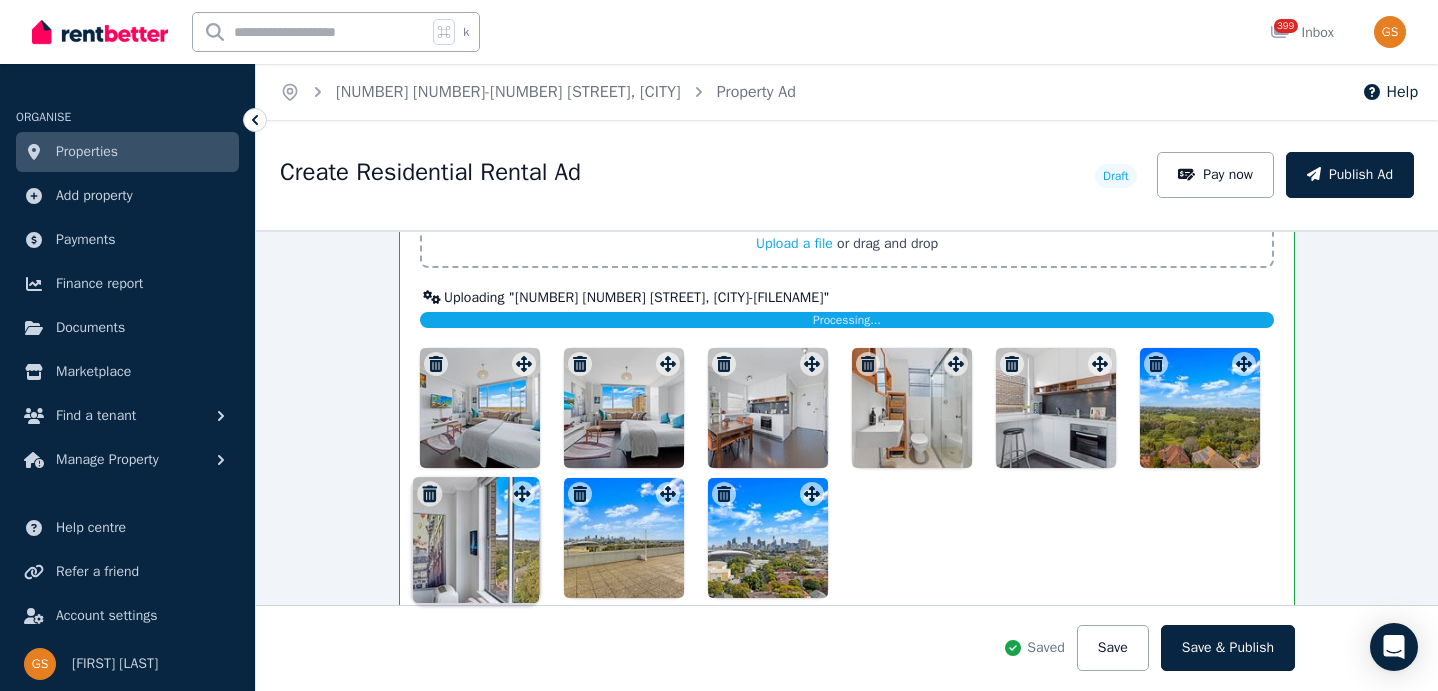 click on "Photos Upload a file   or drag and drop Uploaded   " 77  49-51 Cook Road, Centennial Park-AIRBNB-1 resize.jpg " Uploaded   " 77  49-51 Cook Road, Centennial Park-AIRBNB-2 resize.jpg " Uploaded   " 77  49-51 Cook Road, Centennial Park-AIRBNB-3 resize.jpg " Uploaded   " 77  49-51 Cook Road, Centennial Park-AIRBNB-4 resize.jpg " Uploaded   " 77  49-51 Cook Road, Centennial Park-AIRBNB-5 resize.jpg " Uploaded   " 77  49-51 Cook Road, Centennial Park-AIRBNB-6 resize.jpg " Uploaded   " 77  49-51 Cook Road, Centennial Park-AIRBNB-7 resize.jpg " Uploading   " 77  49-51 Cook Road, Centennial Park-AIRBNB-8 resize.jpg " Processing... Uploaded   " 77  49-51 Cook Road, Centennial Park-AIRBNB-9 resize.jpg " Uploaded   " 77  49-51 Cook Road, Centennial Park-AIRBNB-10 resize.jpg "
To pick up a draggable item, press the space bar.
While dragging, use the arrow keys to move the item.
Press space again to drop the item in its new position, or press escape to cancel." at bounding box center (847, 351) 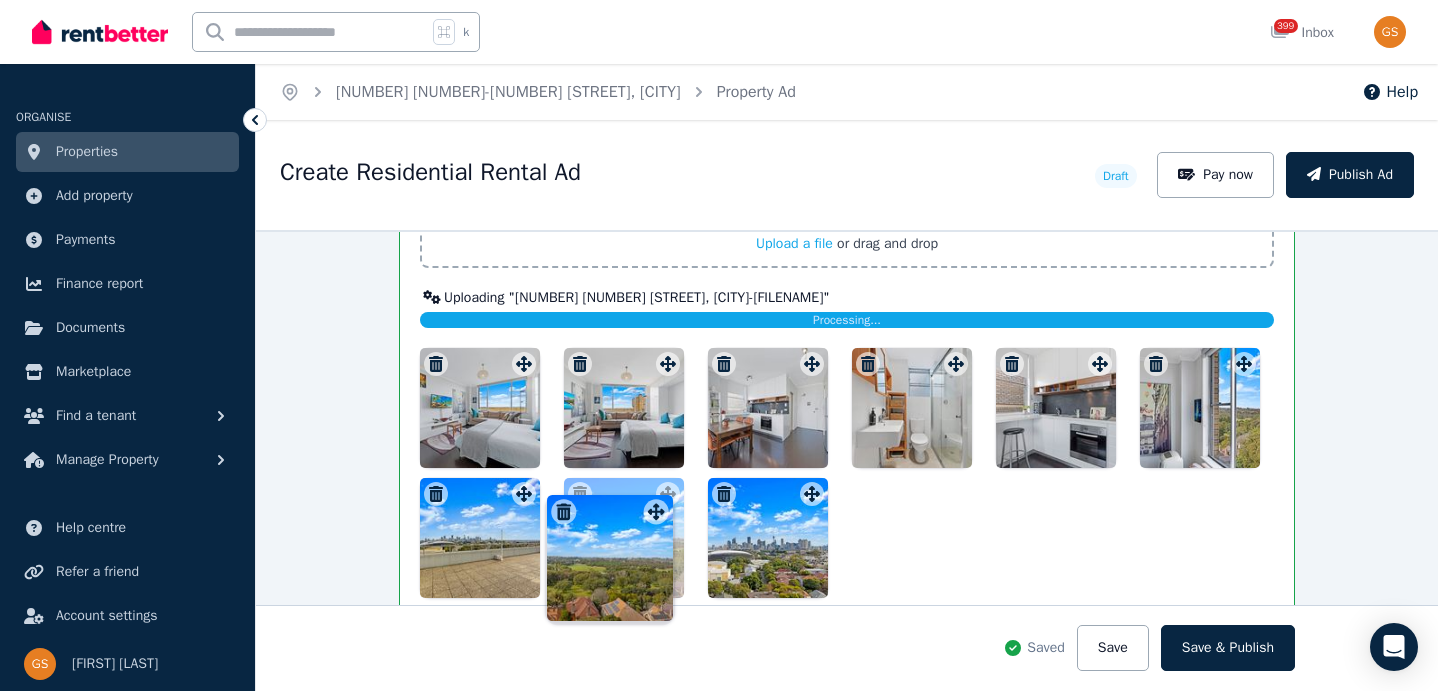 drag, startPoint x: 1244, startPoint y: 359, endPoint x: 661, endPoint y: 490, distance: 597.5366 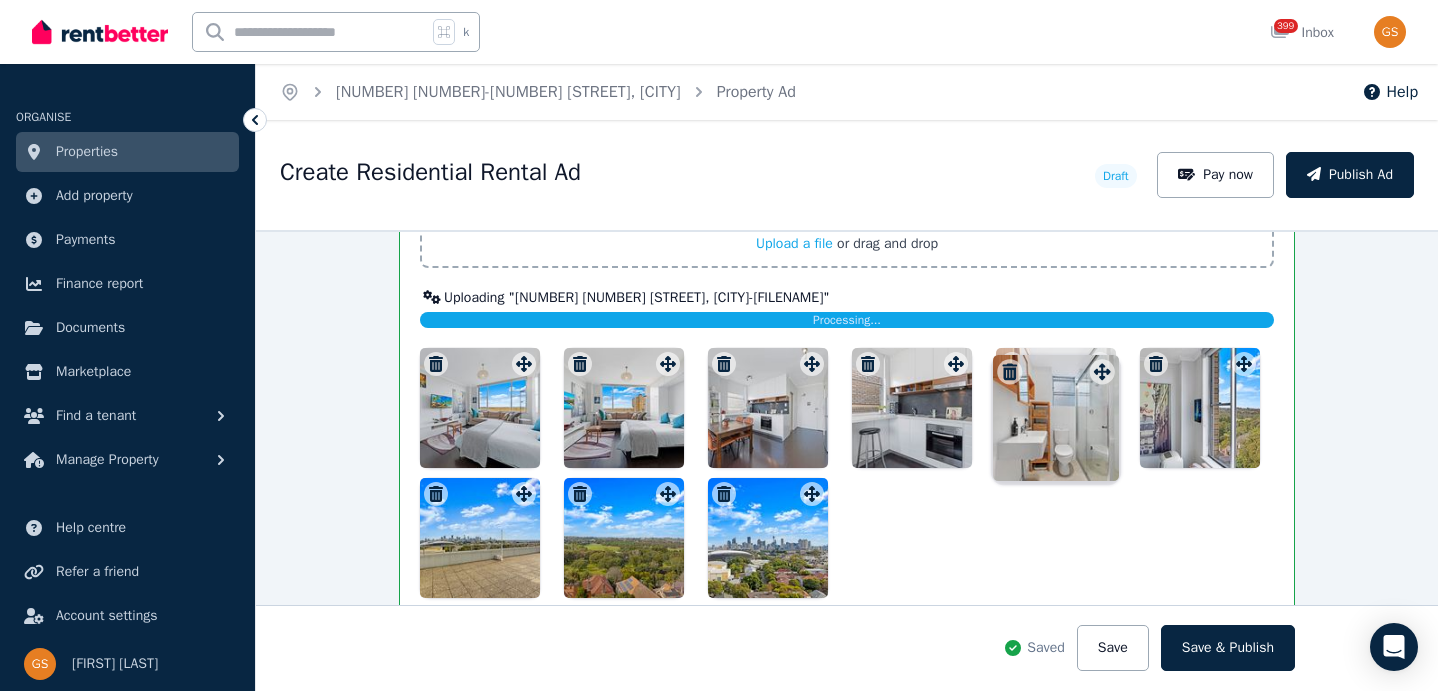 drag, startPoint x: 951, startPoint y: 363, endPoint x: 1102, endPoint y: 354, distance: 151.26797 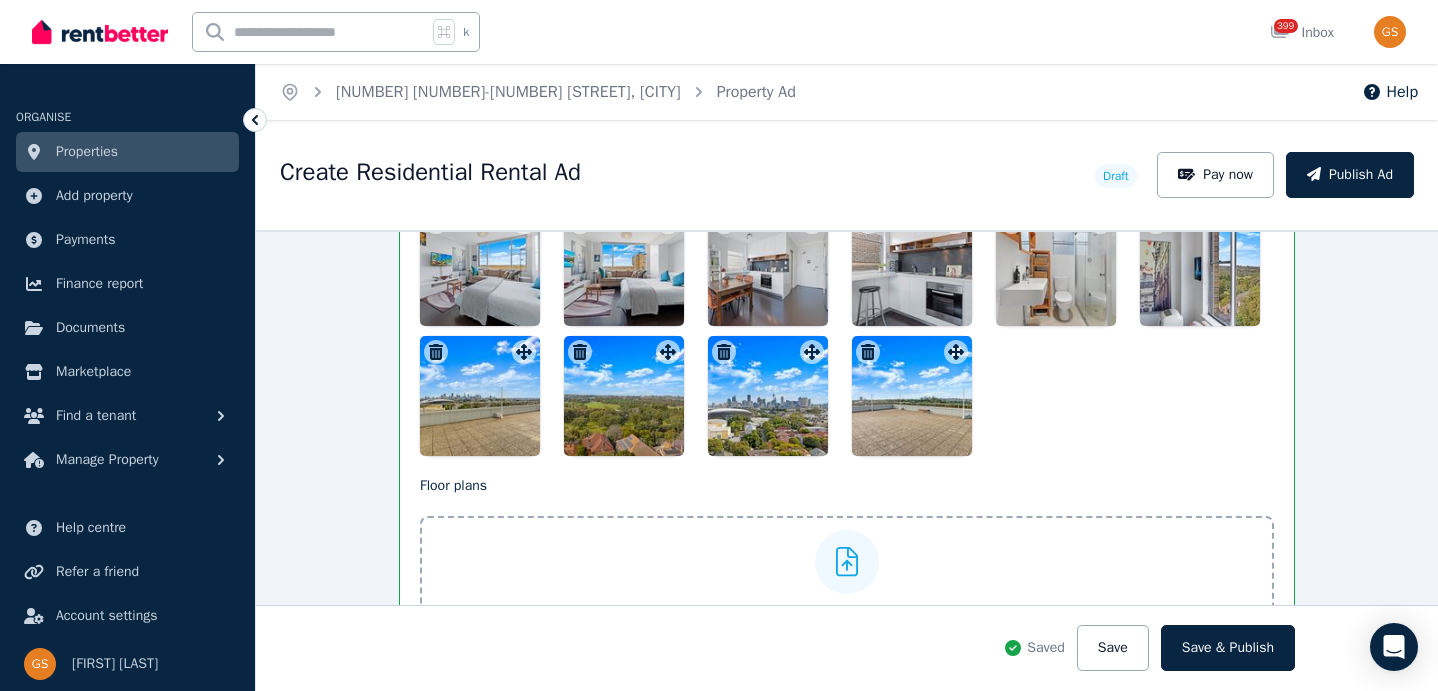 scroll, scrollTop: 2768, scrollLeft: 0, axis: vertical 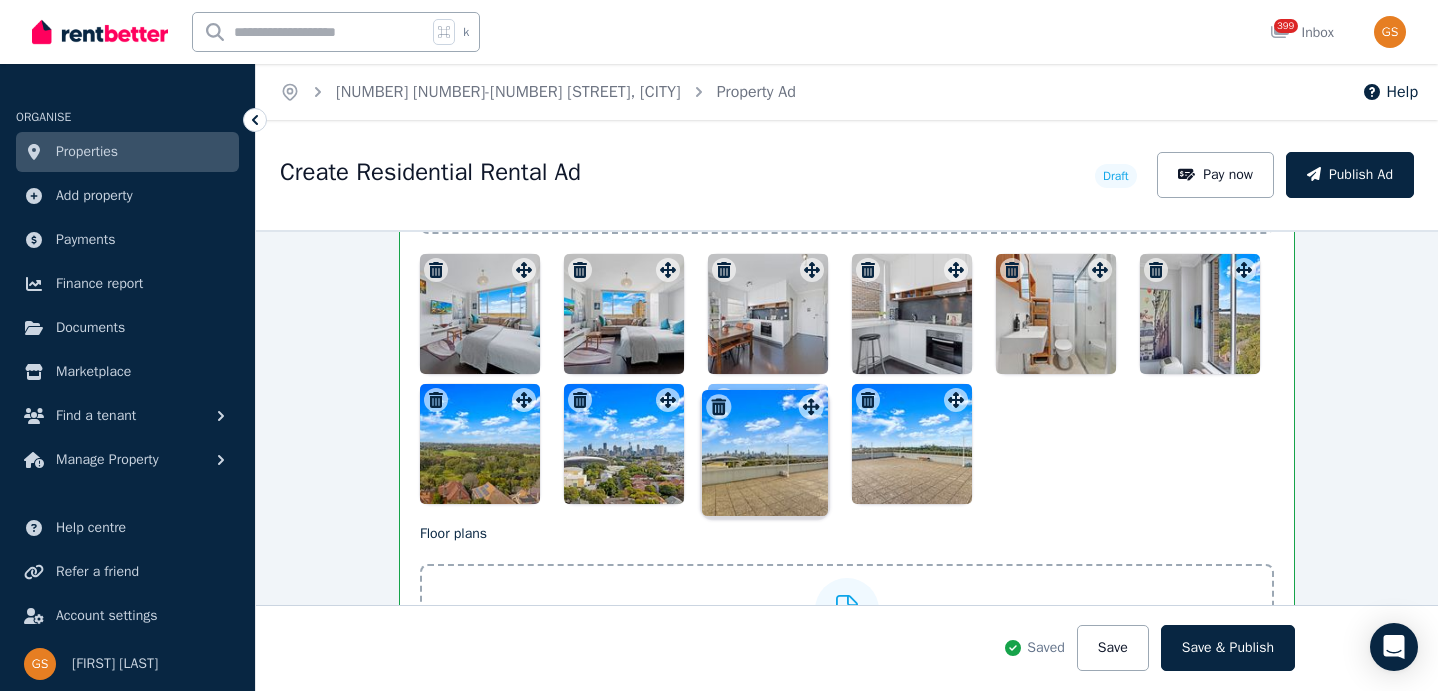 drag, startPoint x: 519, startPoint y: 400, endPoint x: 811, endPoint y: 389, distance: 292.20712 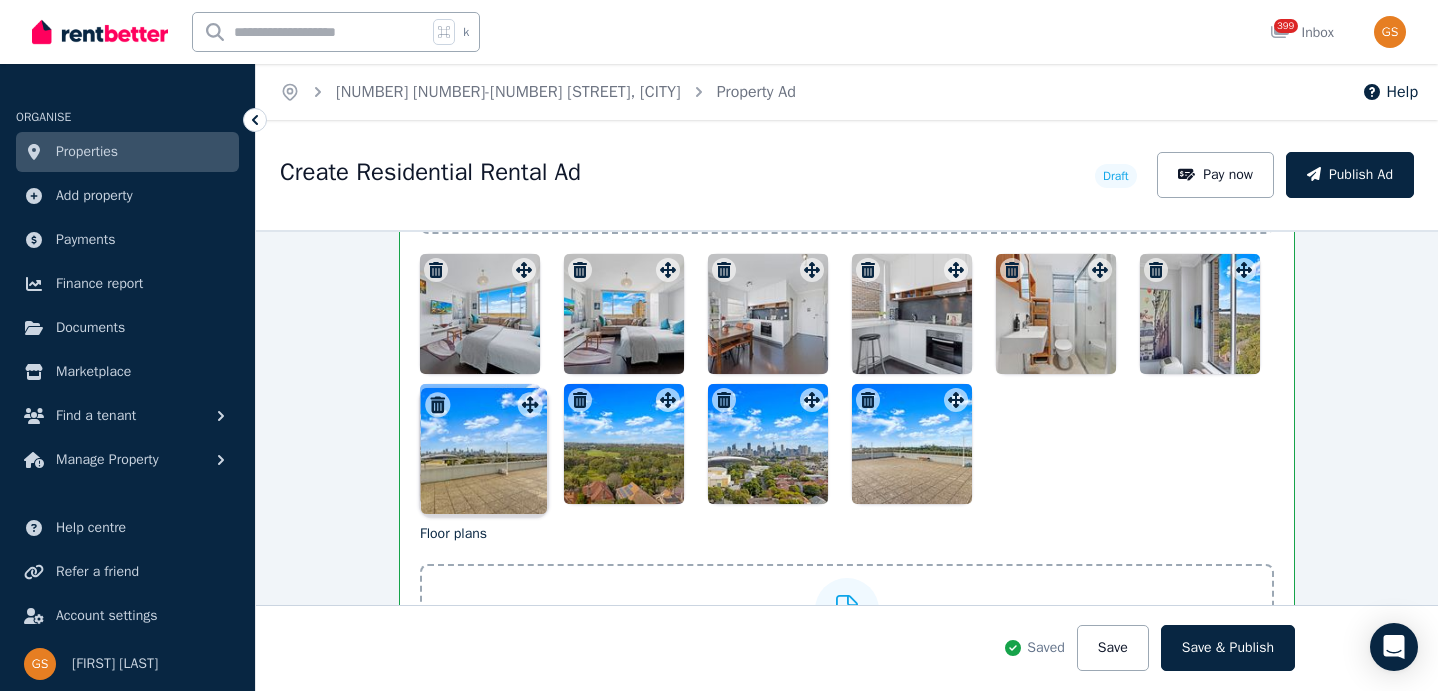 drag, startPoint x: 807, startPoint y: 401, endPoint x: 697, endPoint y: 401, distance: 110 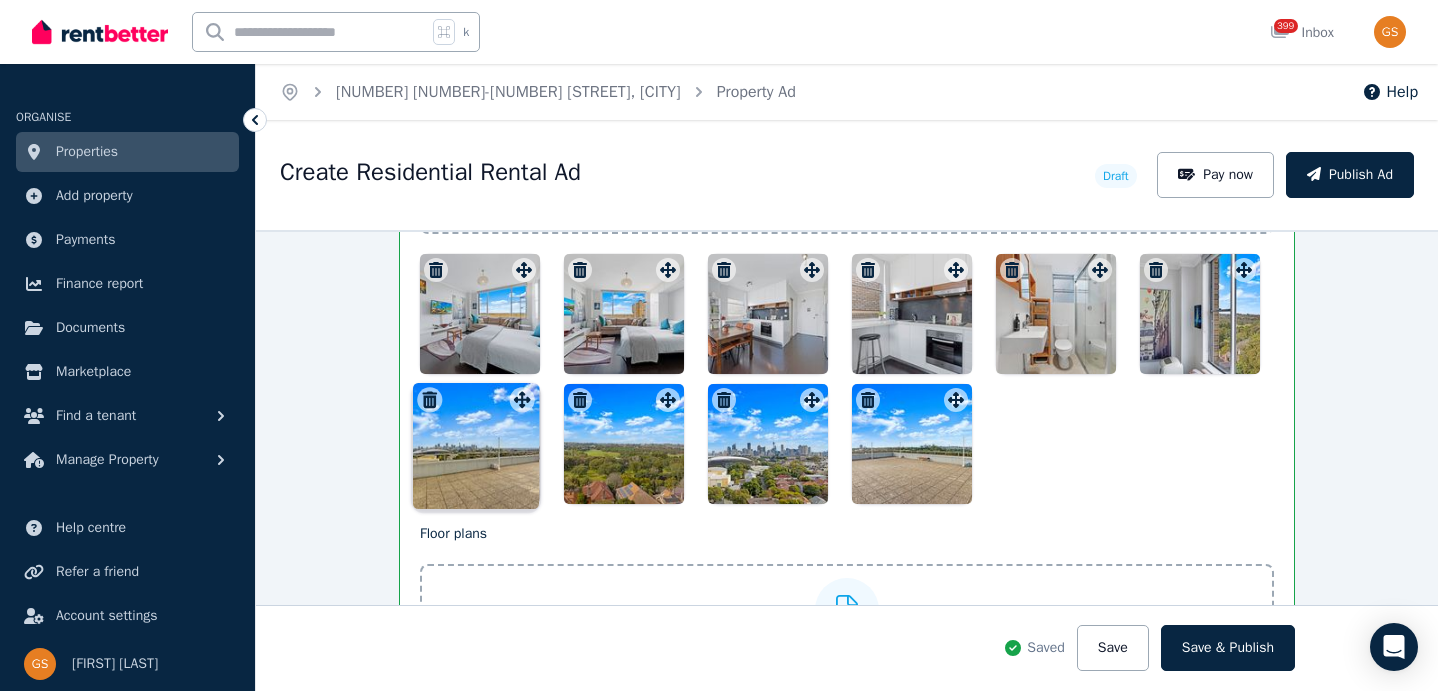 click on "Photos Upload a file   or drag and drop Uploaded   " 77  49-51 Cook Road, Centennial Park-AIRBNB-1 resize.jpg " Uploaded   " 77  49-51 Cook Road, Centennial Park-AIRBNB-2 resize.jpg " Uploaded   " 77  49-51 Cook Road, Centennial Park-AIRBNB-3 resize.jpg " Uploaded   " 77  49-51 Cook Road, Centennial Park-AIRBNB-4 resize.jpg " Uploaded   " 77  49-51 Cook Road, Centennial Park-AIRBNB-5 resize.jpg " Uploaded   " 77  49-51 Cook Road, Centennial Park-AIRBNB-6 resize.jpg " Uploaded   " 77  49-51 Cook Road, Centennial Park-AIRBNB-7 resize.jpg " Uploaded   " 77  49-51 Cook Road, Centennial Park-AIRBNB-8 resize.jpg " Uploaded   " 77  49-51 Cook Road, Centennial Park-AIRBNB-9 resize.jpg " Uploaded   " 77  49-51 Cook Road, Centennial Park-AIRBNB-10 resize.jpg "
To pick up a draggable item, press the space bar.
While dragging, use the arrow keys to move the item.
Press space again to drop the item in its new position, or press escape to cancel." at bounding box center (847, 287) 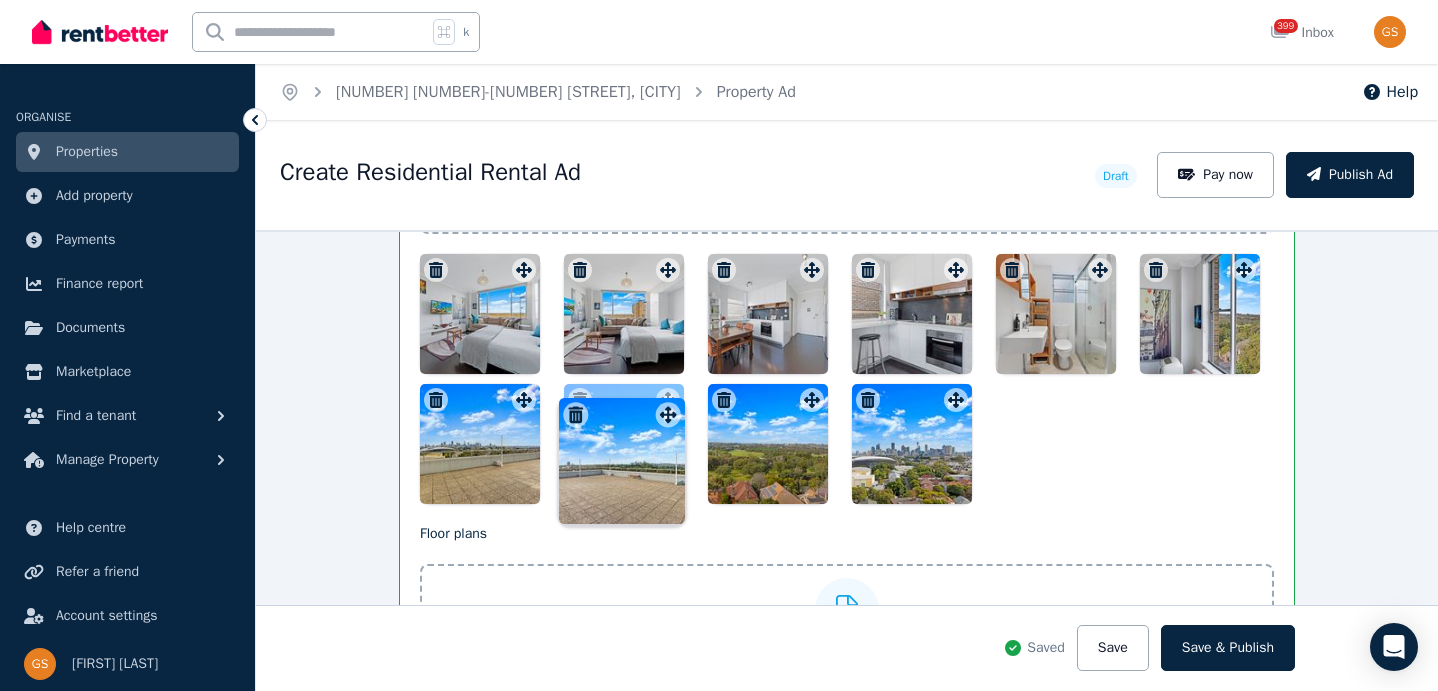 drag, startPoint x: 954, startPoint y: 398, endPoint x: 670, endPoint y: 391, distance: 284.08624 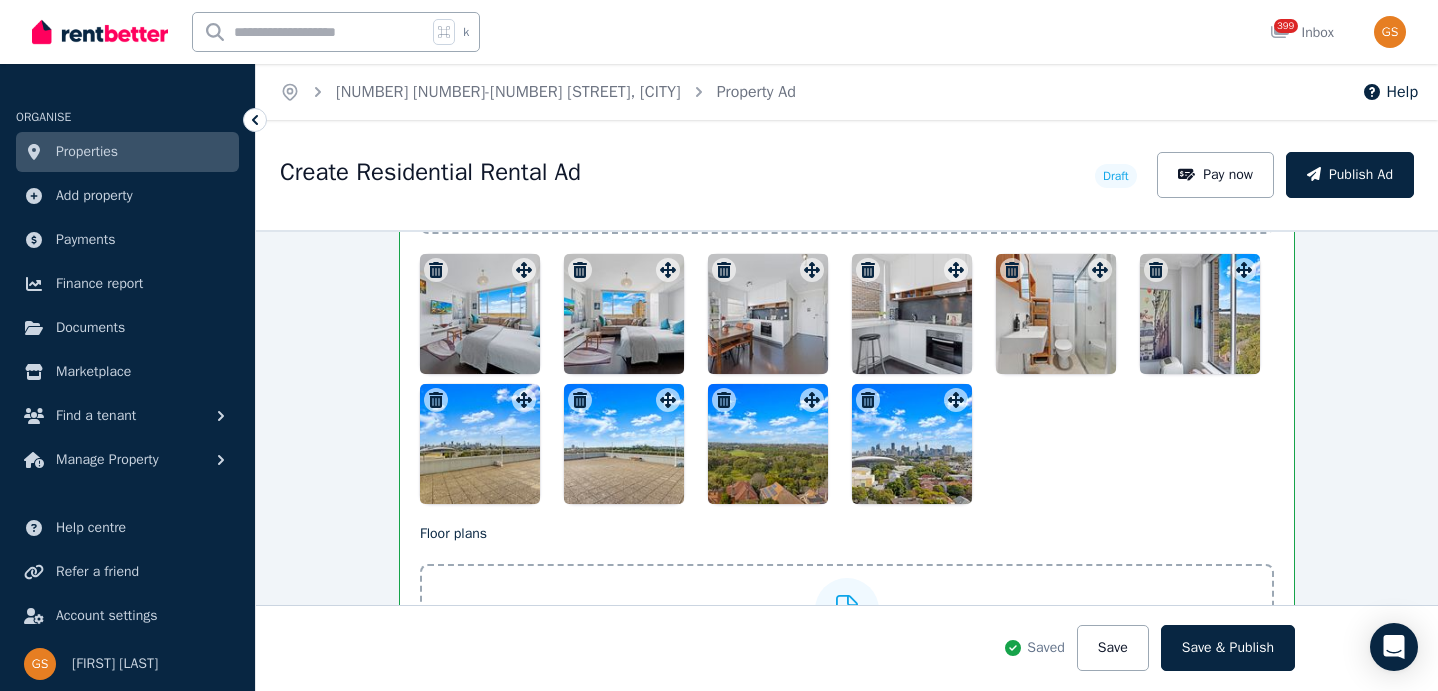 drag, startPoint x: 1102, startPoint y: 643, endPoint x: 1032, endPoint y: 507, distance: 152.9575 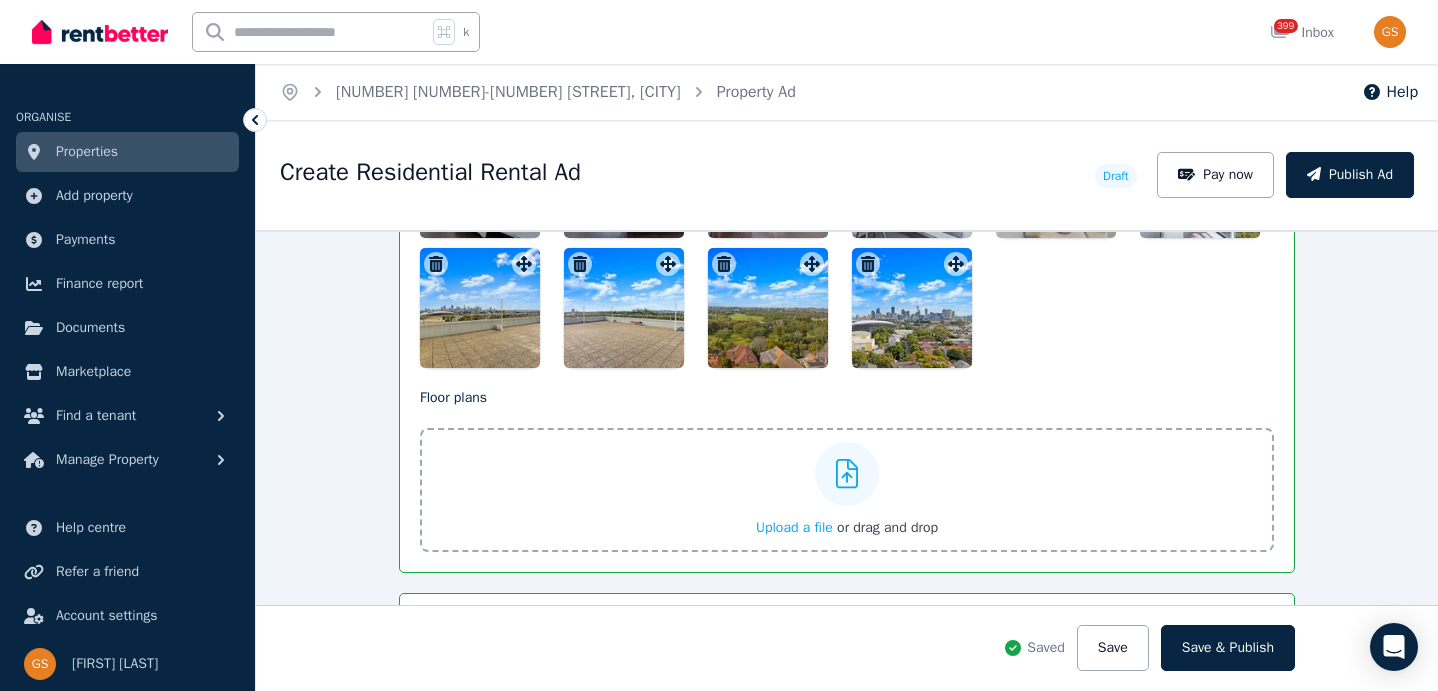 scroll, scrollTop: 2952, scrollLeft: 0, axis: vertical 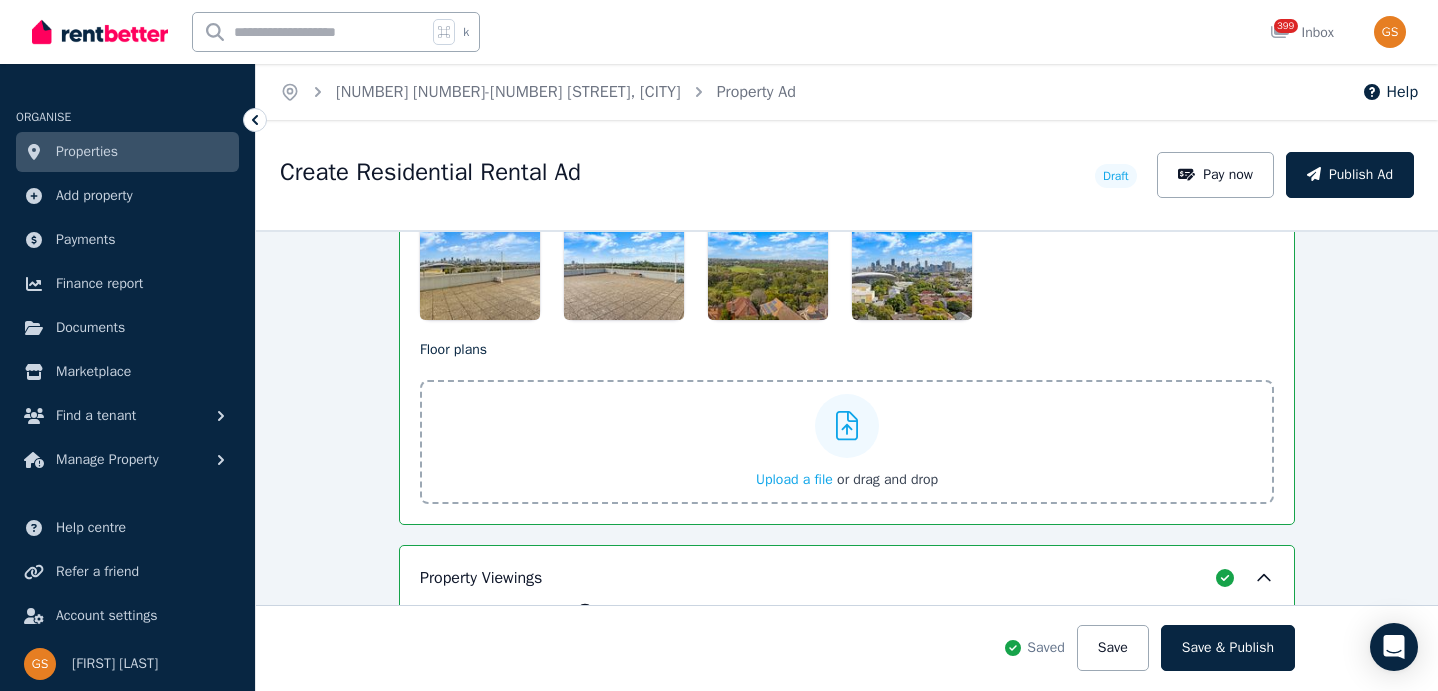 click on "Upload a file" at bounding box center [794, 479] 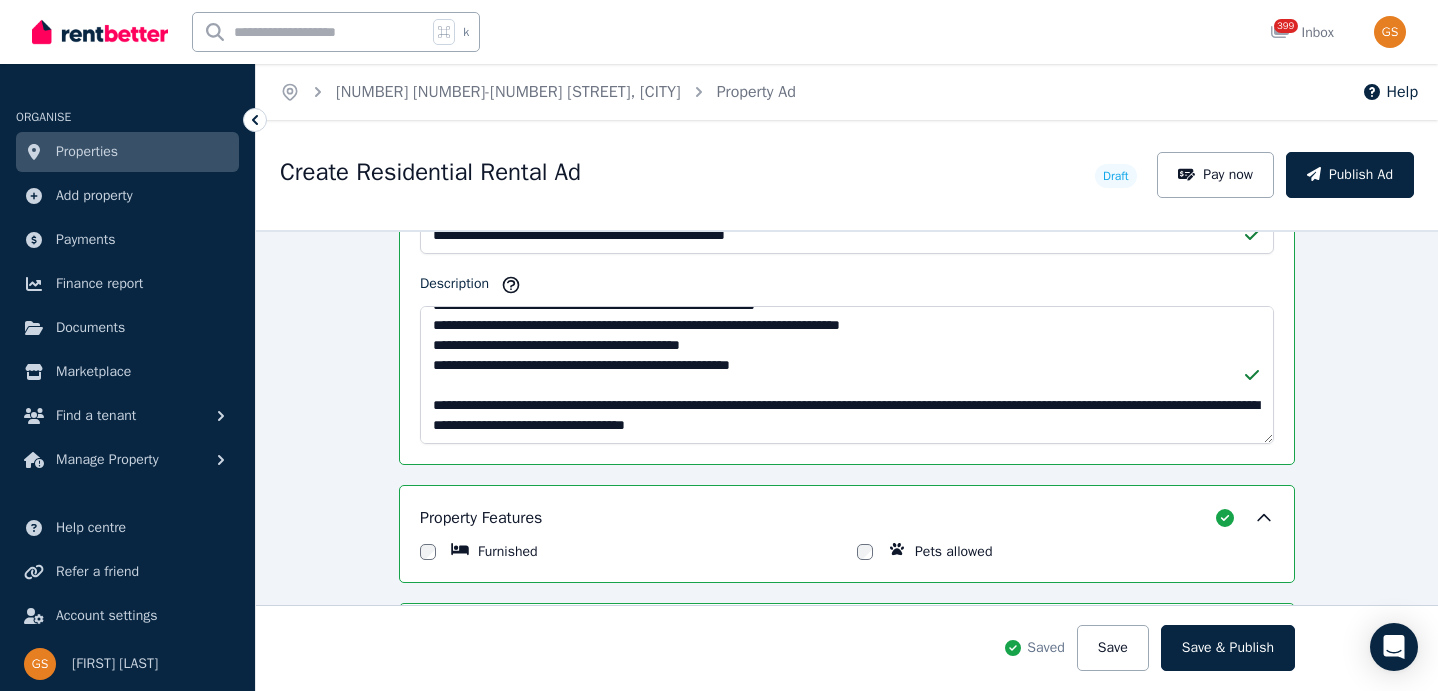 scroll, scrollTop: 1421, scrollLeft: 0, axis: vertical 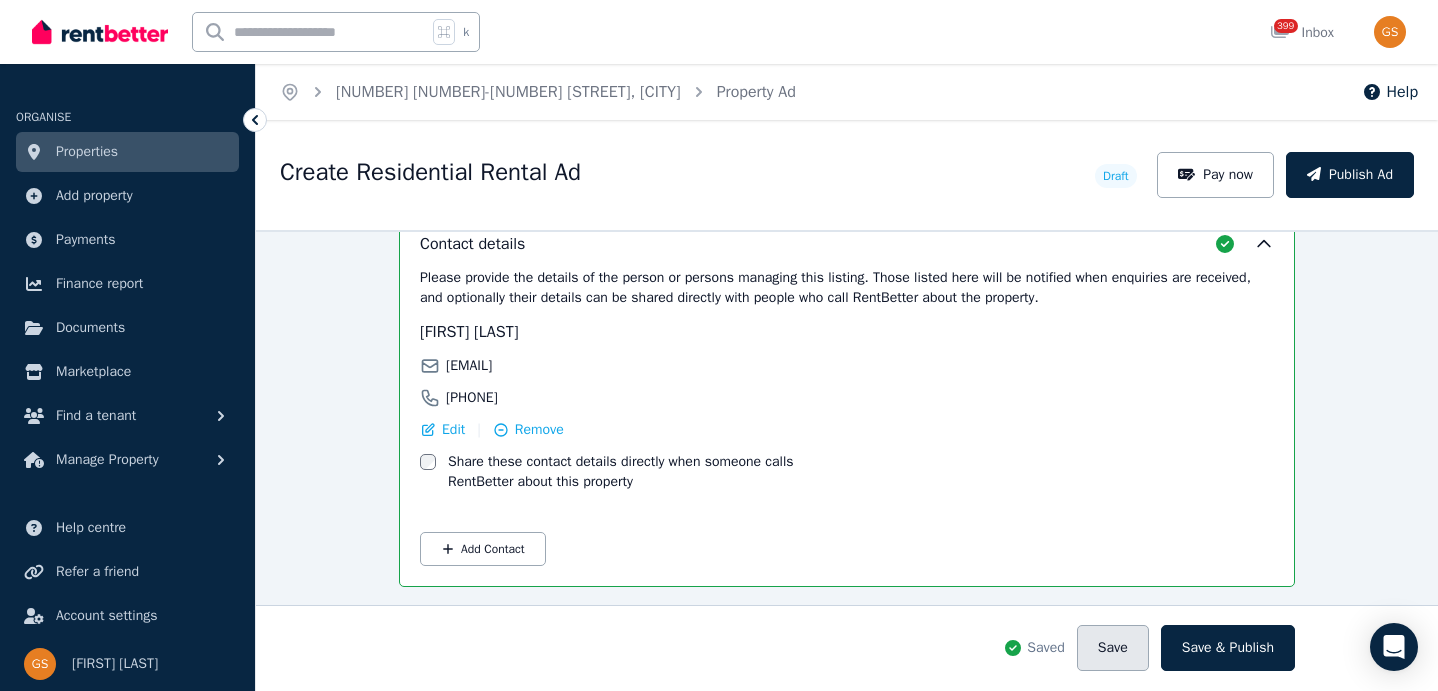 click on "Save" at bounding box center [1113, 648] 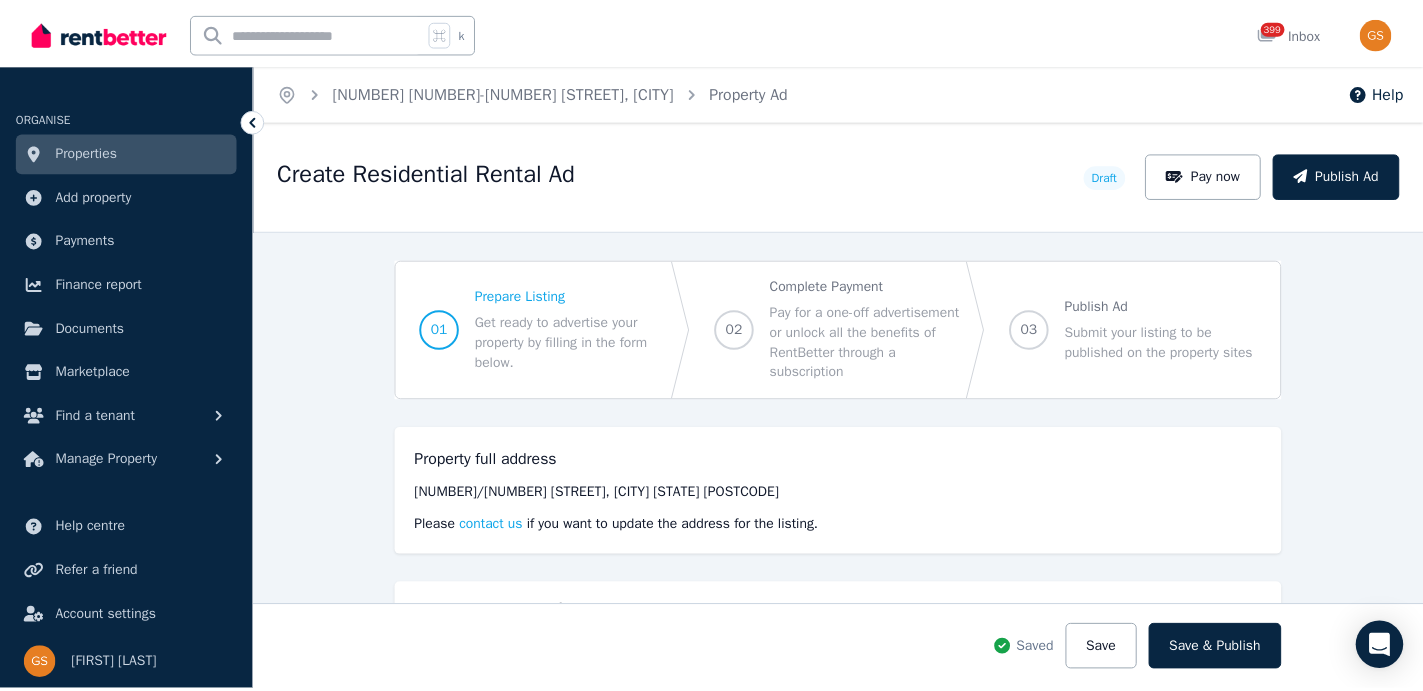 scroll, scrollTop: 0, scrollLeft: 0, axis: both 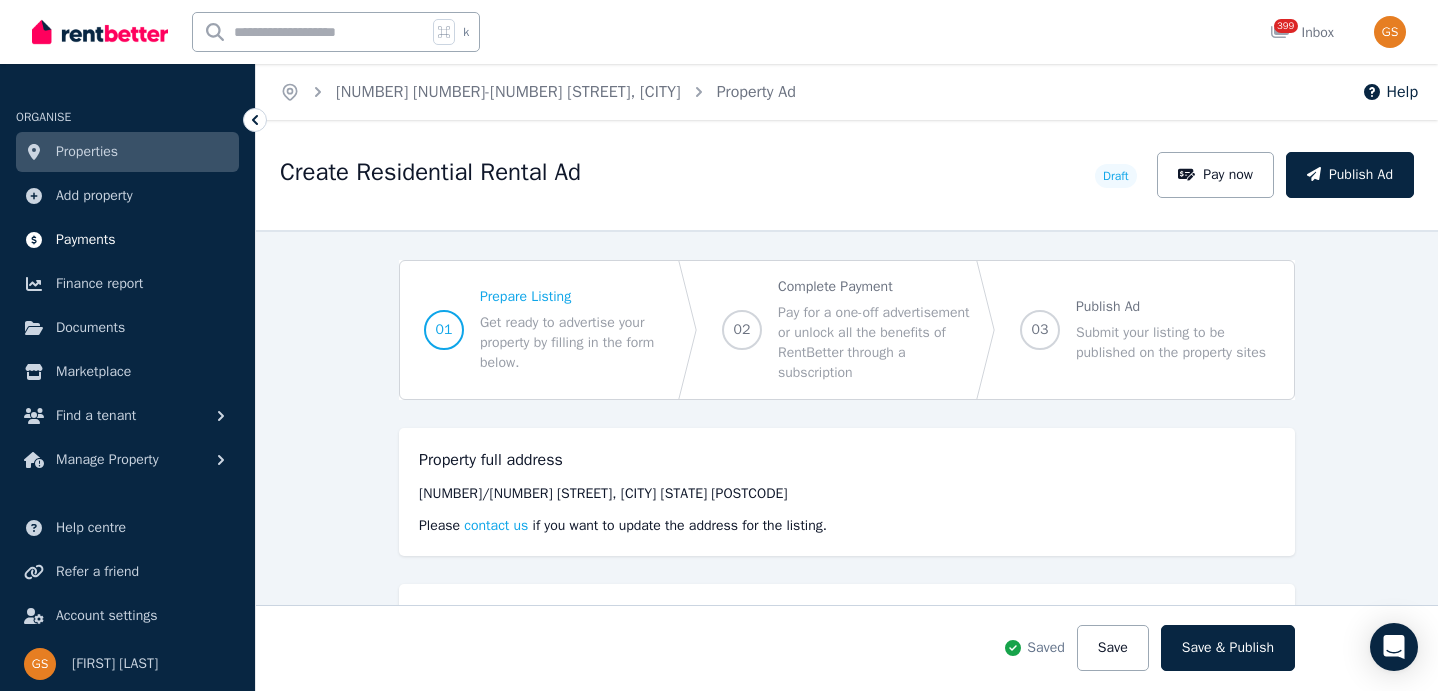 click on "Payments" at bounding box center [86, 240] 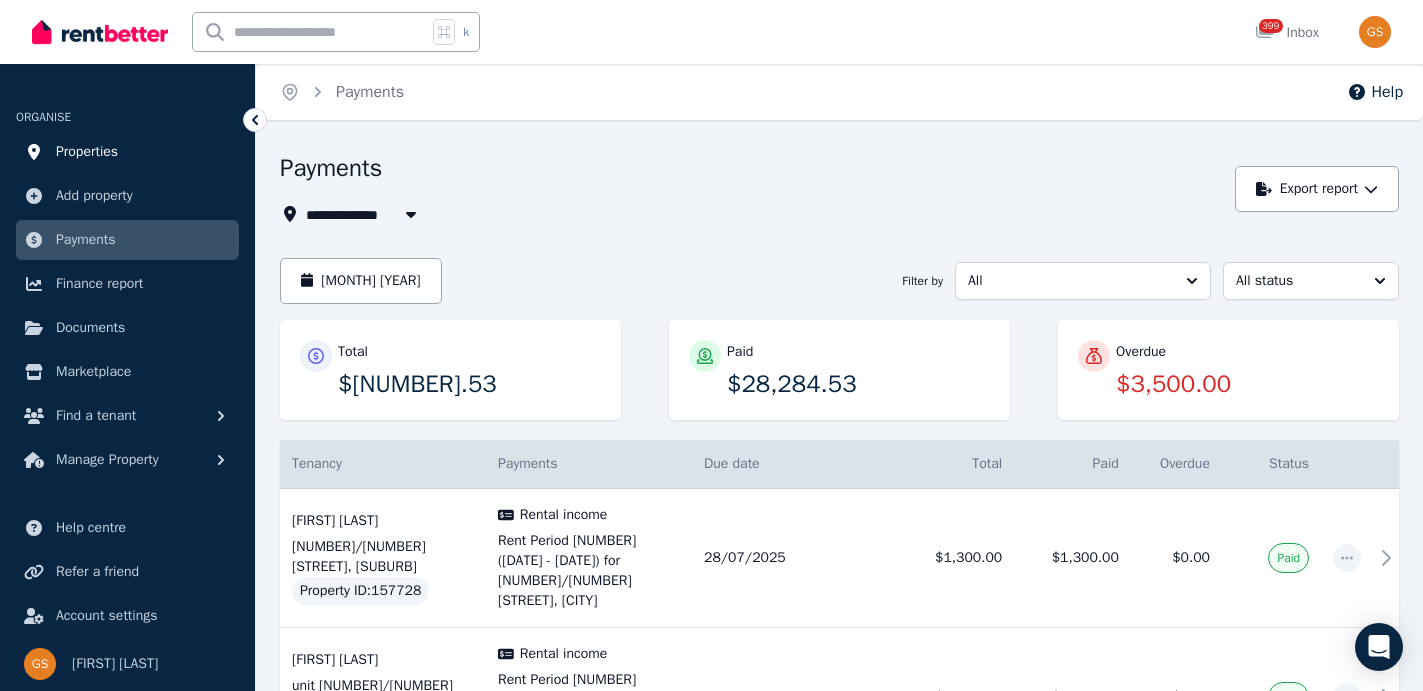click on "Properties" at bounding box center [127, 152] 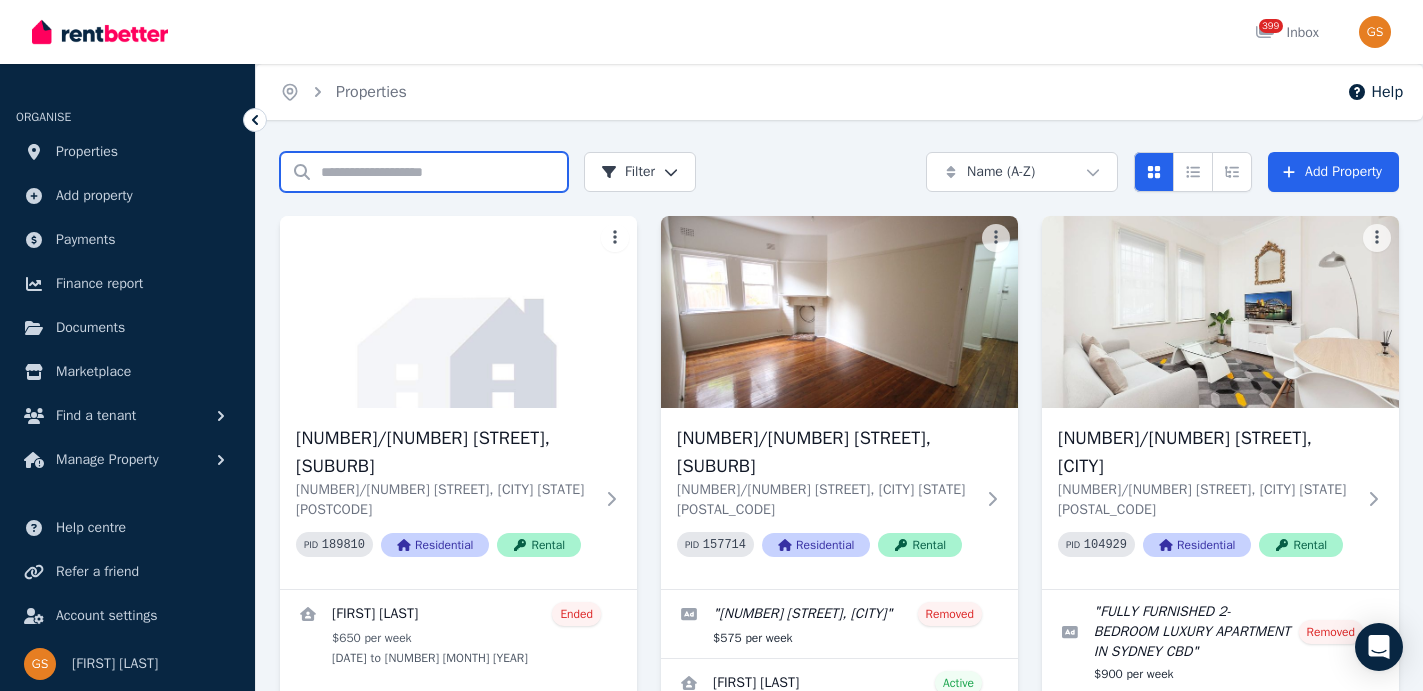 click on "Search properties" at bounding box center [424, 172] 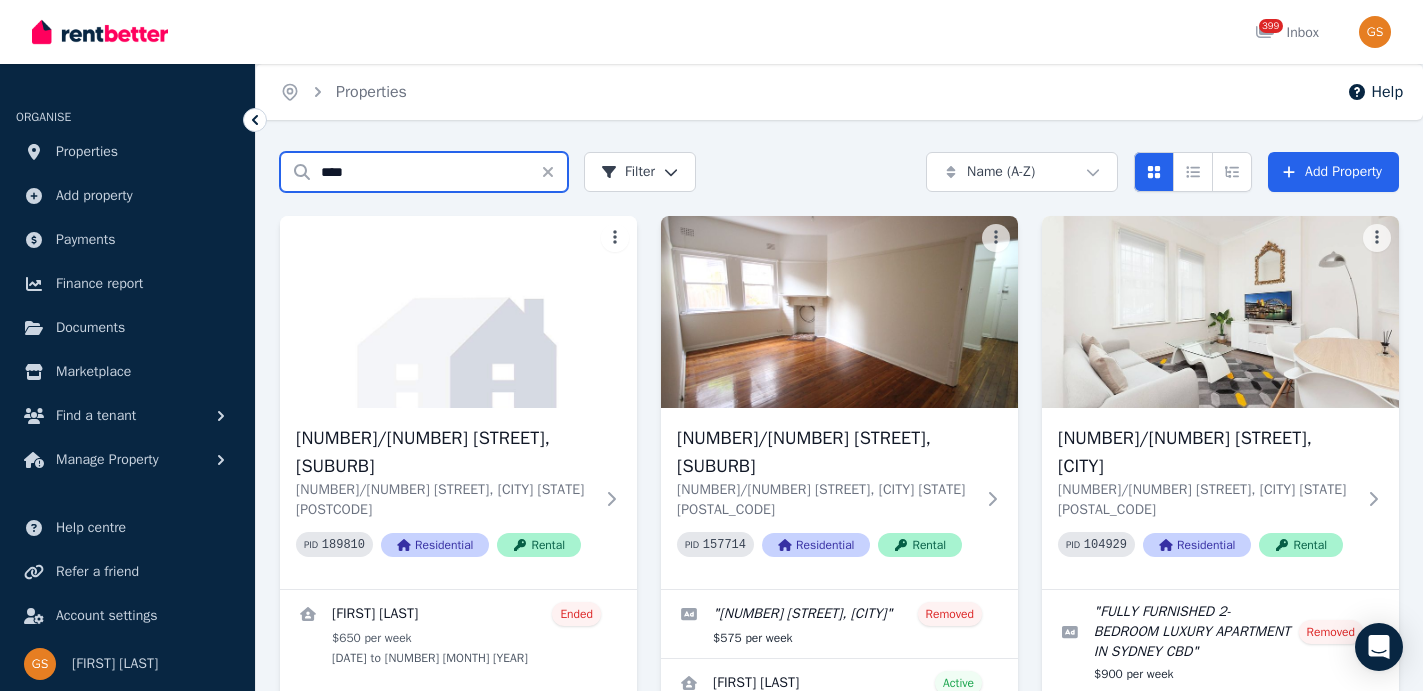 type on "****" 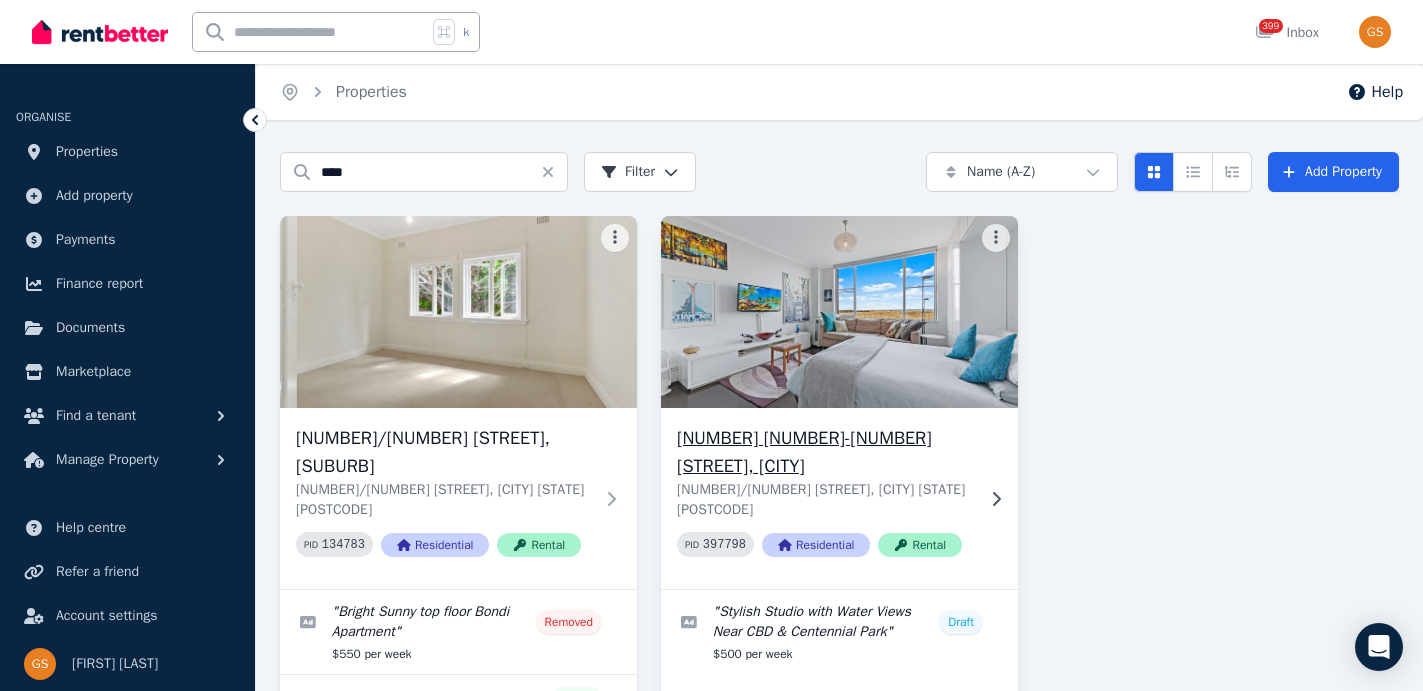 click 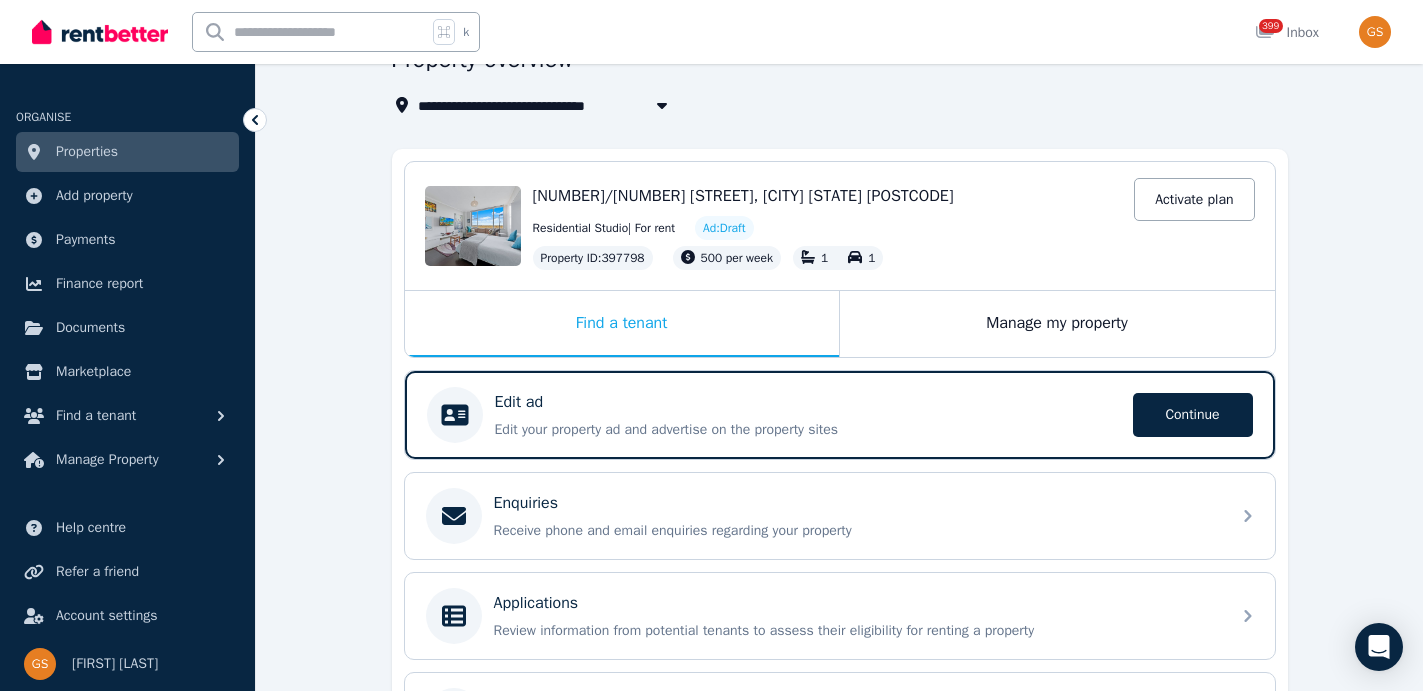 scroll, scrollTop: 212, scrollLeft: 0, axis: vertical 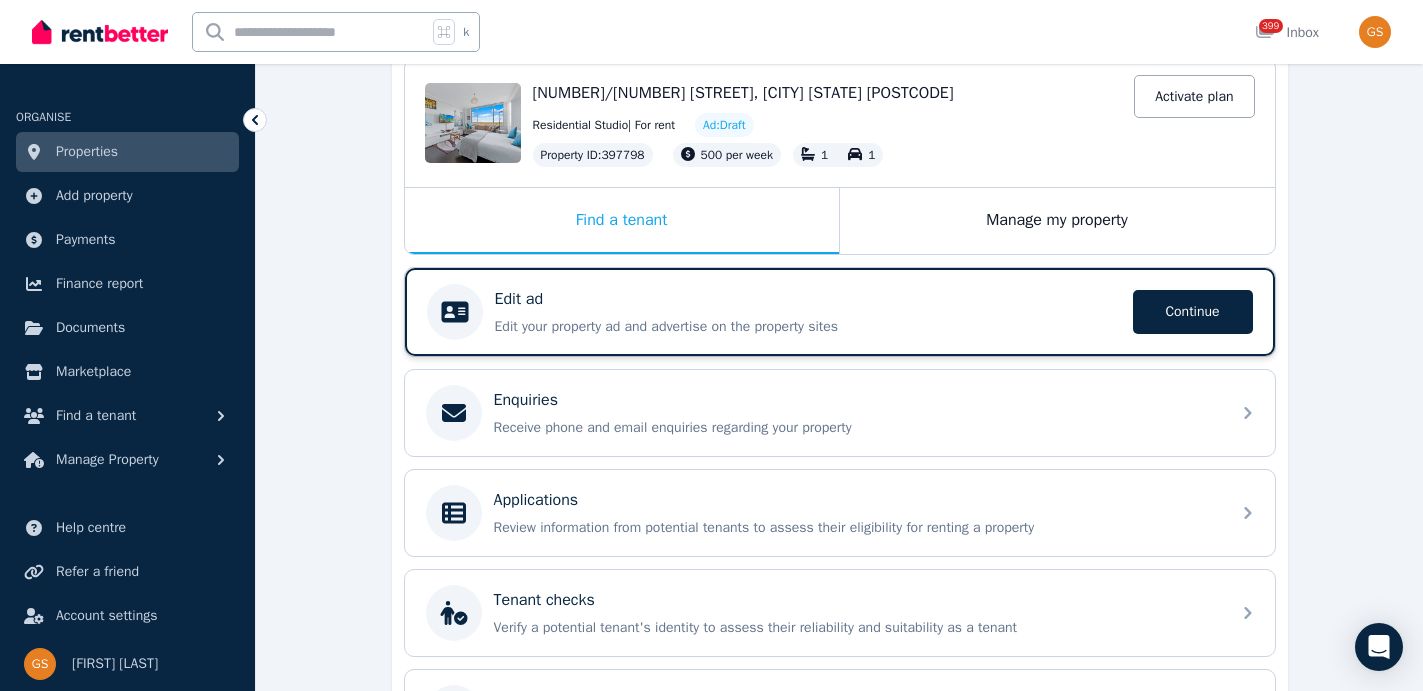 click on "Edit your property ad and advertise on the property sites" at bounding box center (808, 327) 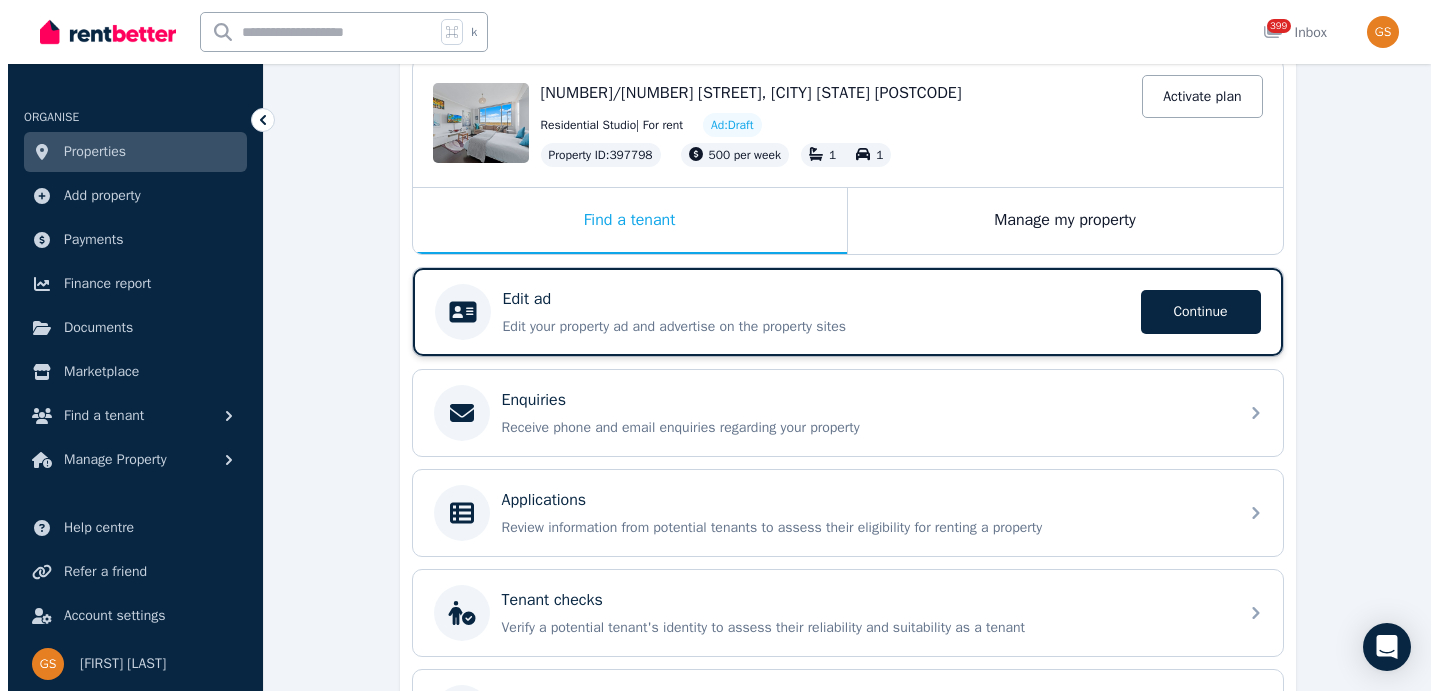 scroll, scrollTop: 0, scrollLeft: 0, axis: both 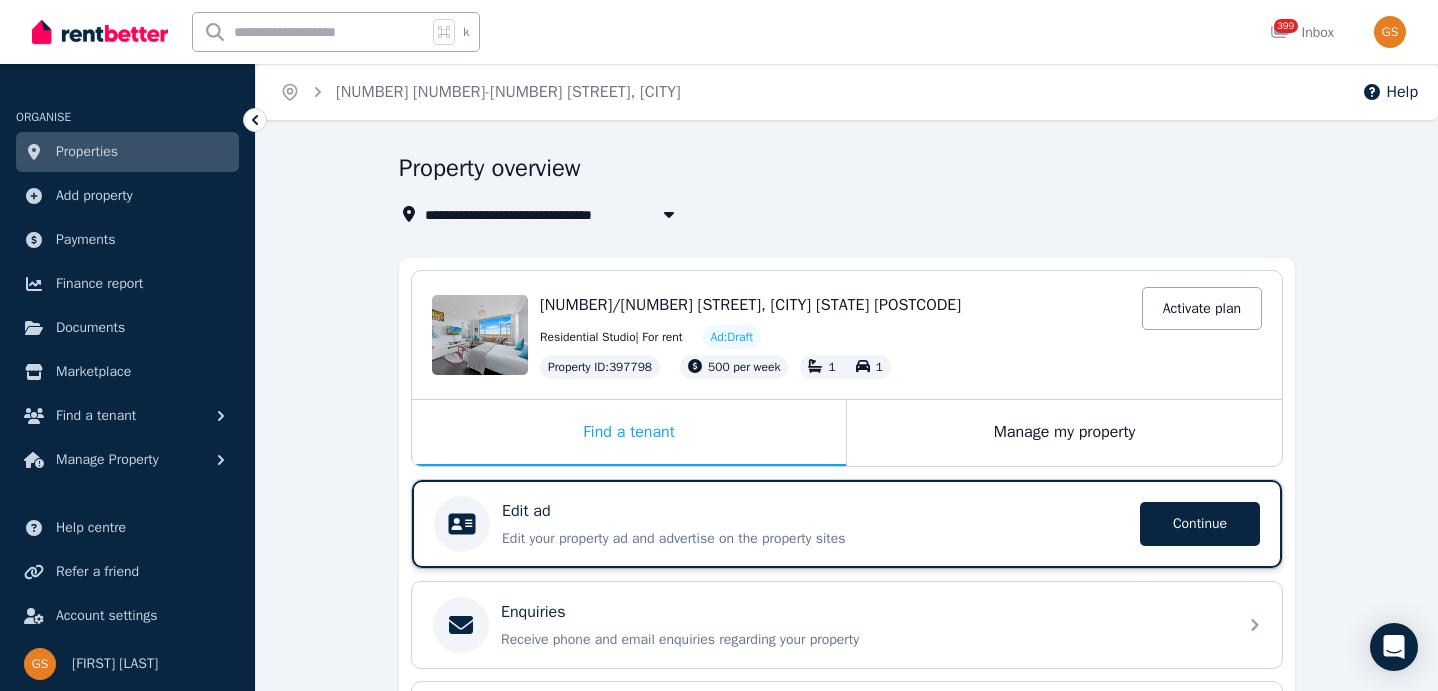 select on "***" 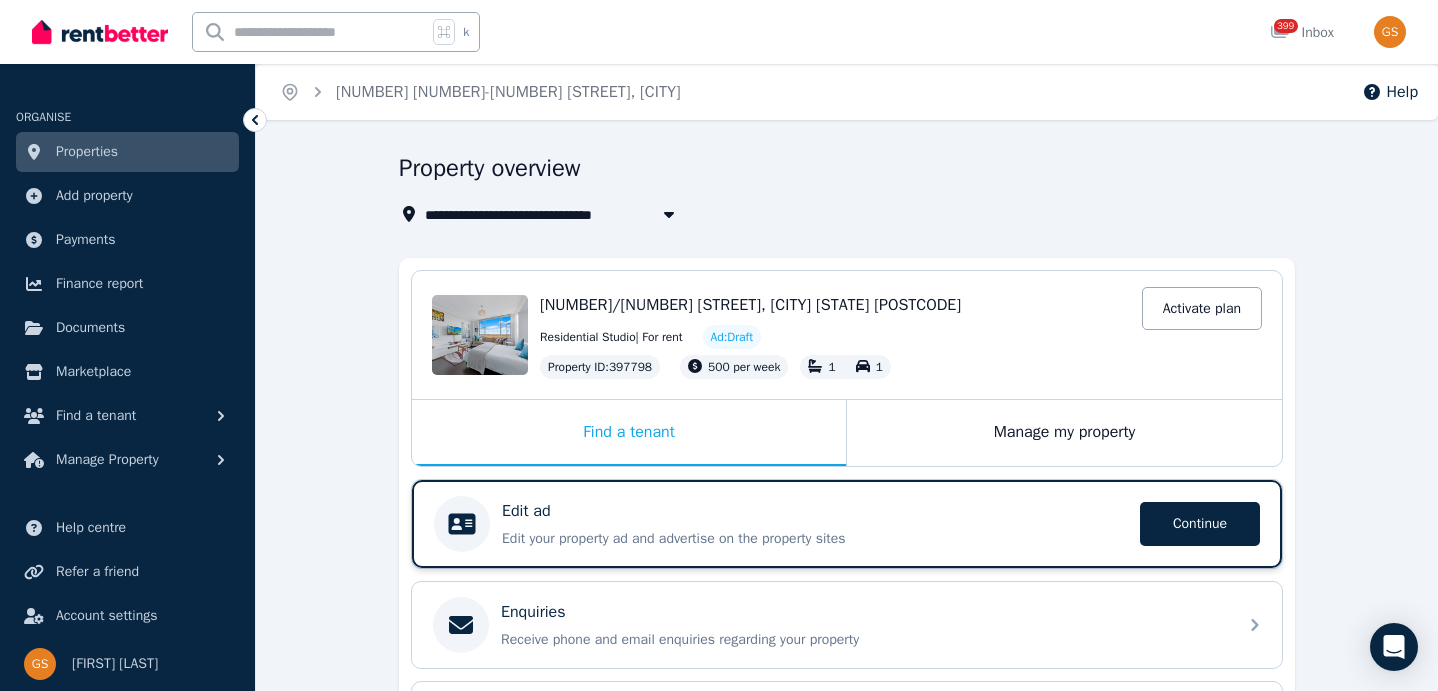 select on "**********" 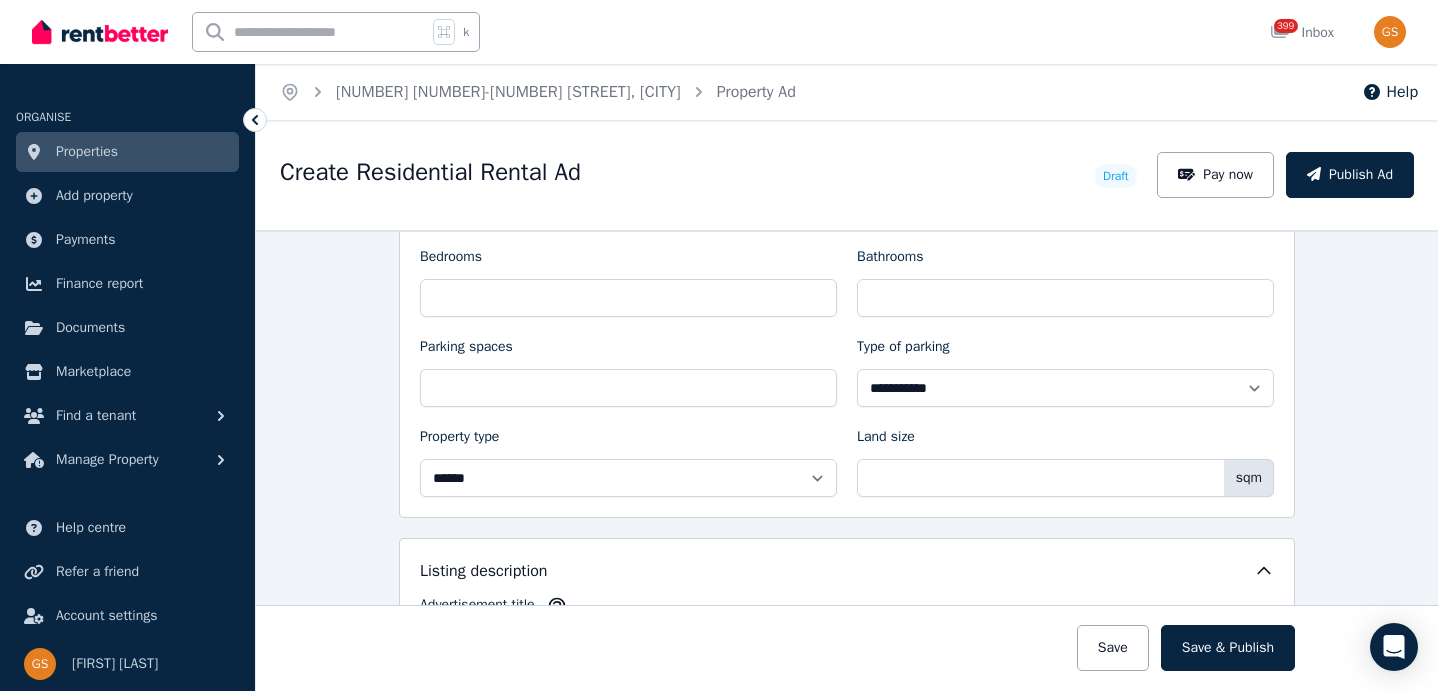 scroll, scrollTop: 1029, scrollLeft: 0, axis: vertical 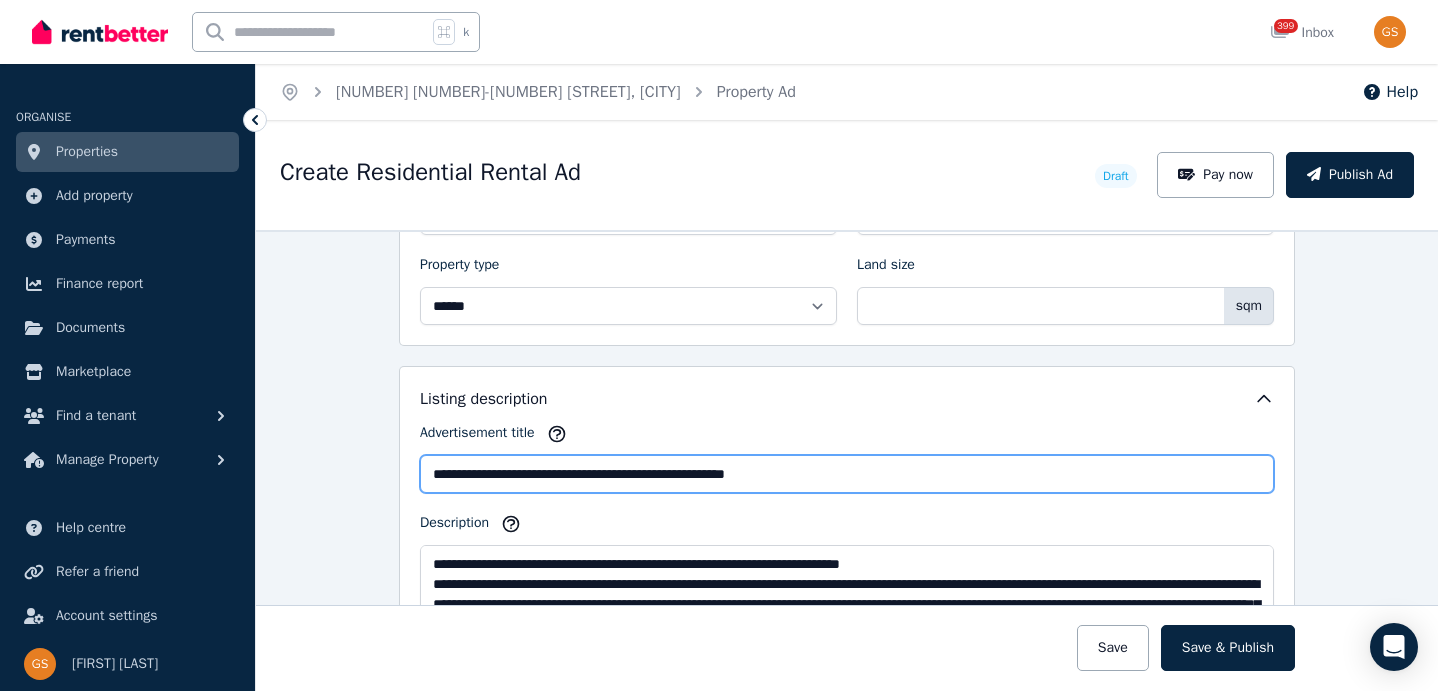 click on "**********" at bounding box center [847, 474] 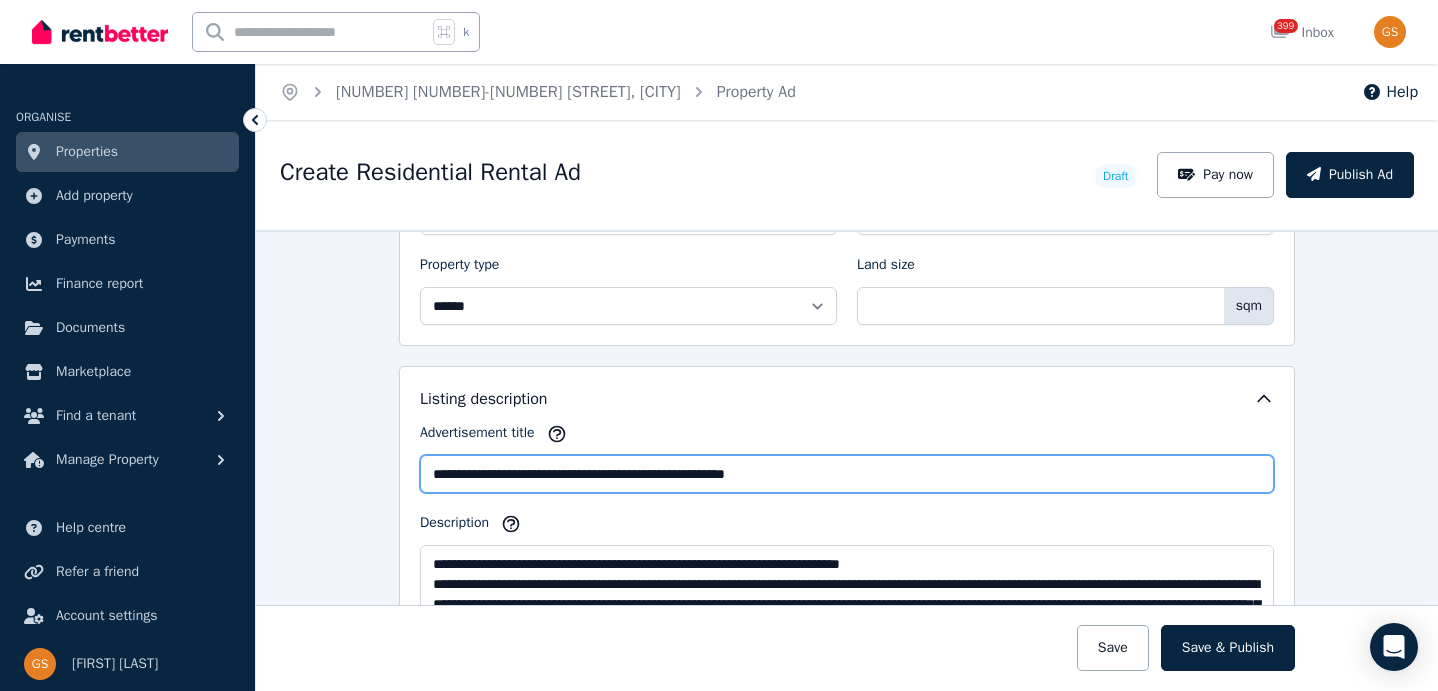 drag, startPoint x: 629, startPoint y: 474, endPoint x: 519, endPoint y: 475, distance: 110.00455 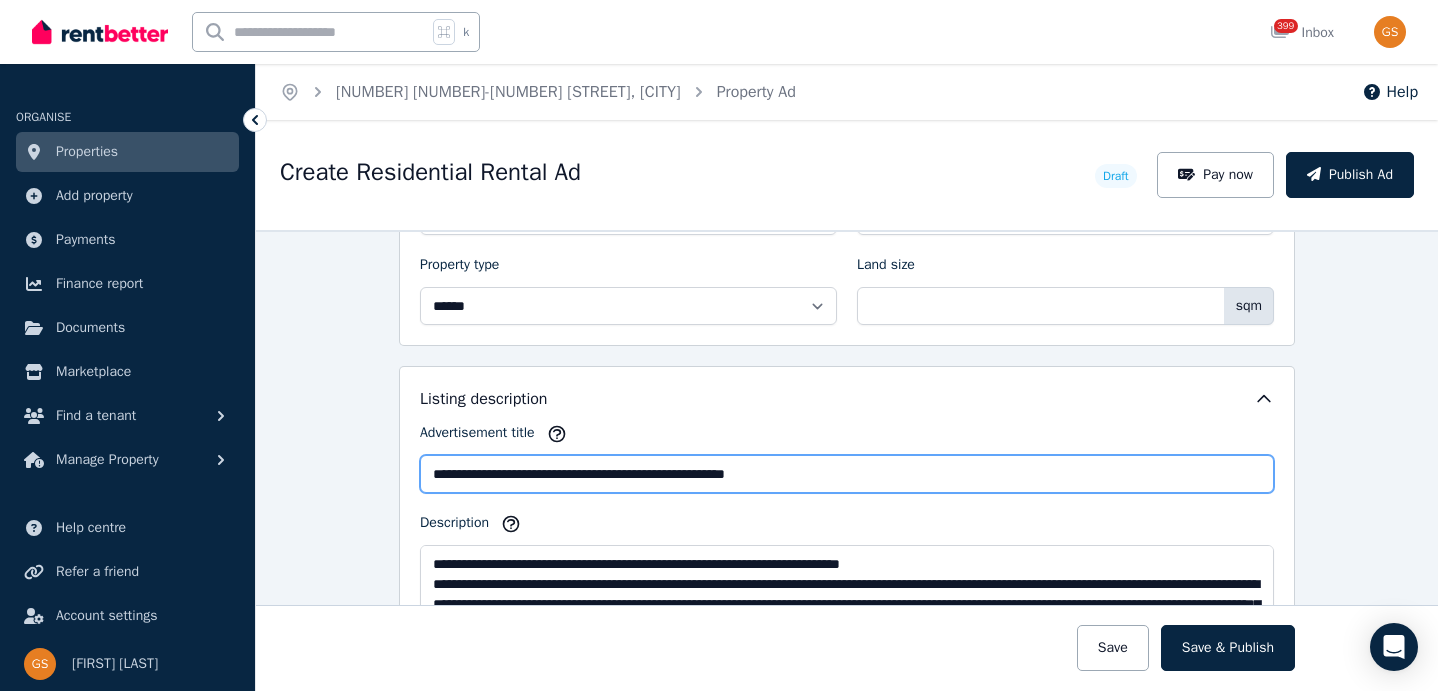 click on "**********" at bounding box center (847, 474) 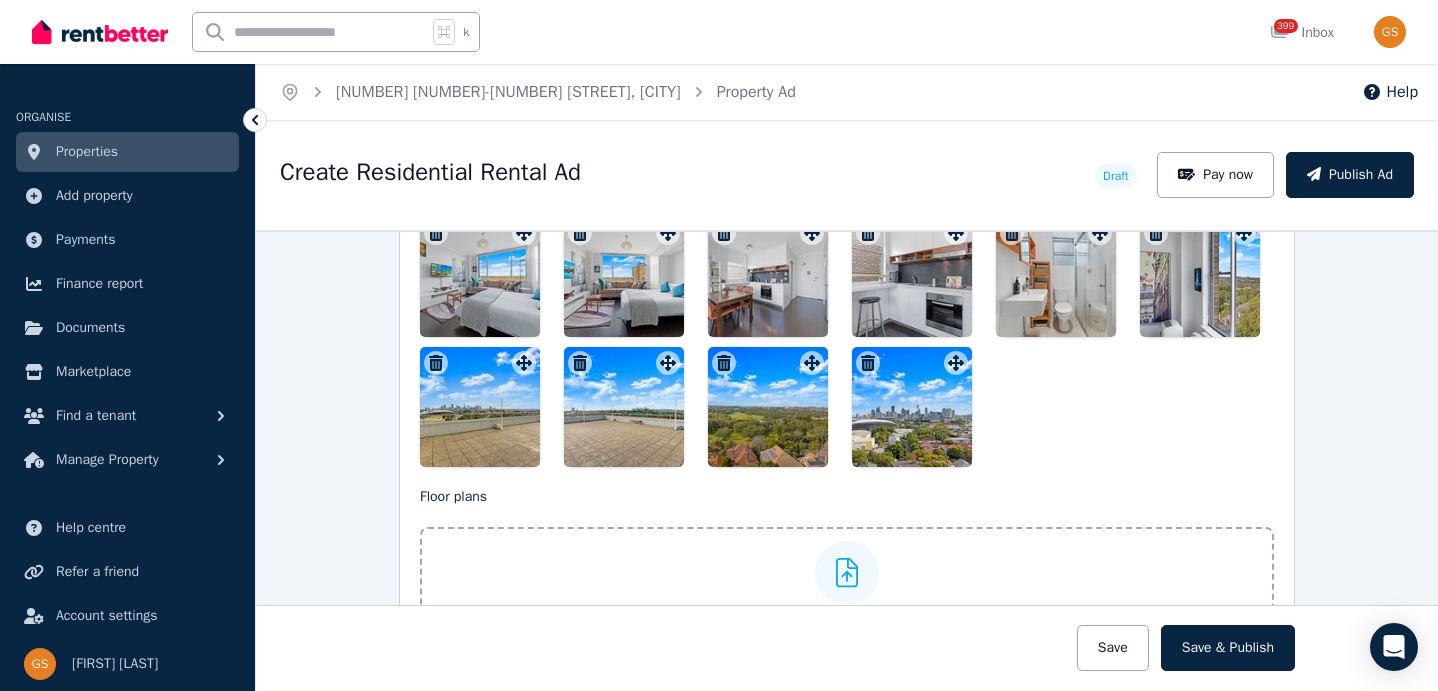 scroll, scrollTop: 2663, scrollLeft: 0, axis: vertical 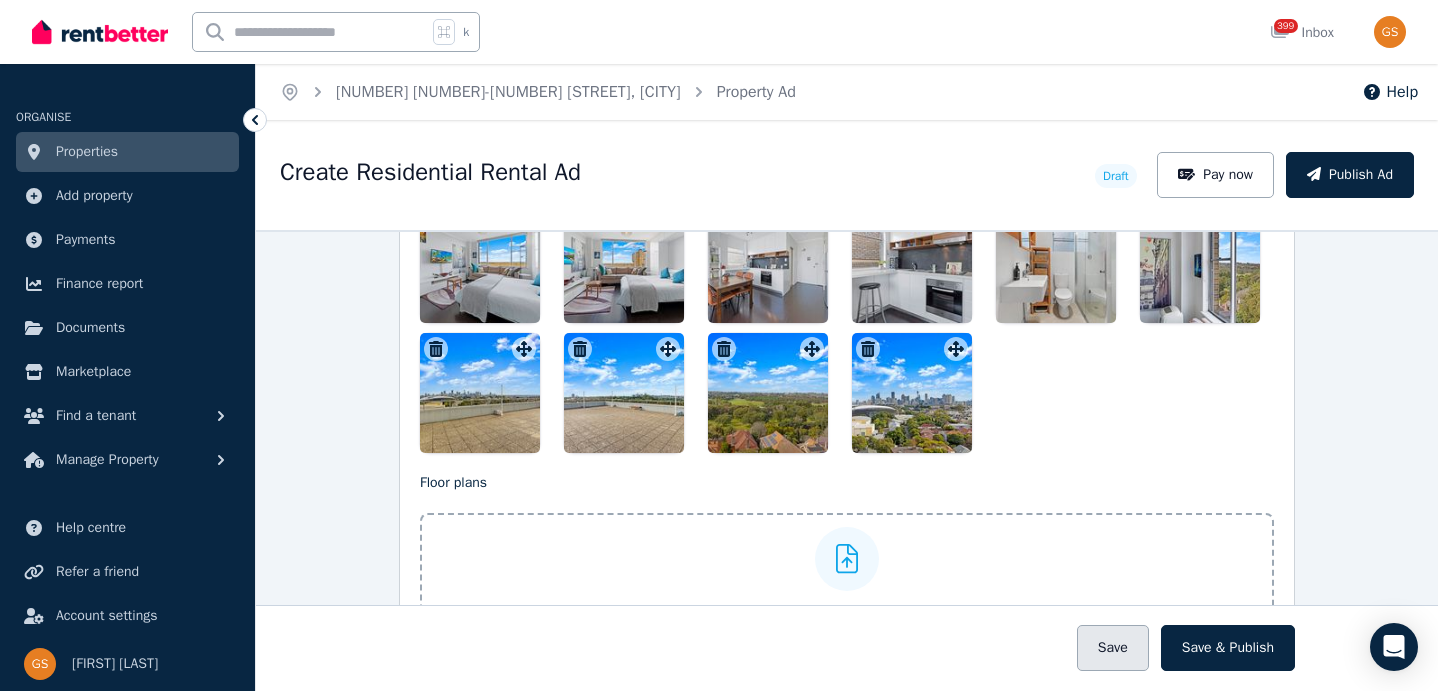 click on "Save" at bounding box center (1113, 648) 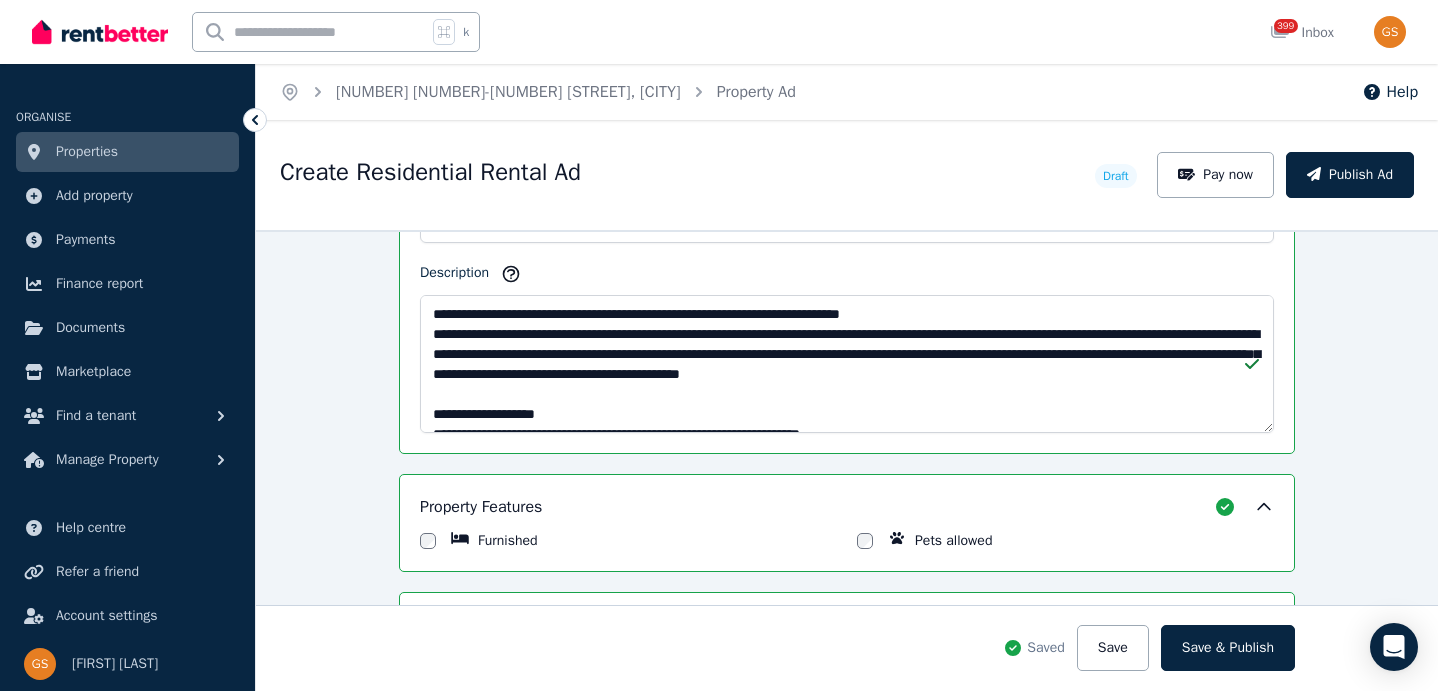 scroll, scrollTop: 1264, scrollLeft: 0, axis: vertical 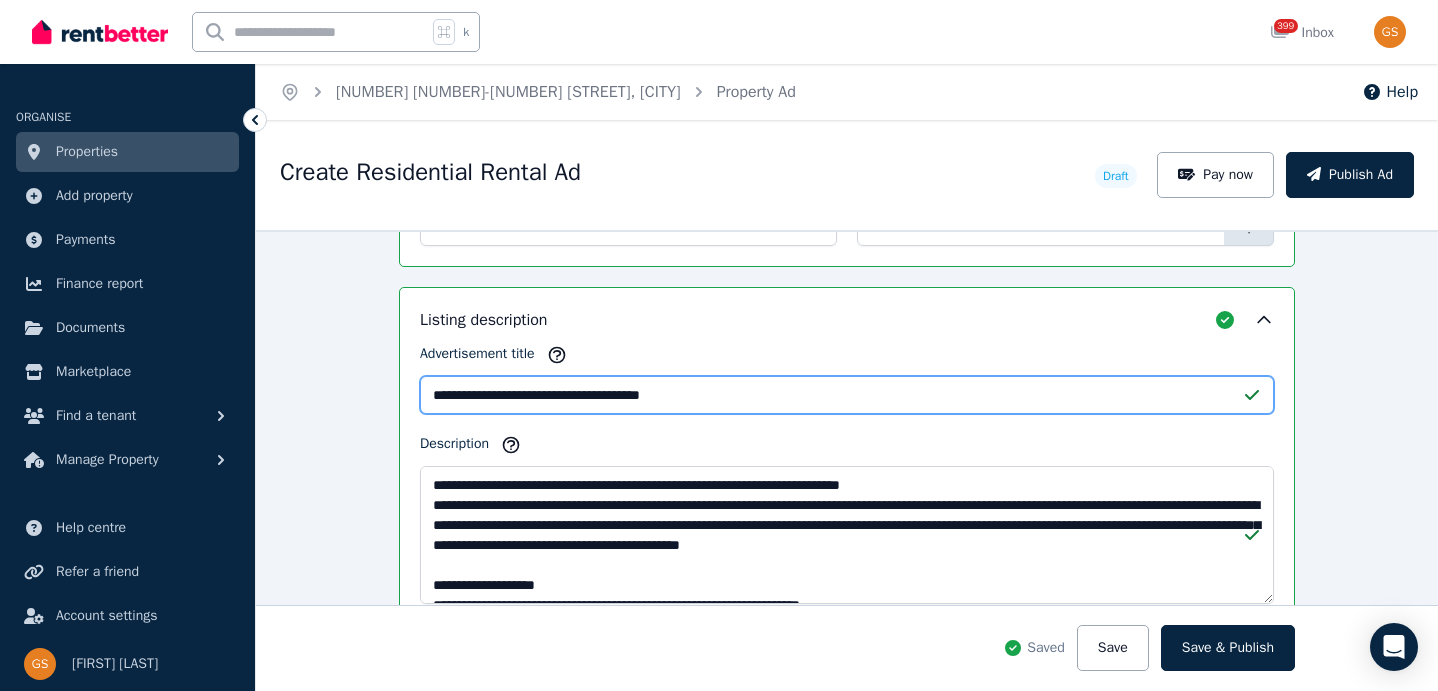 drag, startPoint x: 781, startPoint y: 398, endPoint x: 366, endPoint y: 390, distance: 415.0771 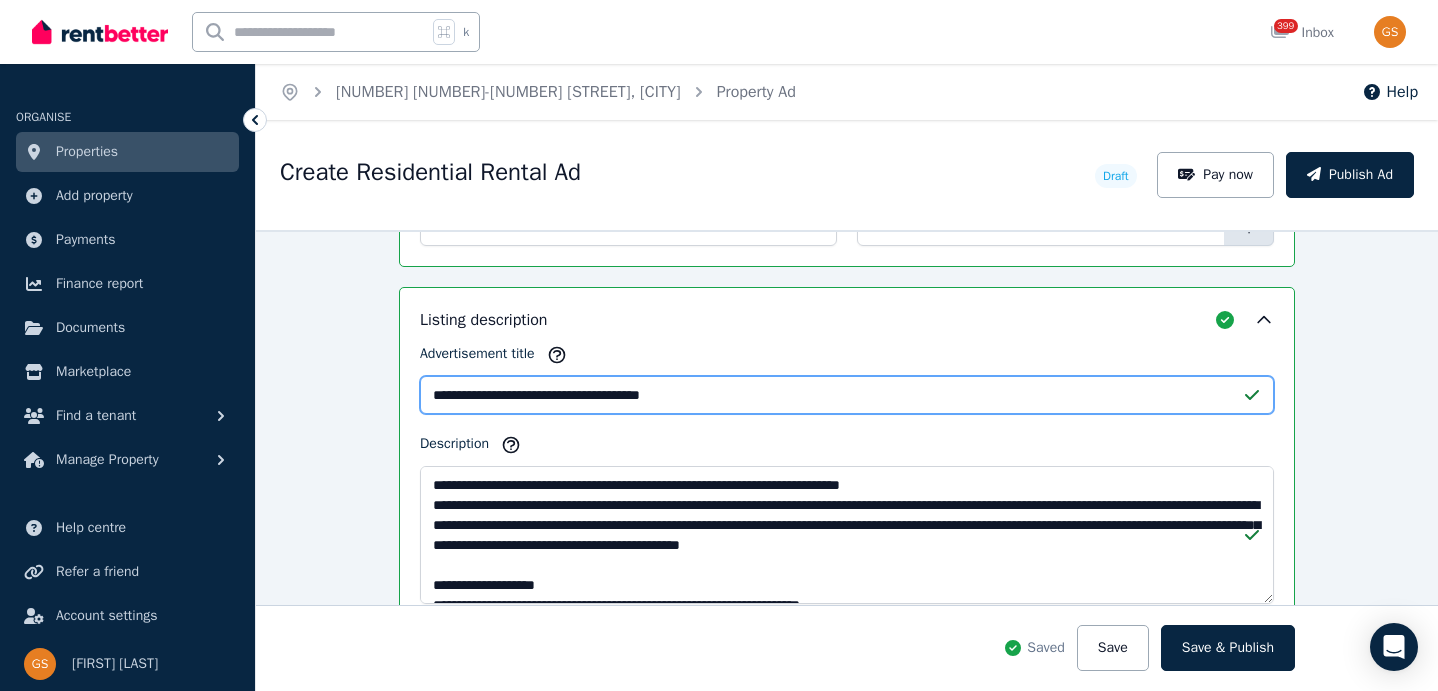 click on "**********" at bounding box center [847, 460] 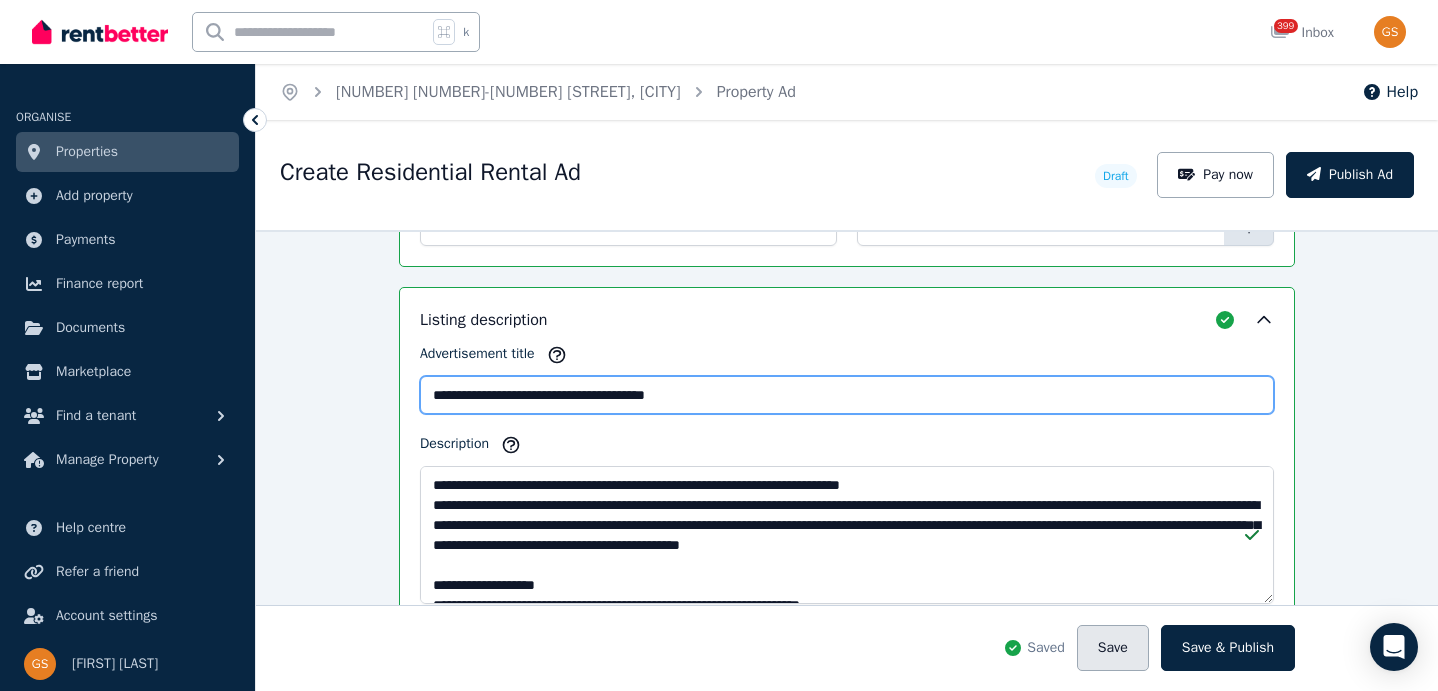 type on "**********" 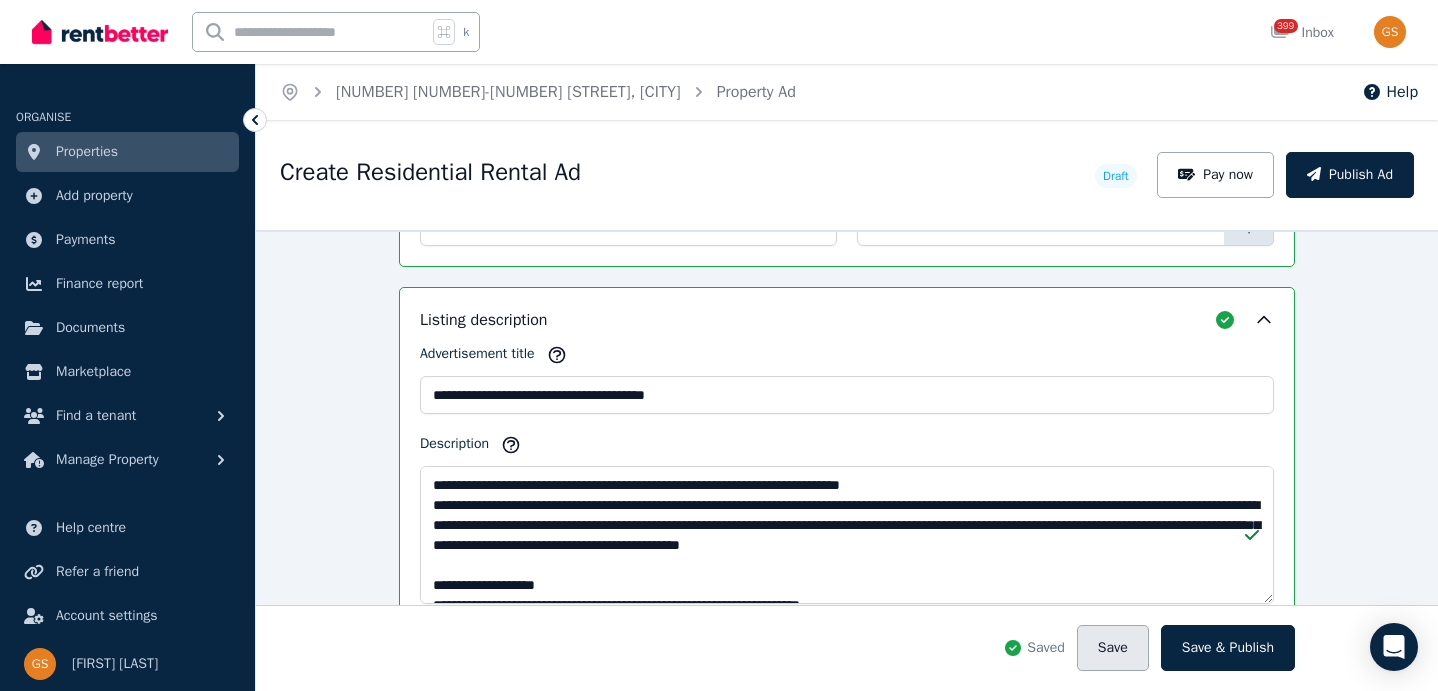 click on "Save" at bounding box center (1113, 648) 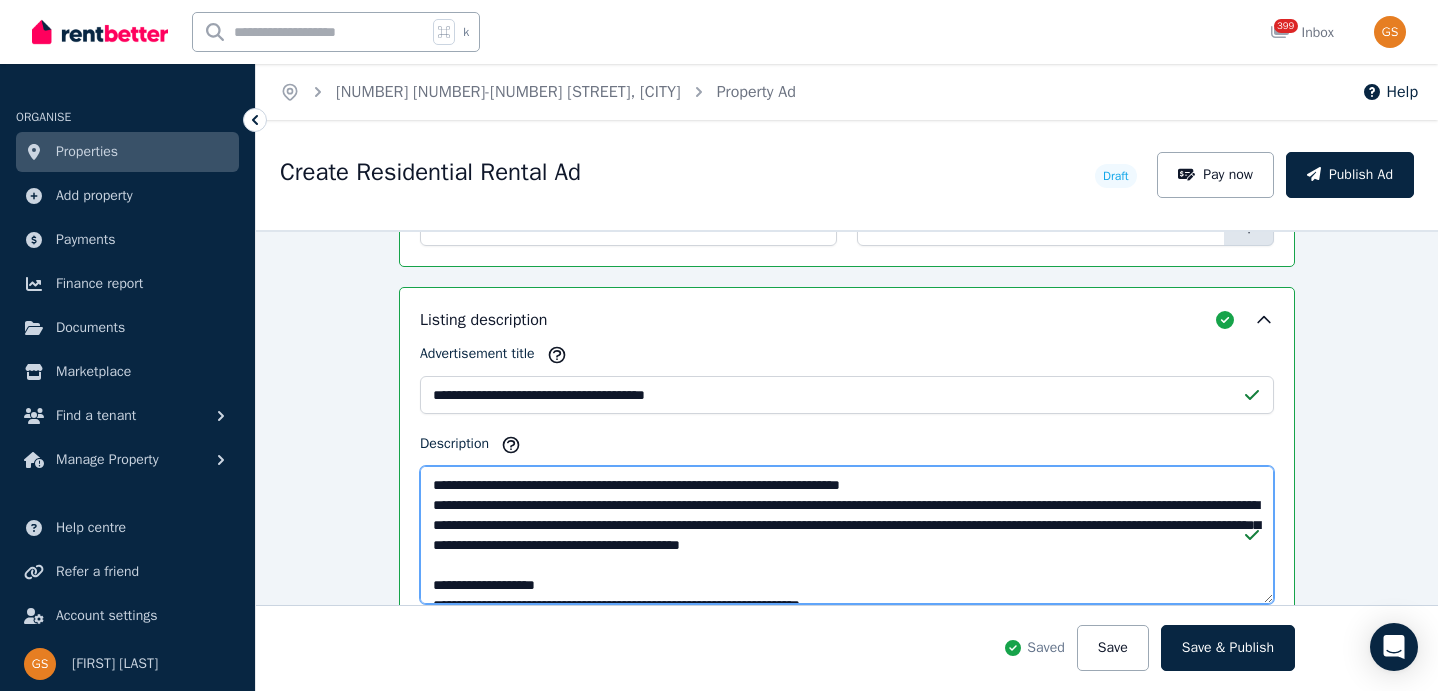 drag, startPoint x: 730, startPoint y: 480, endPoint x: 605, endPoint y: 485, distance: 125.09996 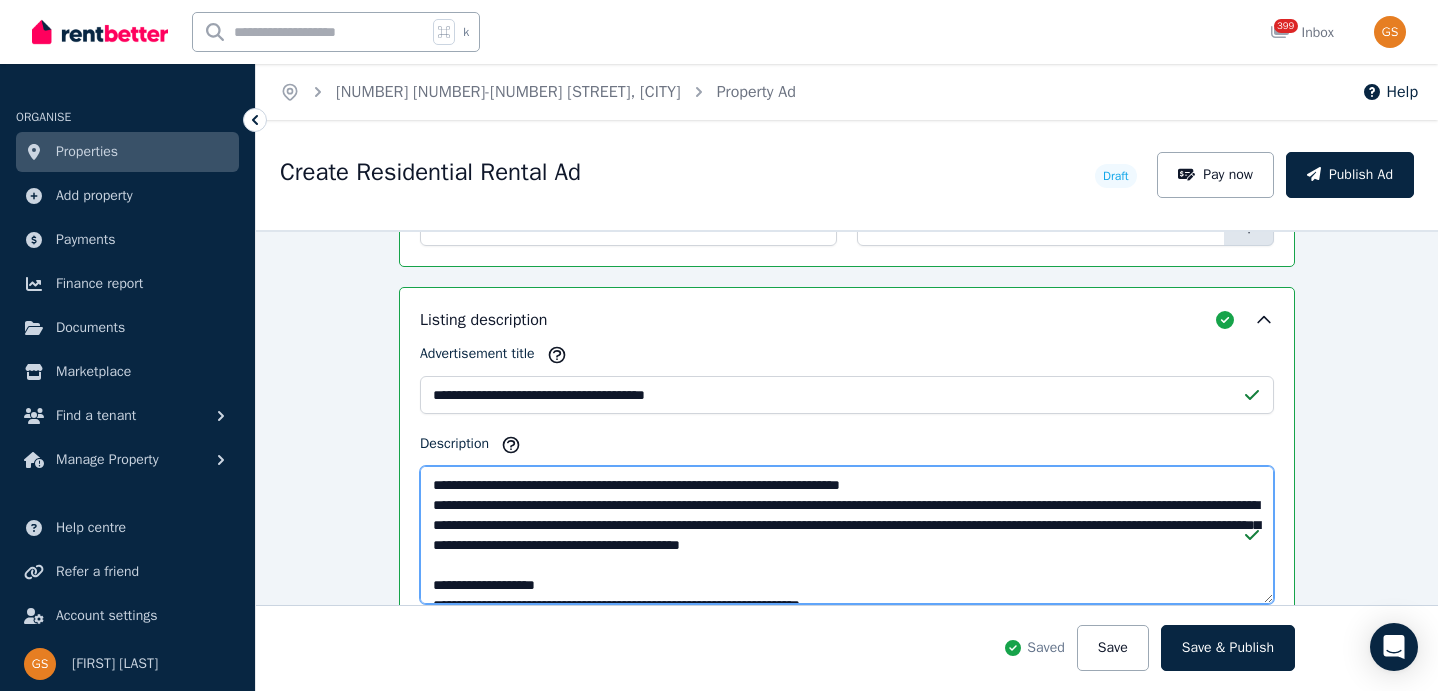 click on "Description" at bounding box center (847, 535) 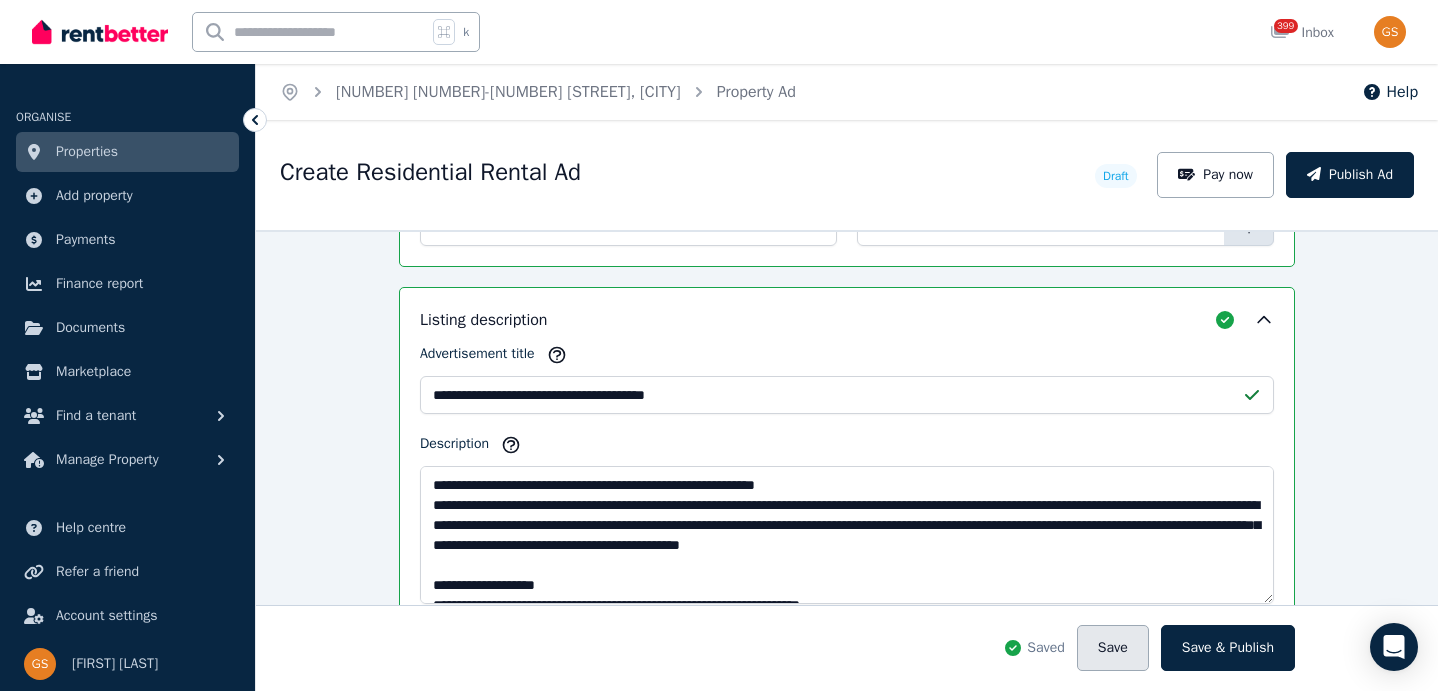 click on "Save" at bounding box center [1113, 648] 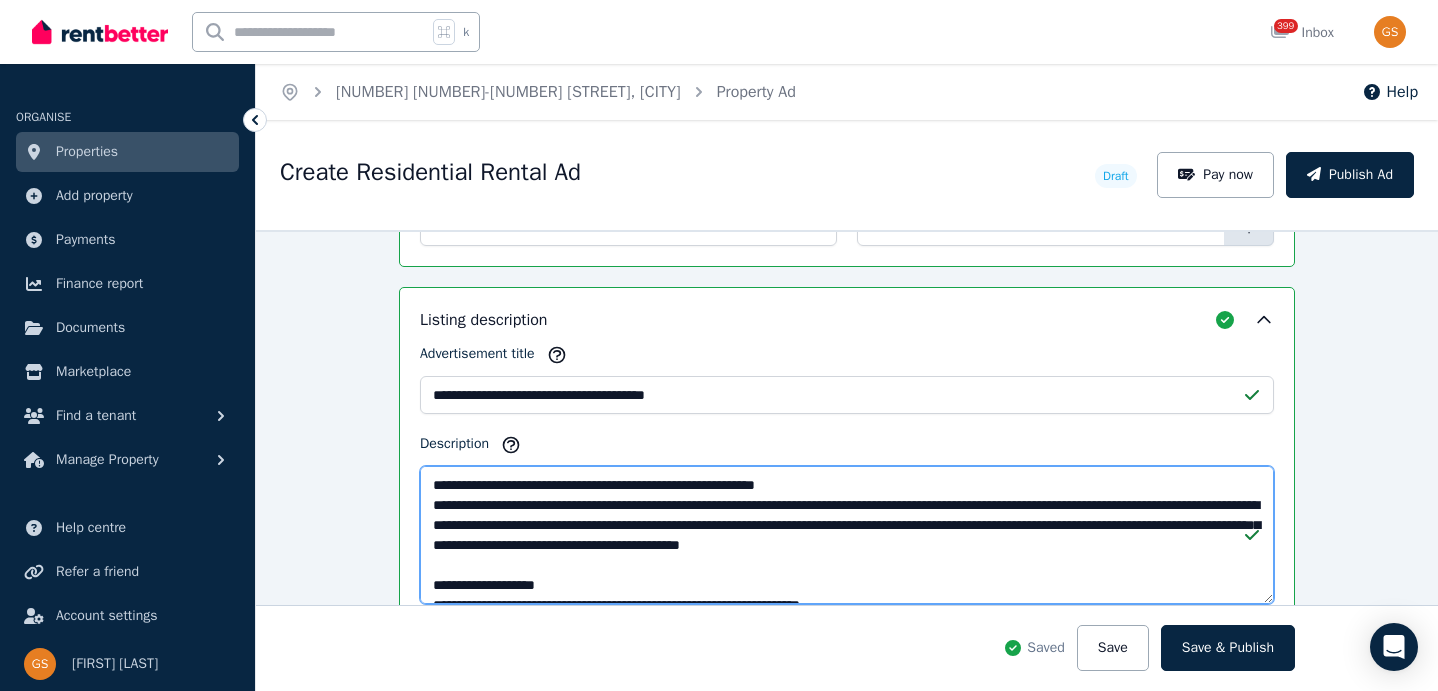 drag, startPoint x: 907, startPoint y: 525, endPoint x: 1004, endPoint y: 525, distance: 97 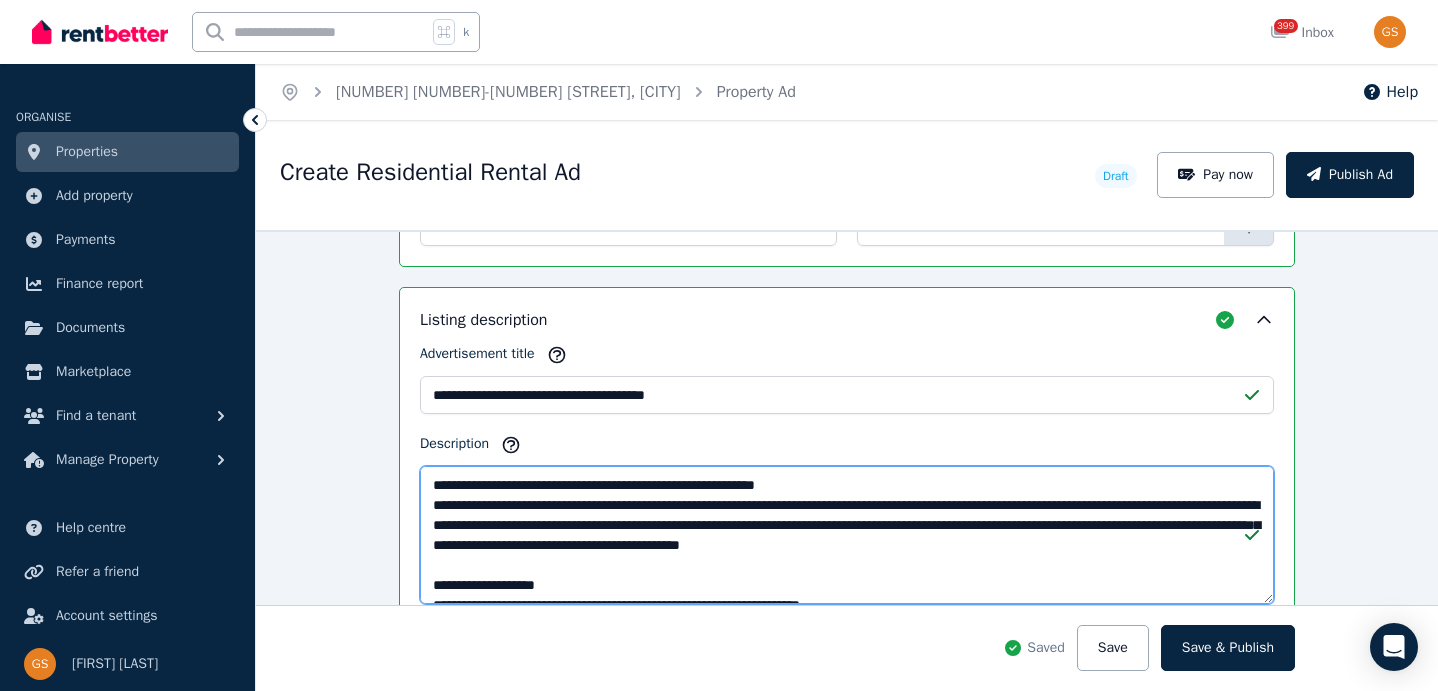 click on "Description" at bounding box center (847, 535) 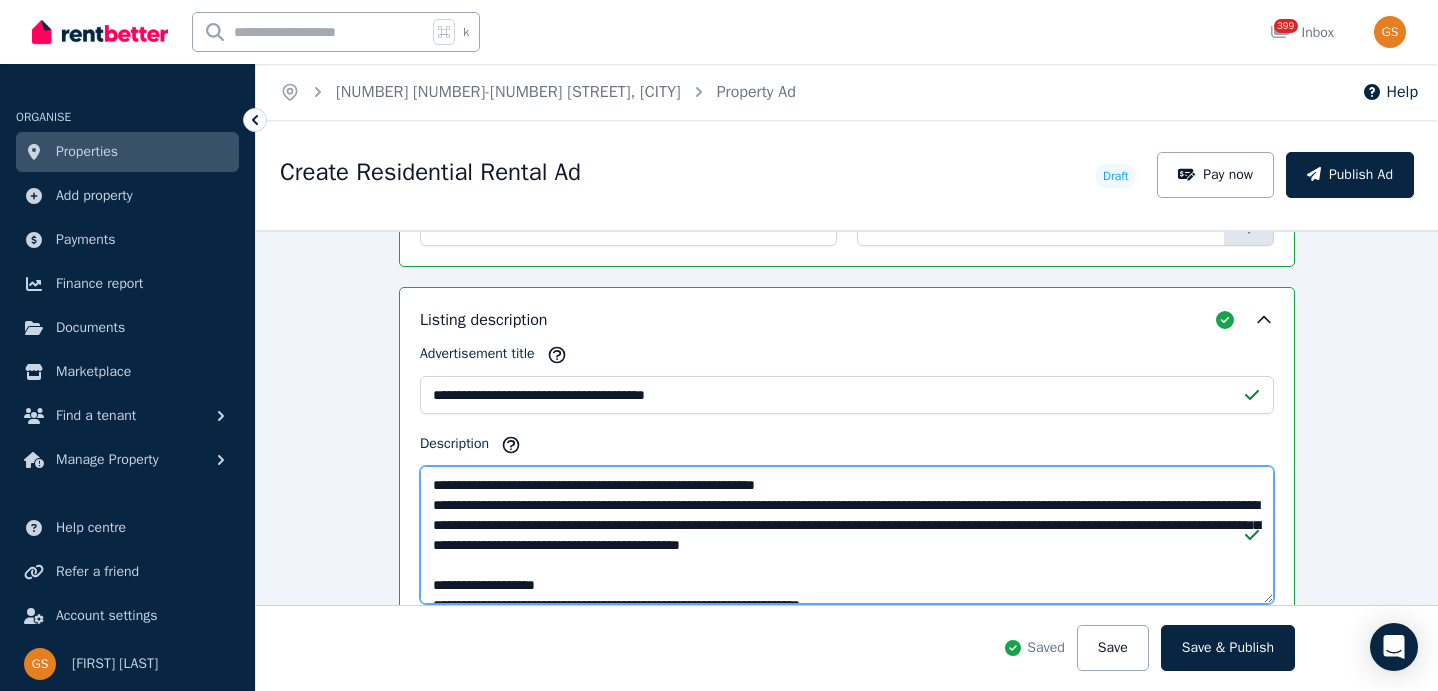 drag, startPoint x: 908, startPoint y: 523, endPoint x: 1124, endPoint y: 523, distance: 216 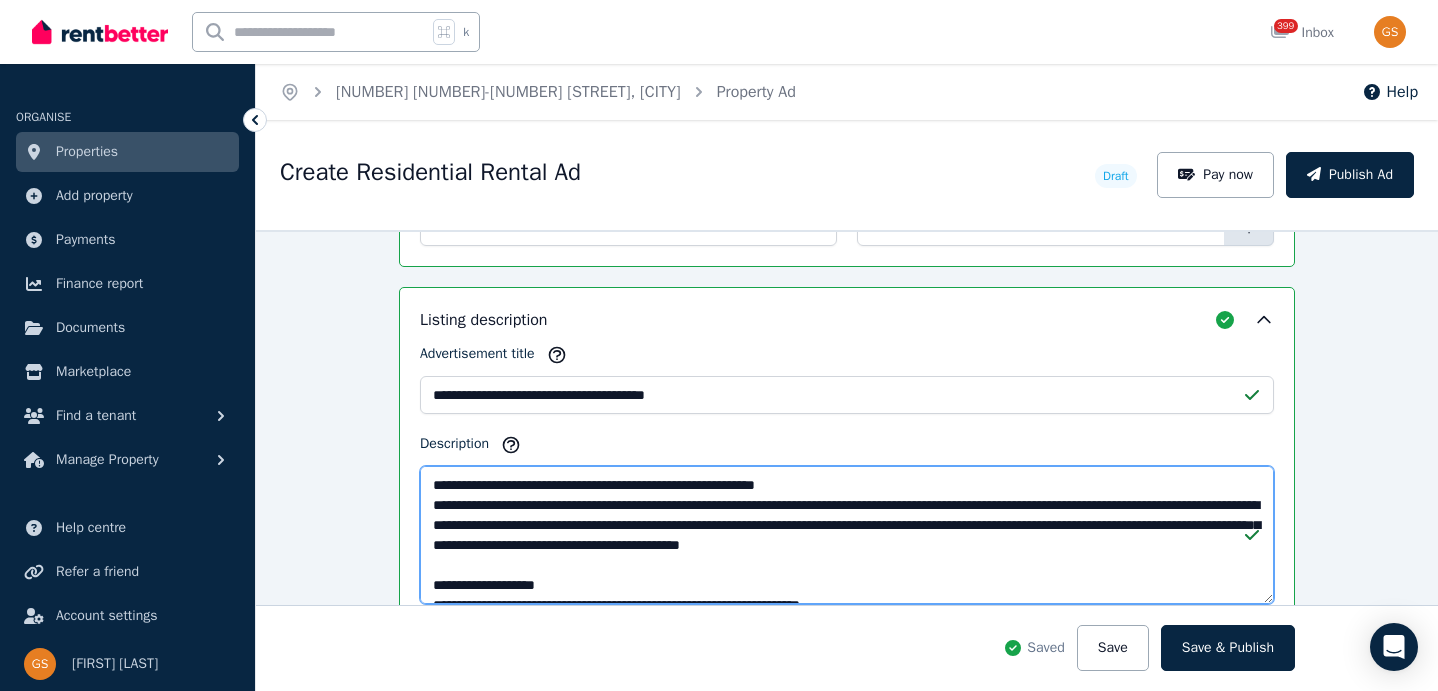click on "Description" at bounding box center [847, 535] 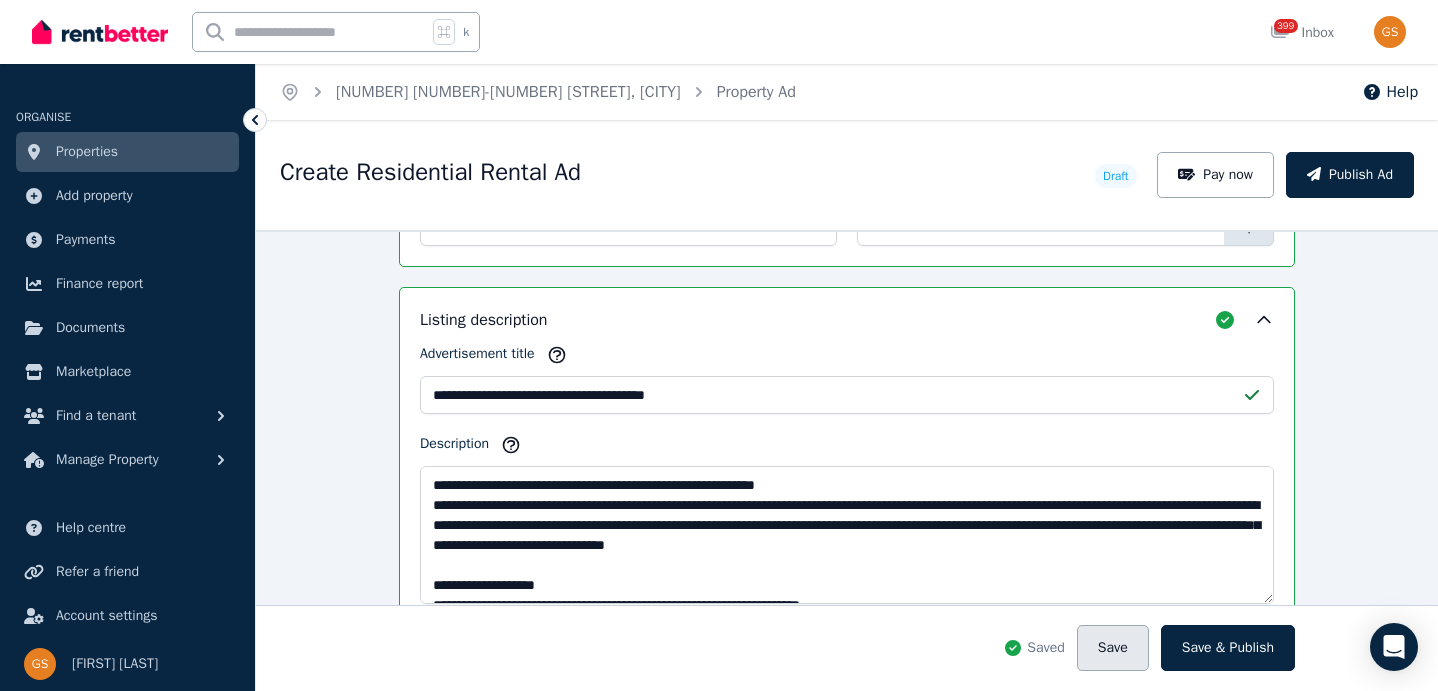 click on "Save" at bounding box center [1113, 648] 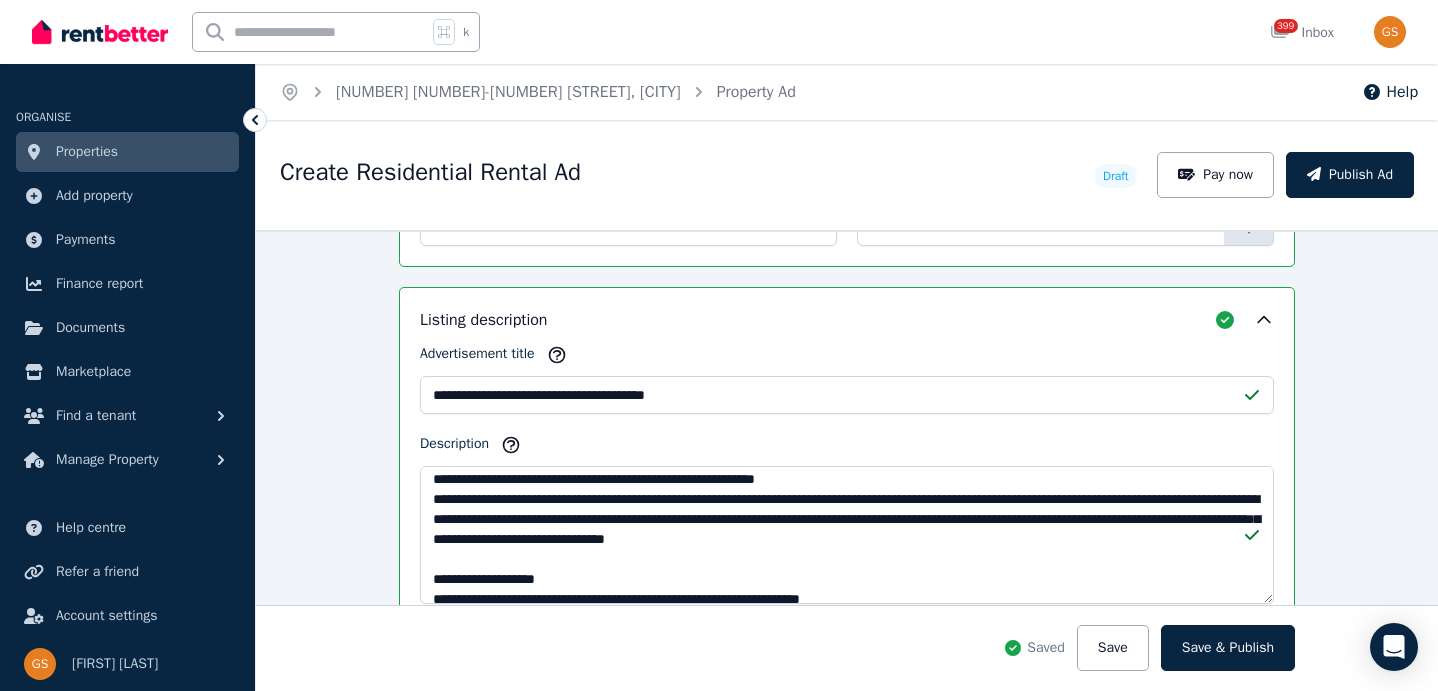 scroll, scrollTop: 5, scrollLeft: 0, axis: vertical 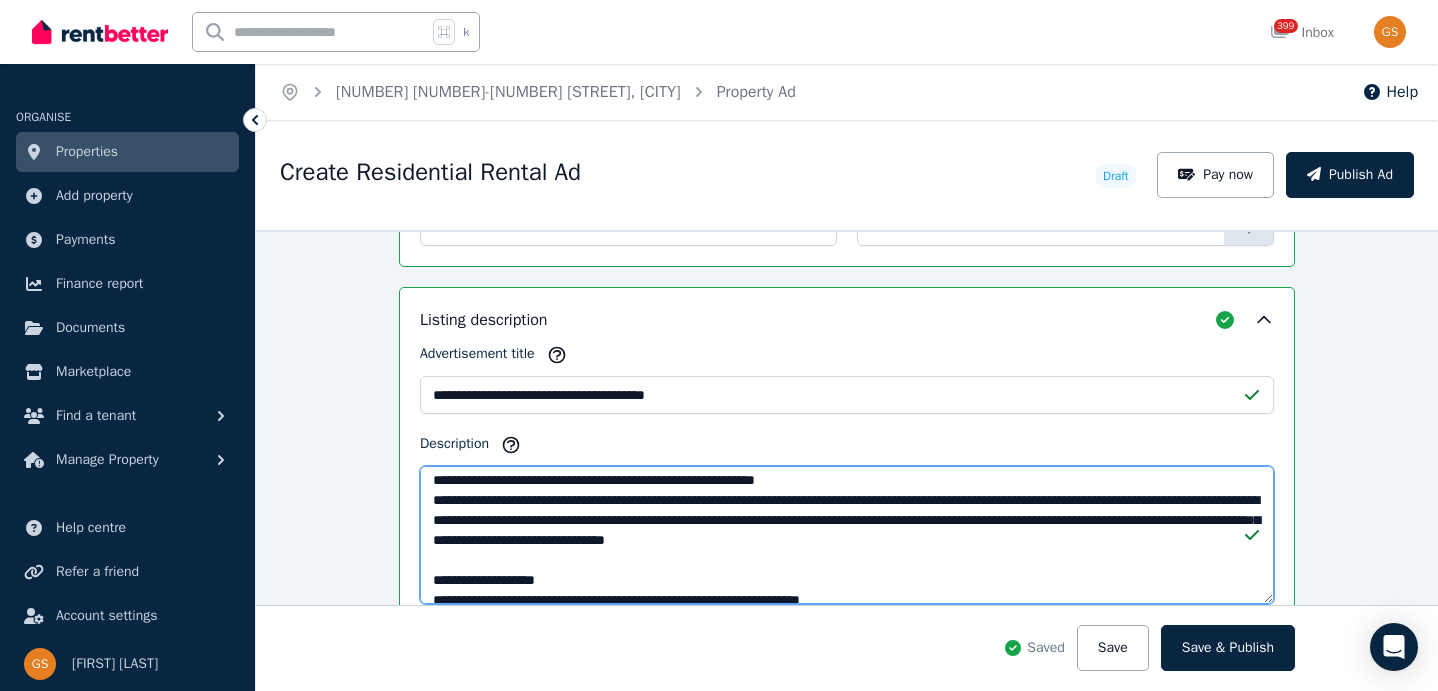 drag, startPoint x: 1187, startPoint y: 540, endPoint x: 427, endPoint y: 503, distance: 760.90015 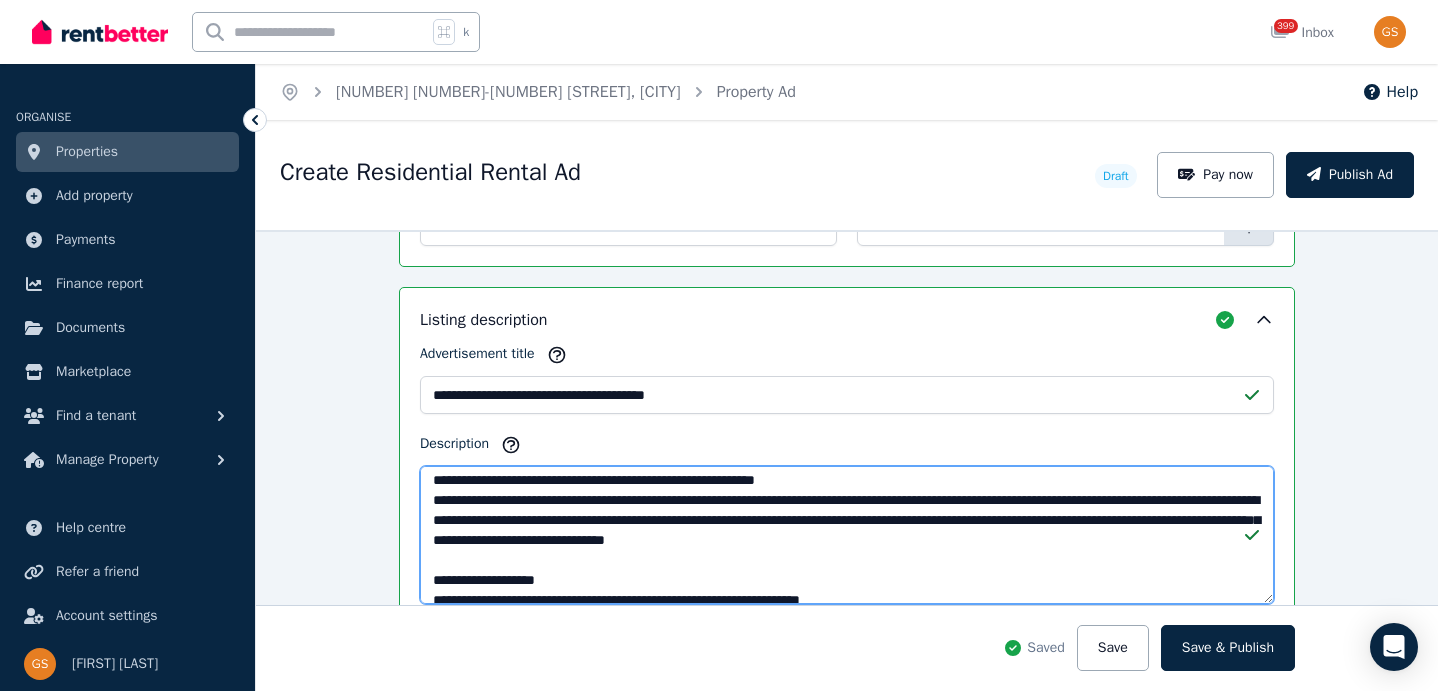 click on "Description" at bounding box center [847, 535] 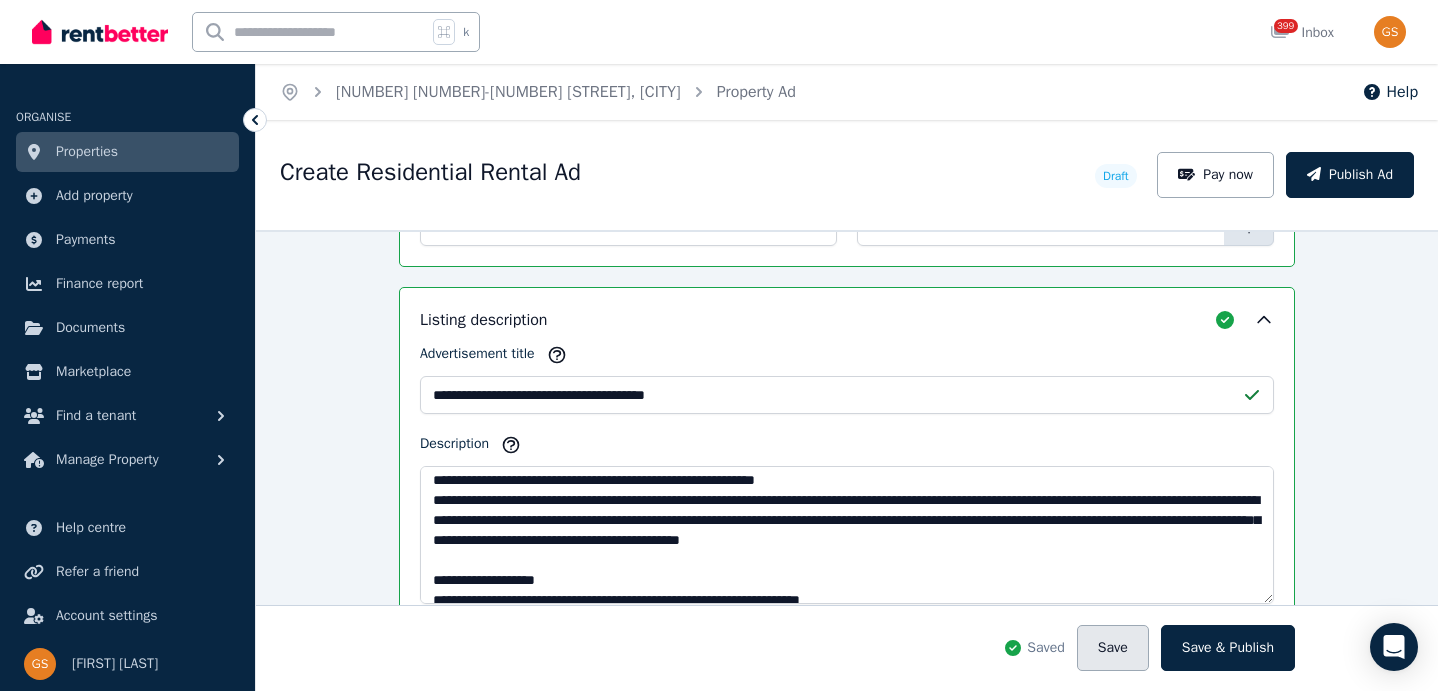 click on "Save" at bounding box center [1113, 648] 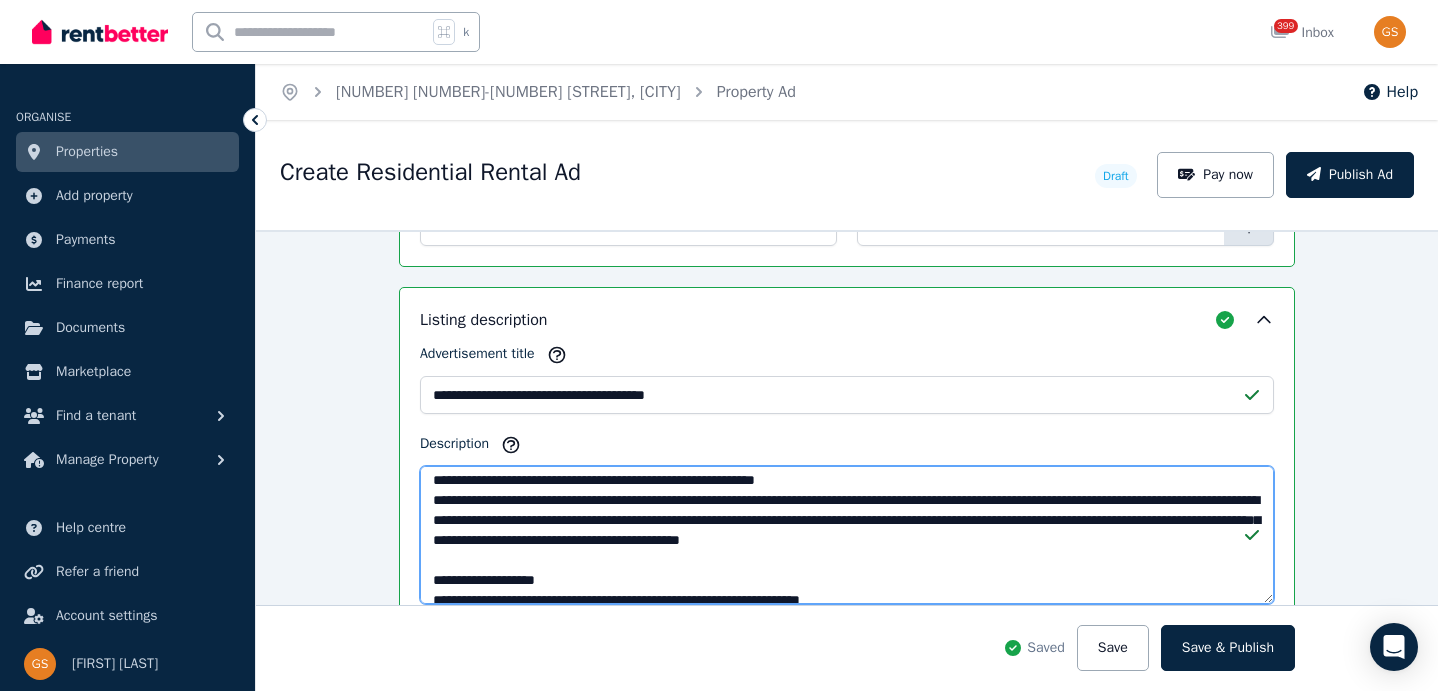 drag, startPoint x: 523, startPoint y: 566, endPoint x: 420, endPoint y: 502, distance: 121.264175 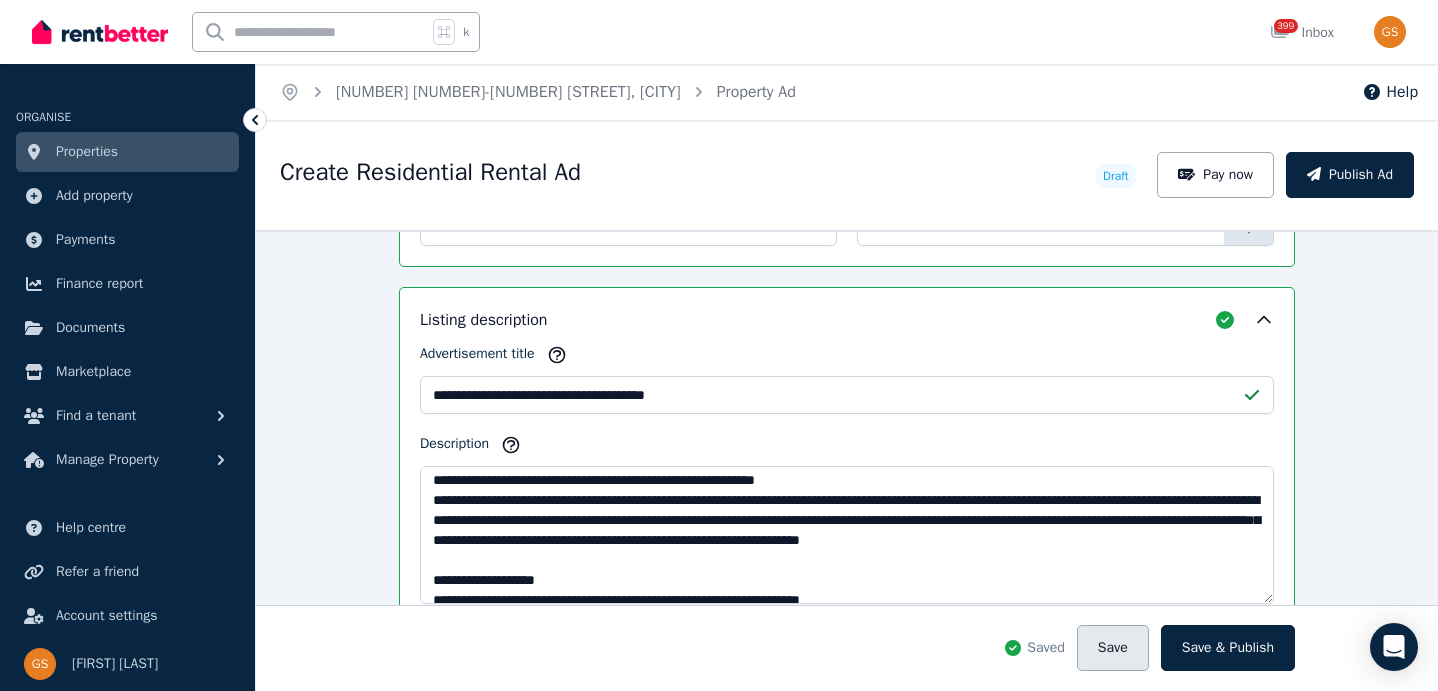 click on "Save" at bounding box center (1113, 648) 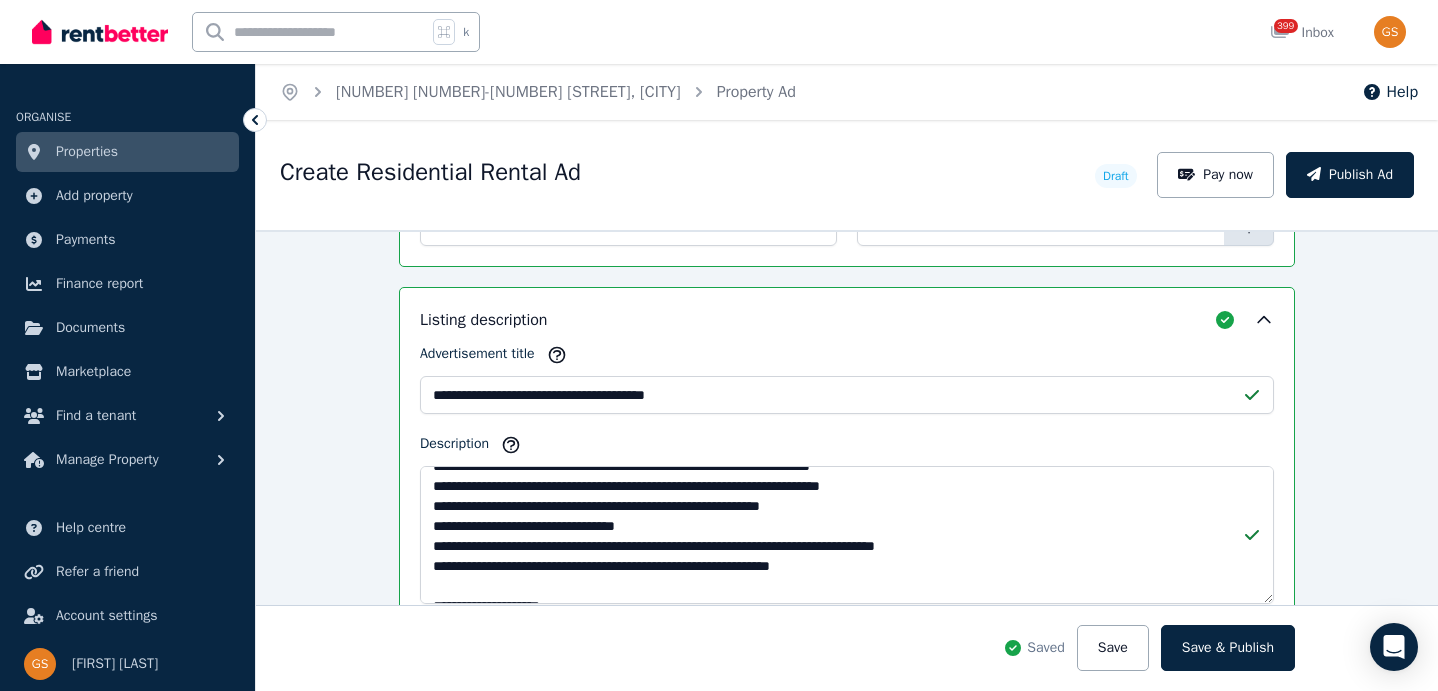 scroll, scrollTop: 200, scrollLeft: 0, axis: vertical 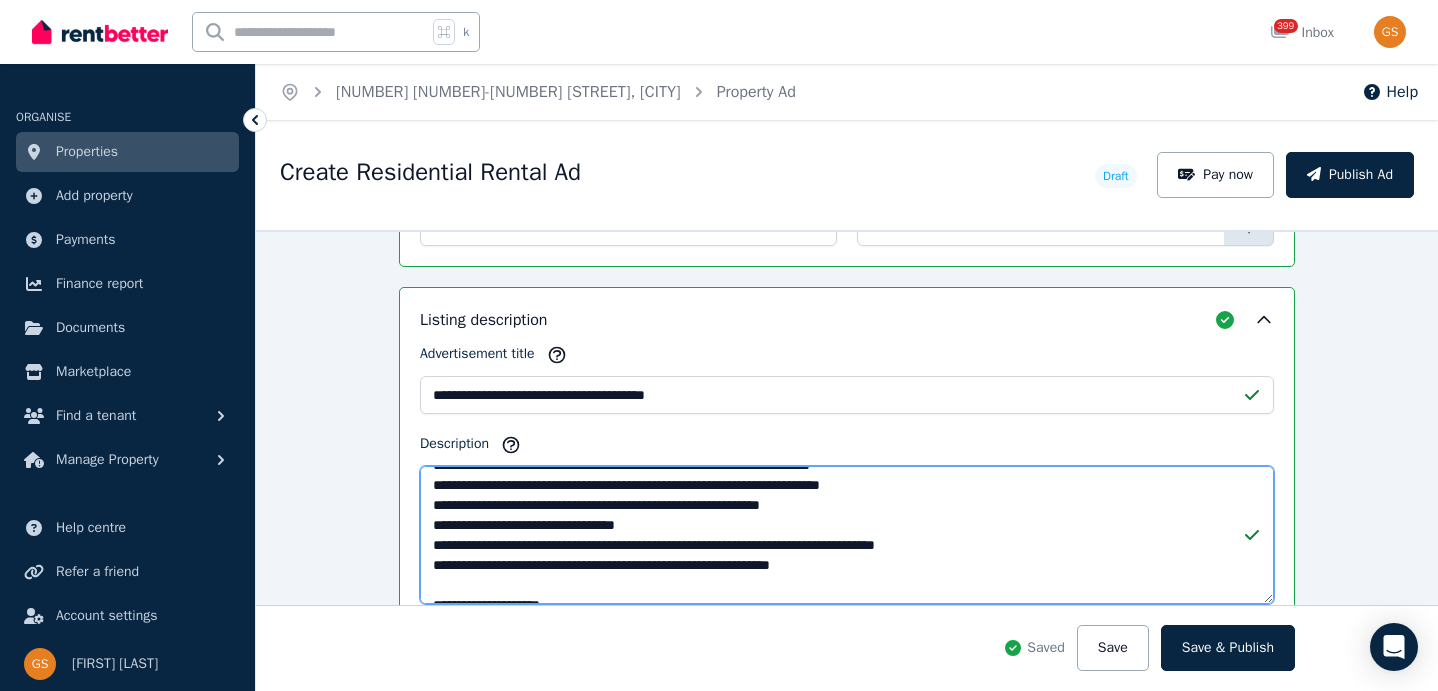 drag, startPoint x: 866, startPoint y: 525, endPoint x: 428, endPoint y: 521, distance: 438.01825 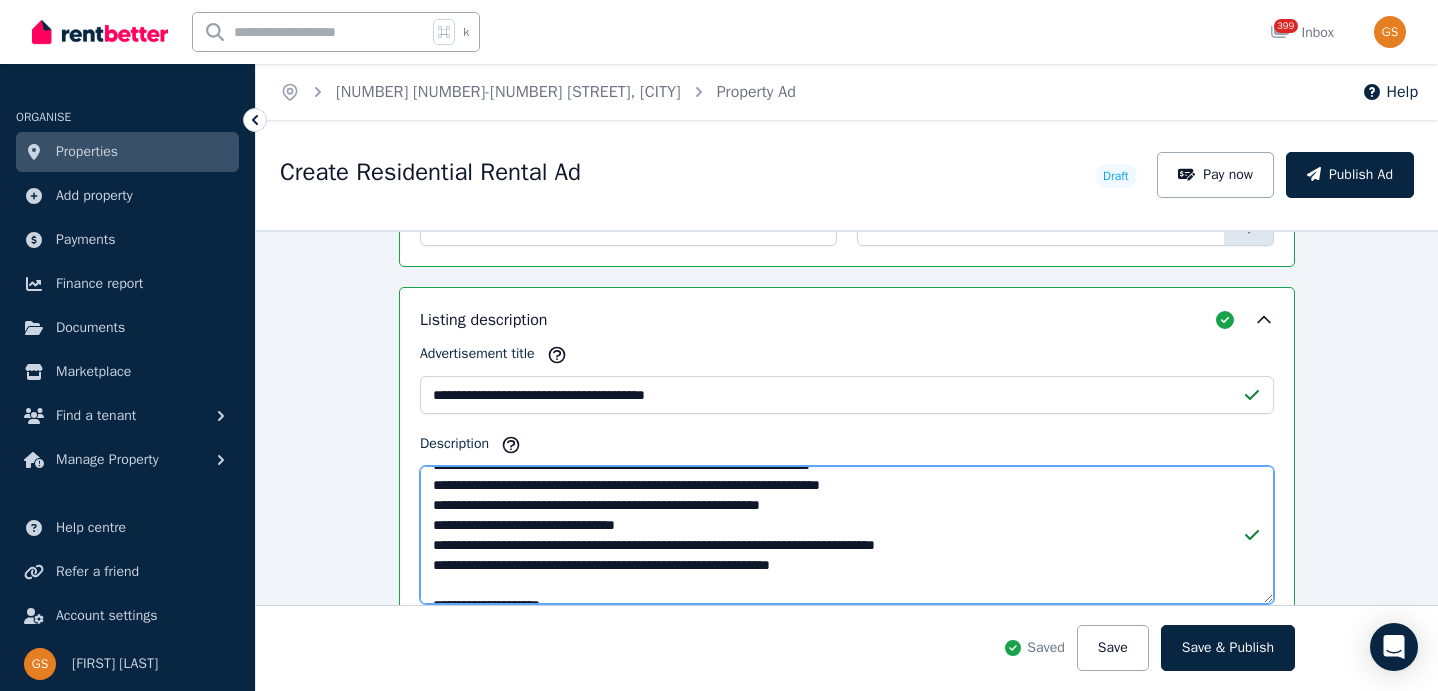 click on "Description" at bounding box center (847, 535) 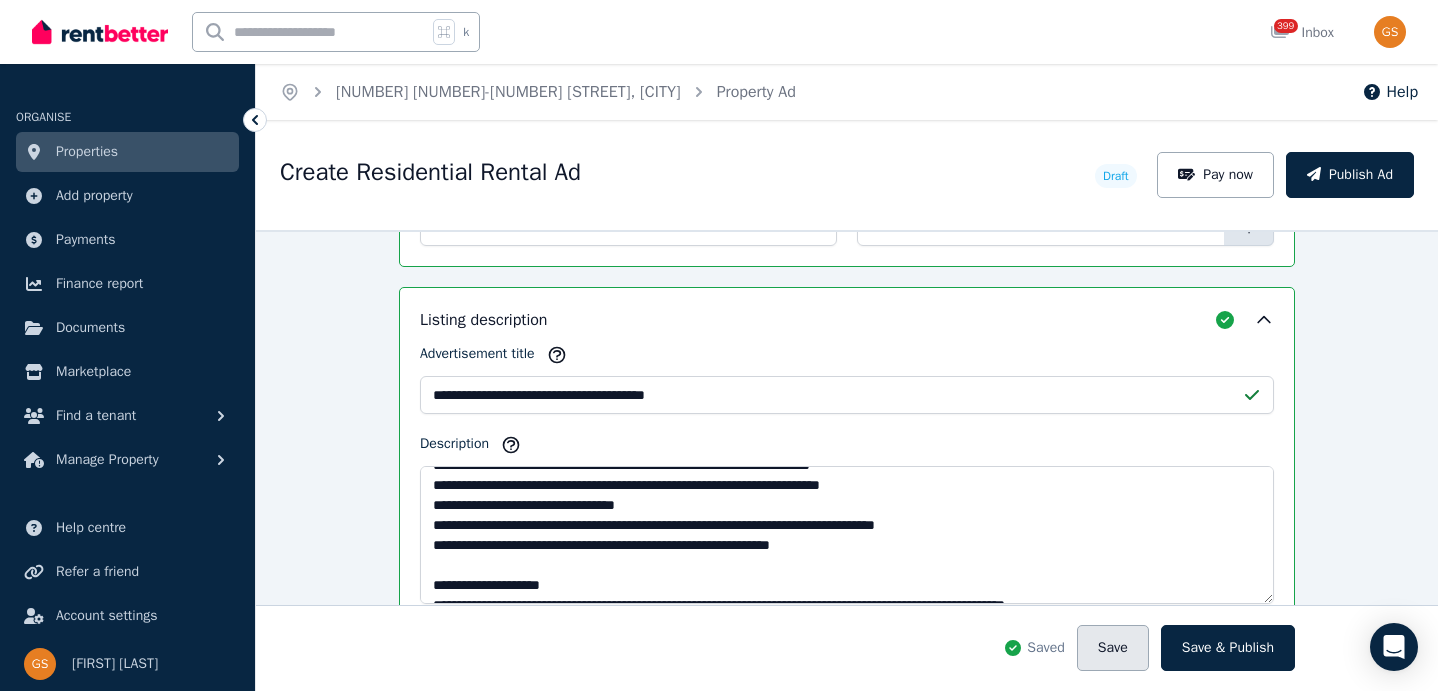 click on "Save" at bounding box center [1113, 648] 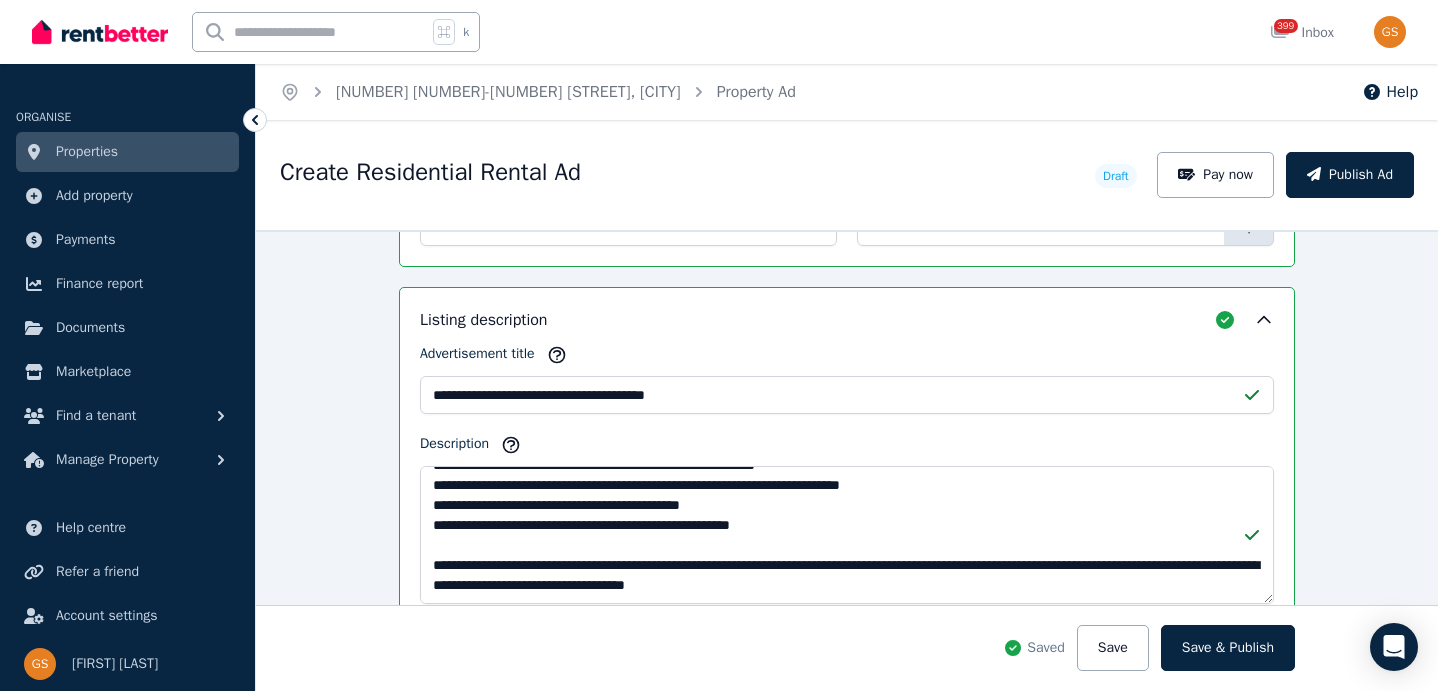 scroll, scrollTop: 380, scrollLeft: 0, axis: vertical 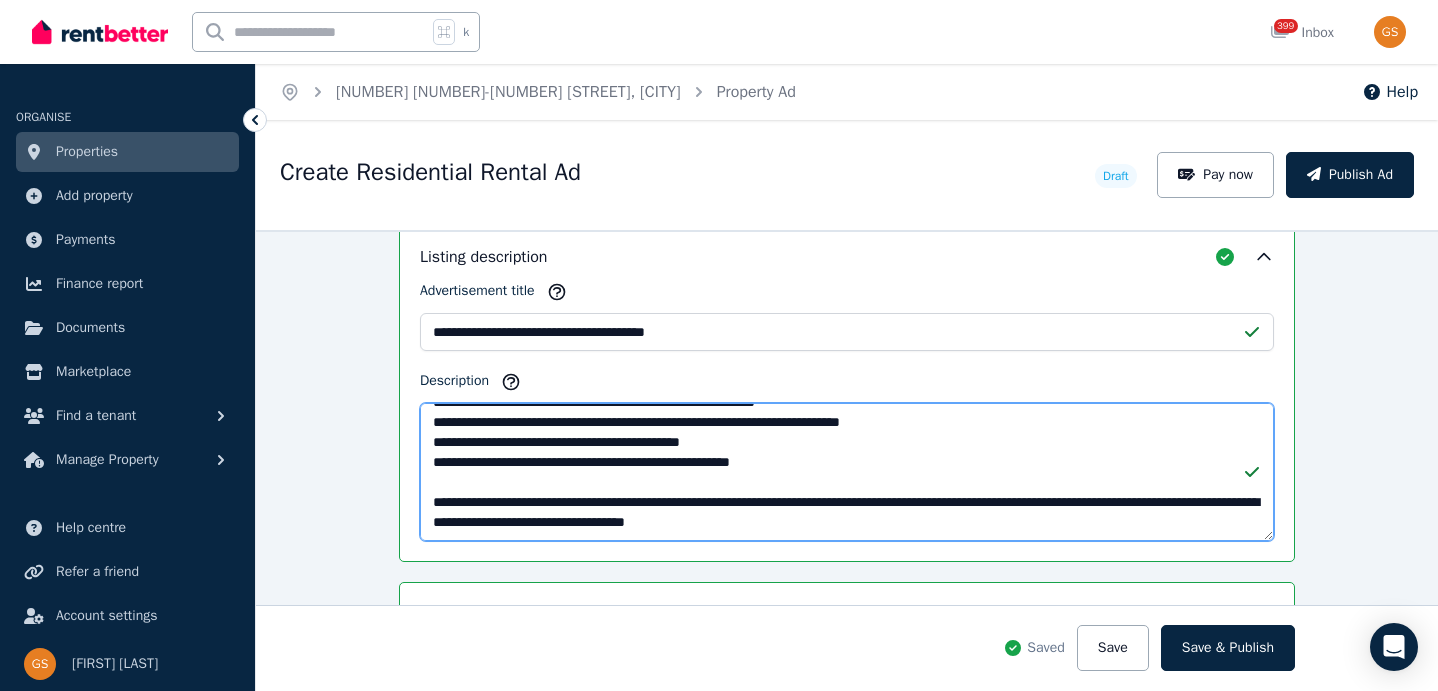 drag, startPoint x: 959, startPoint y: 519, endPoint x: 426, endPoint y: 499, distance: 533.3751 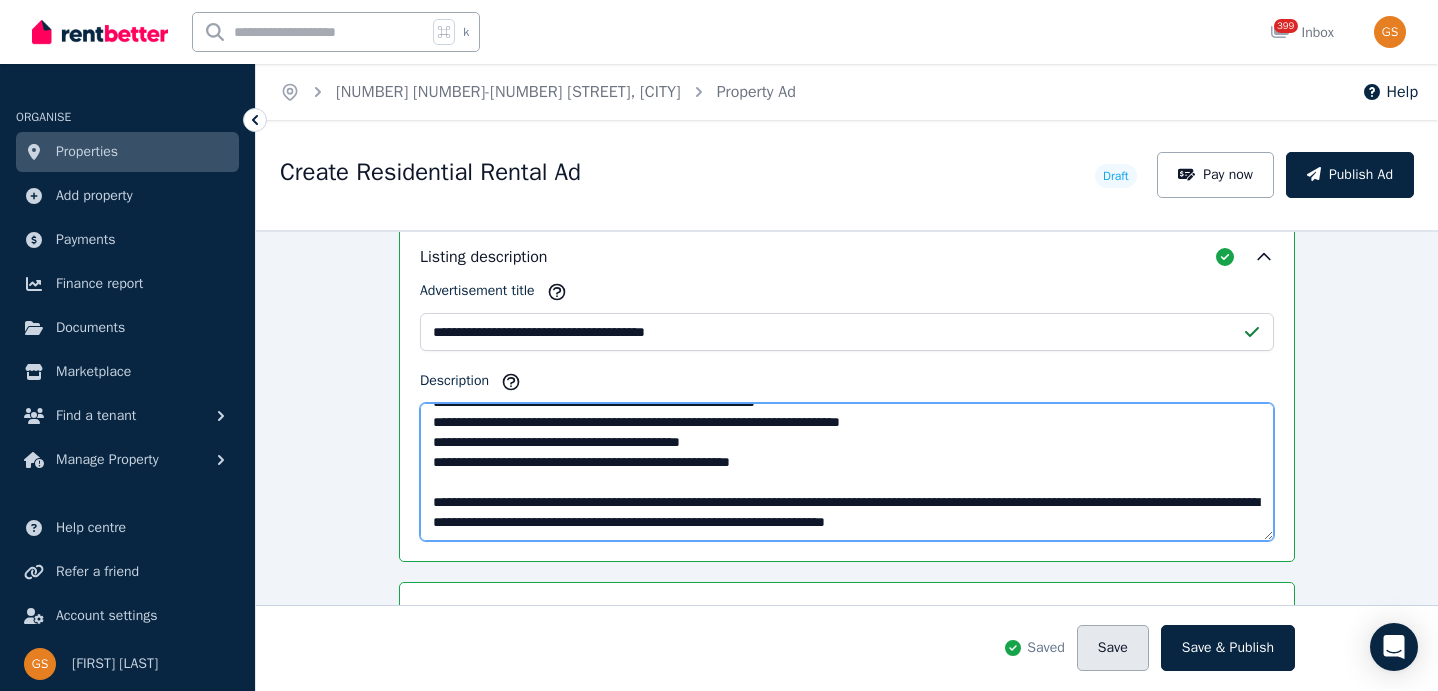 type on "**********" 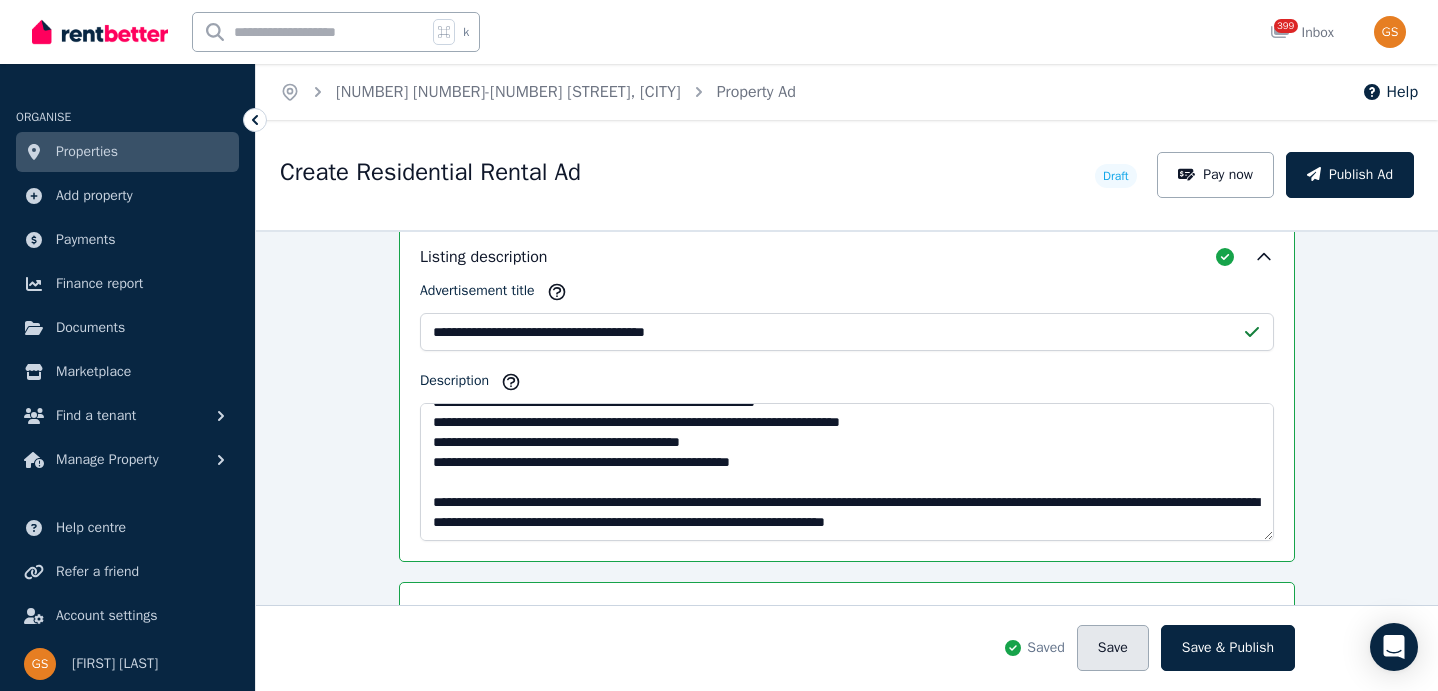 click on "Save" at bounding box center (1113, 648) 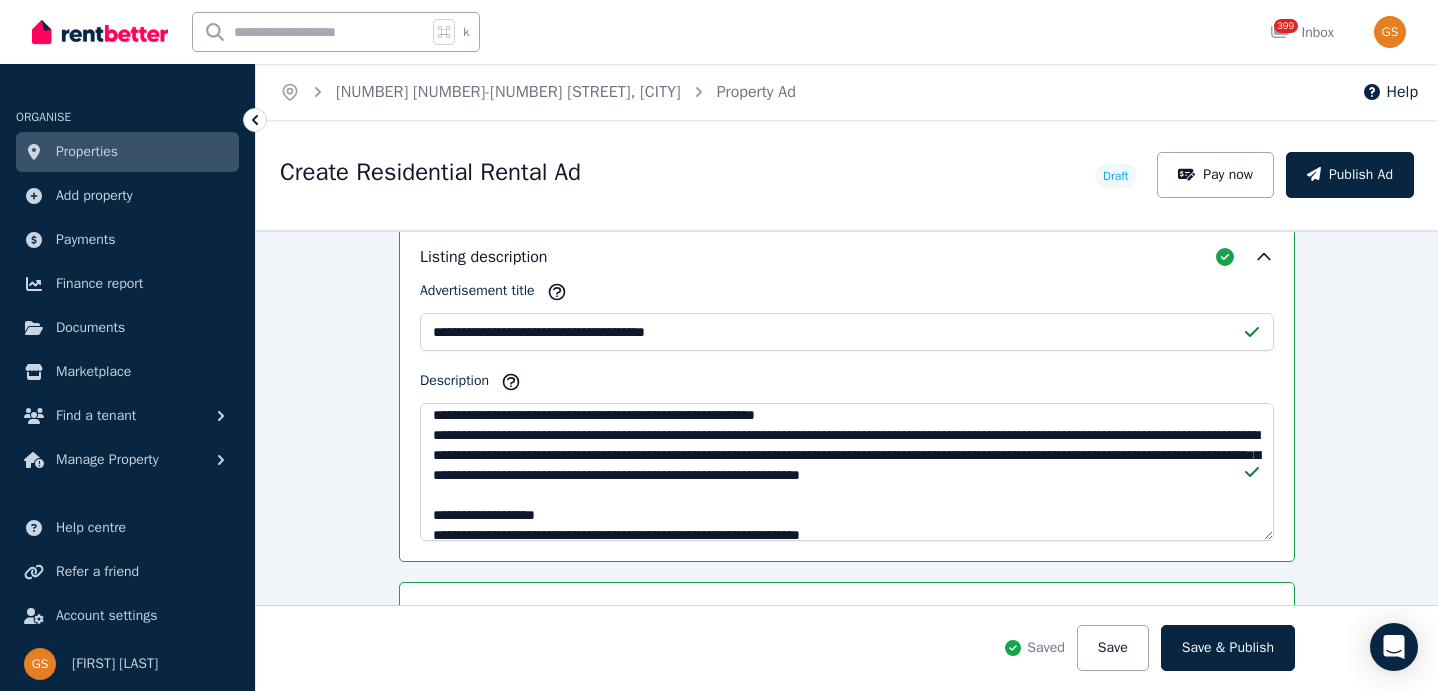 scroll, scrollTop: 0, scrollLeft: 0, axis: both 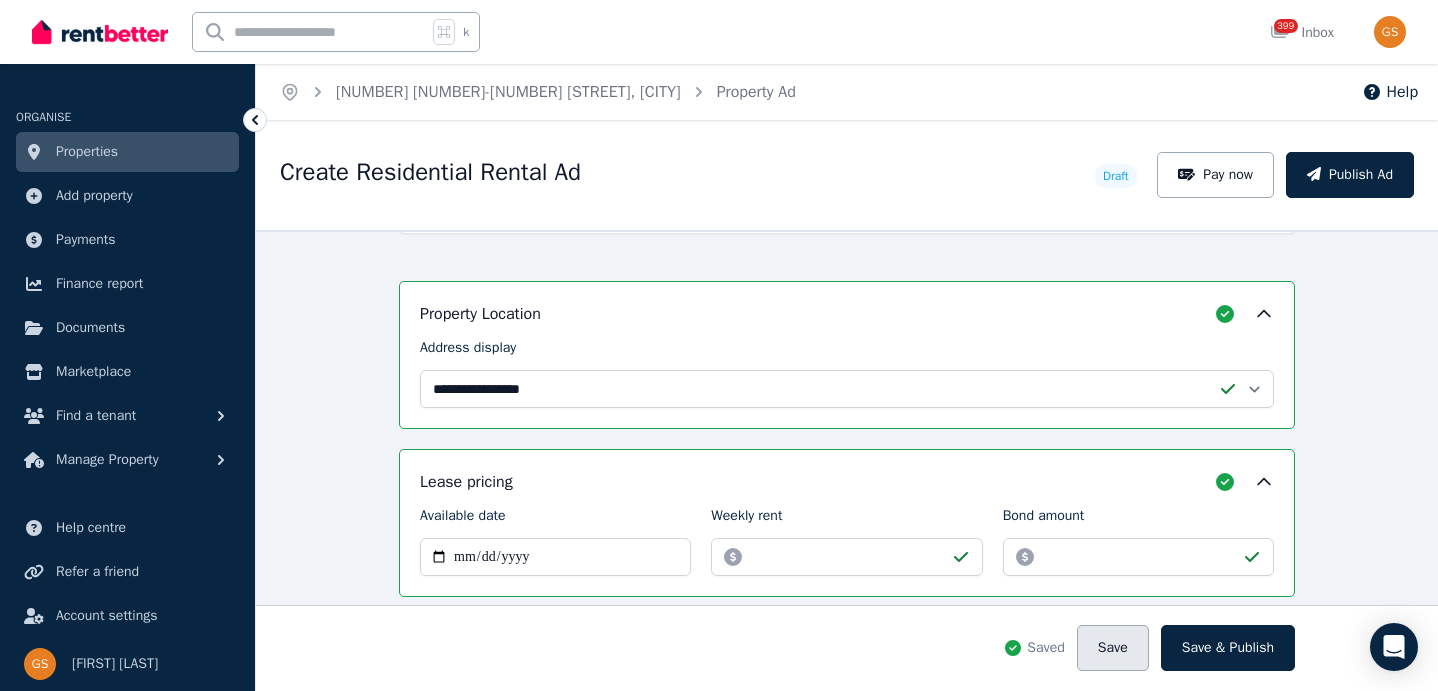 click on "Save" at bounding box center (1113, 648) 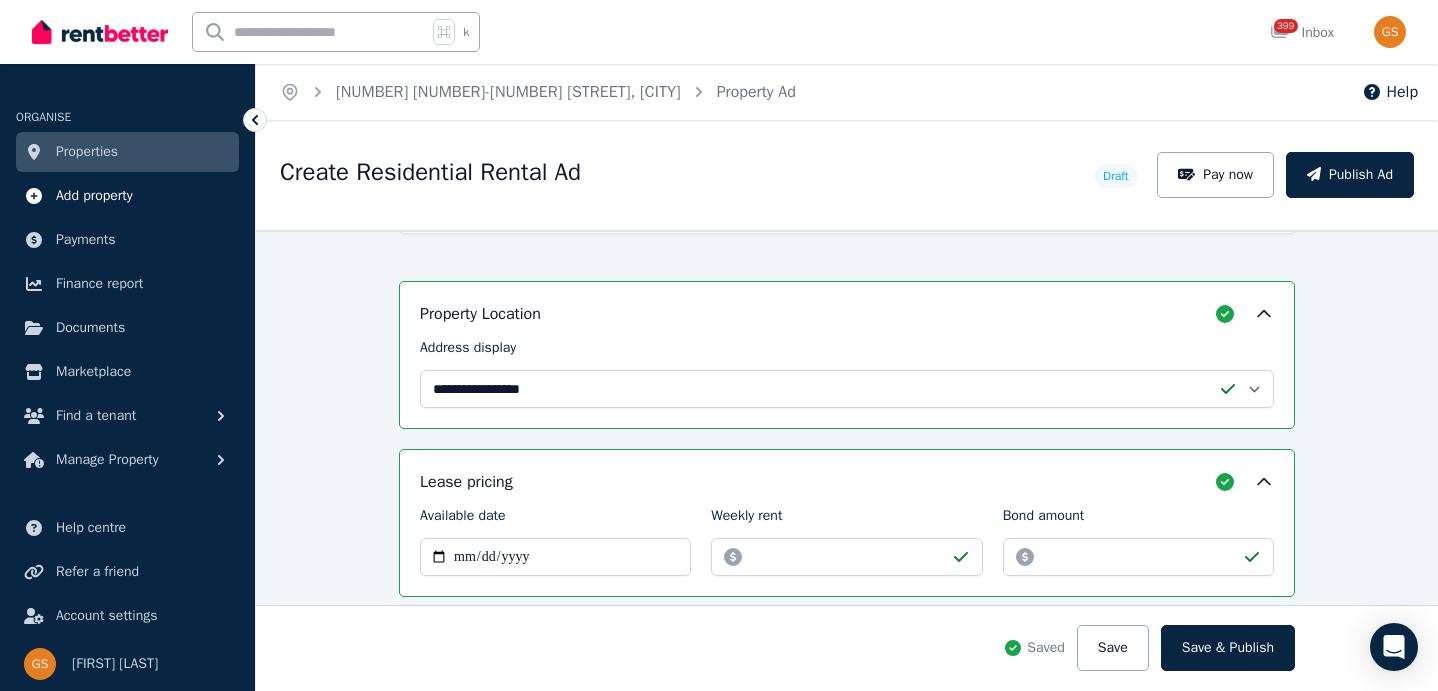 click on "Add property" at bounding box center [127, 196] 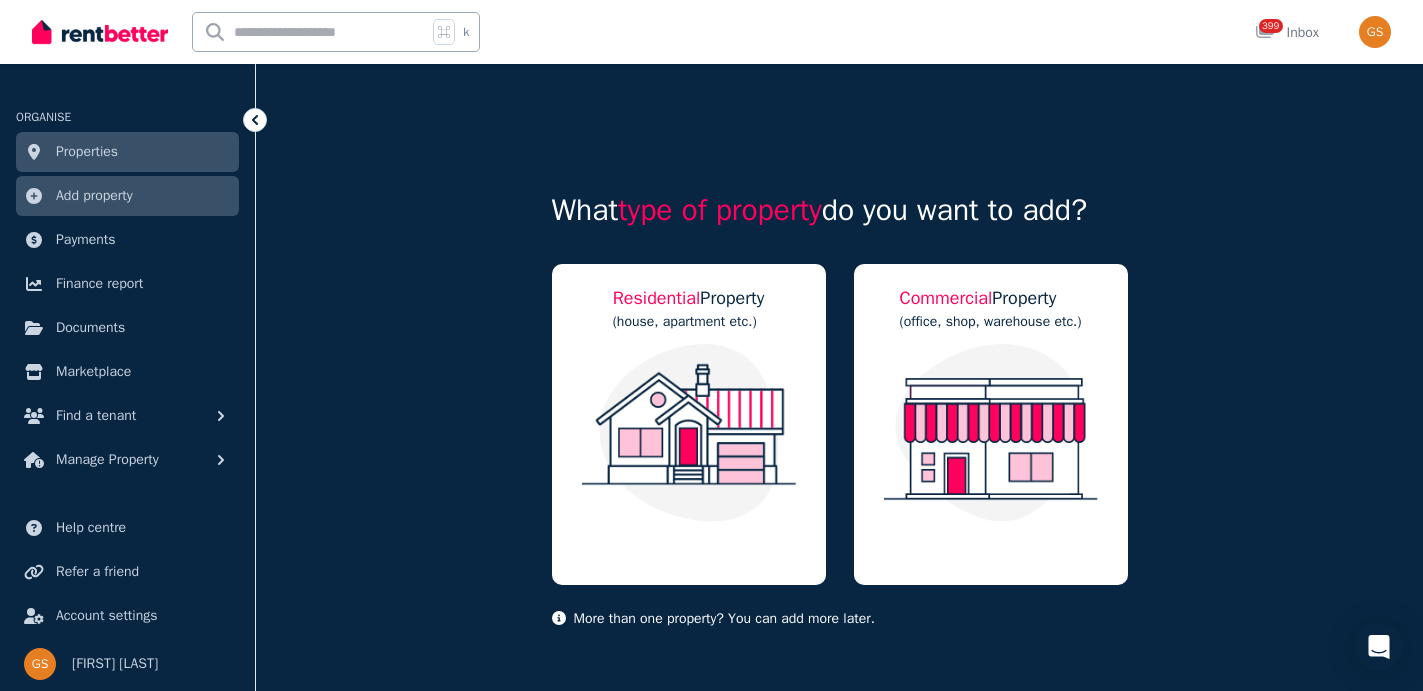 click on "Add property" at bounding box center [127, 196] 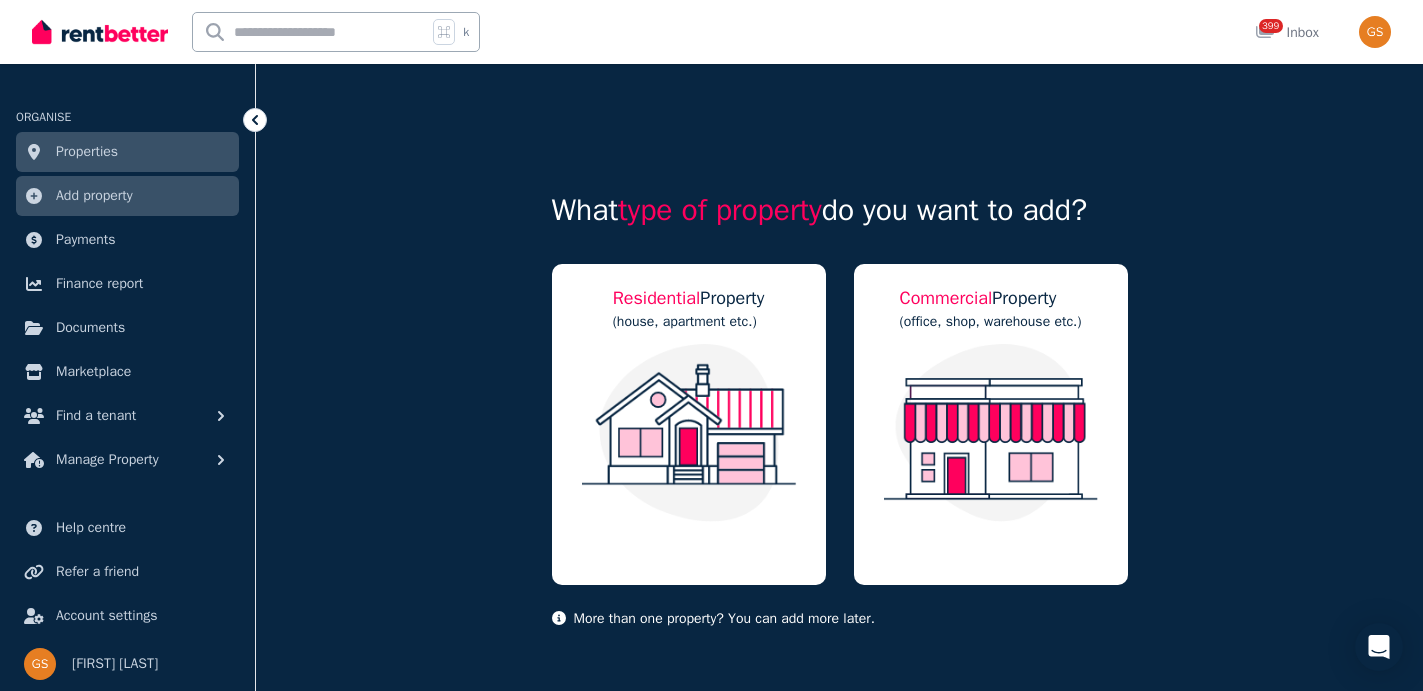 click on "Properties" at bounding box center [127, 152] 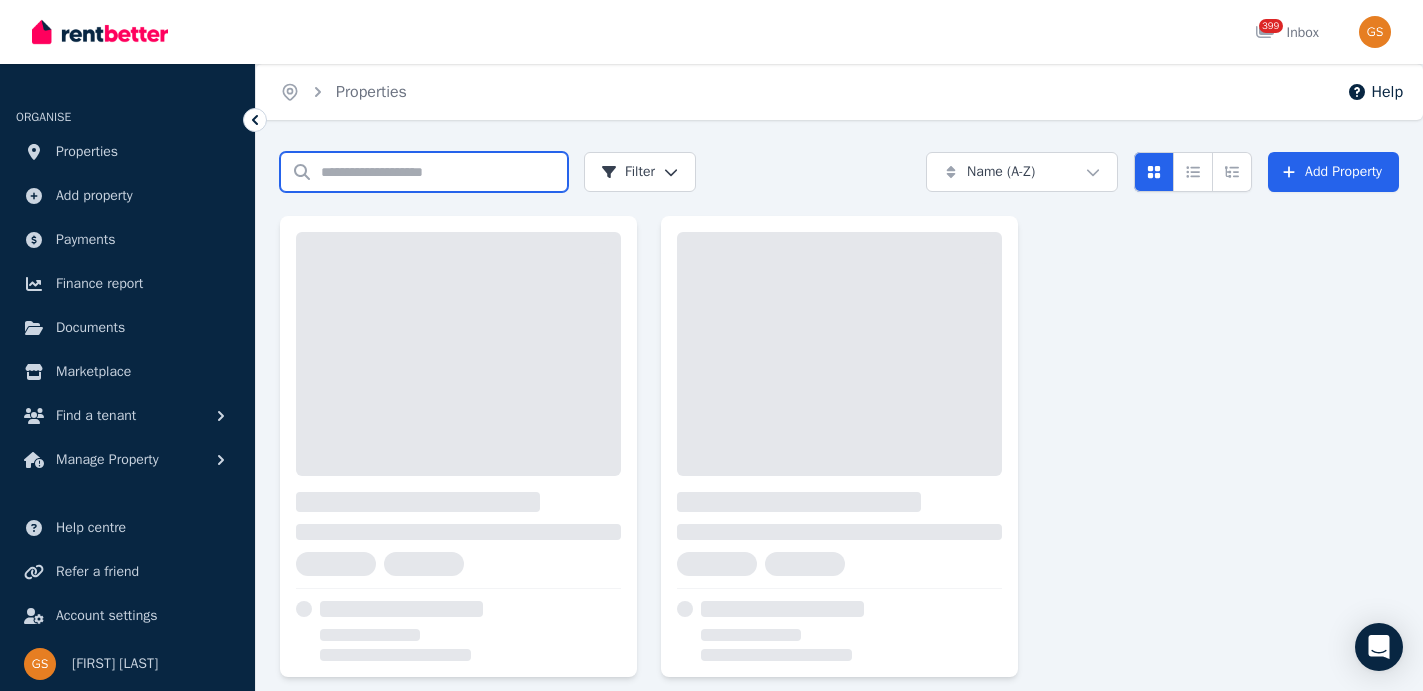 click on "Search properties" at bounding box center (424, 172) 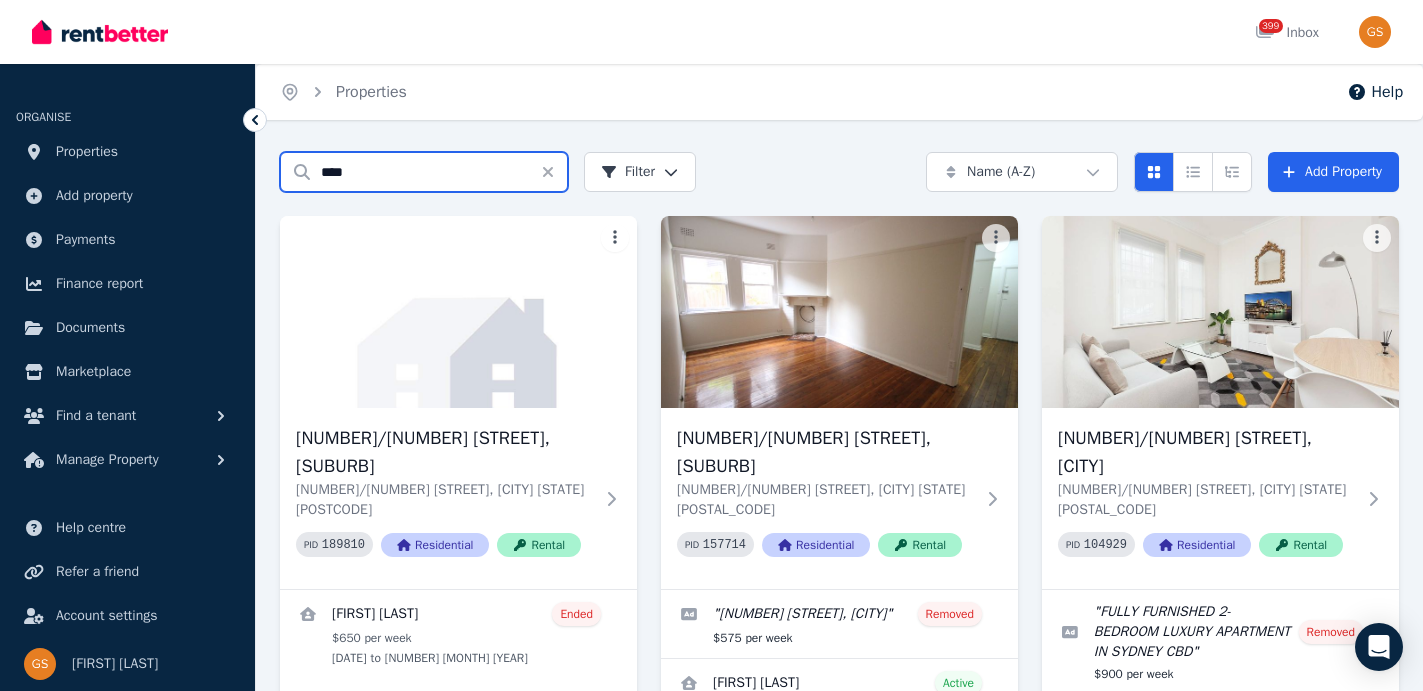 type on "****" 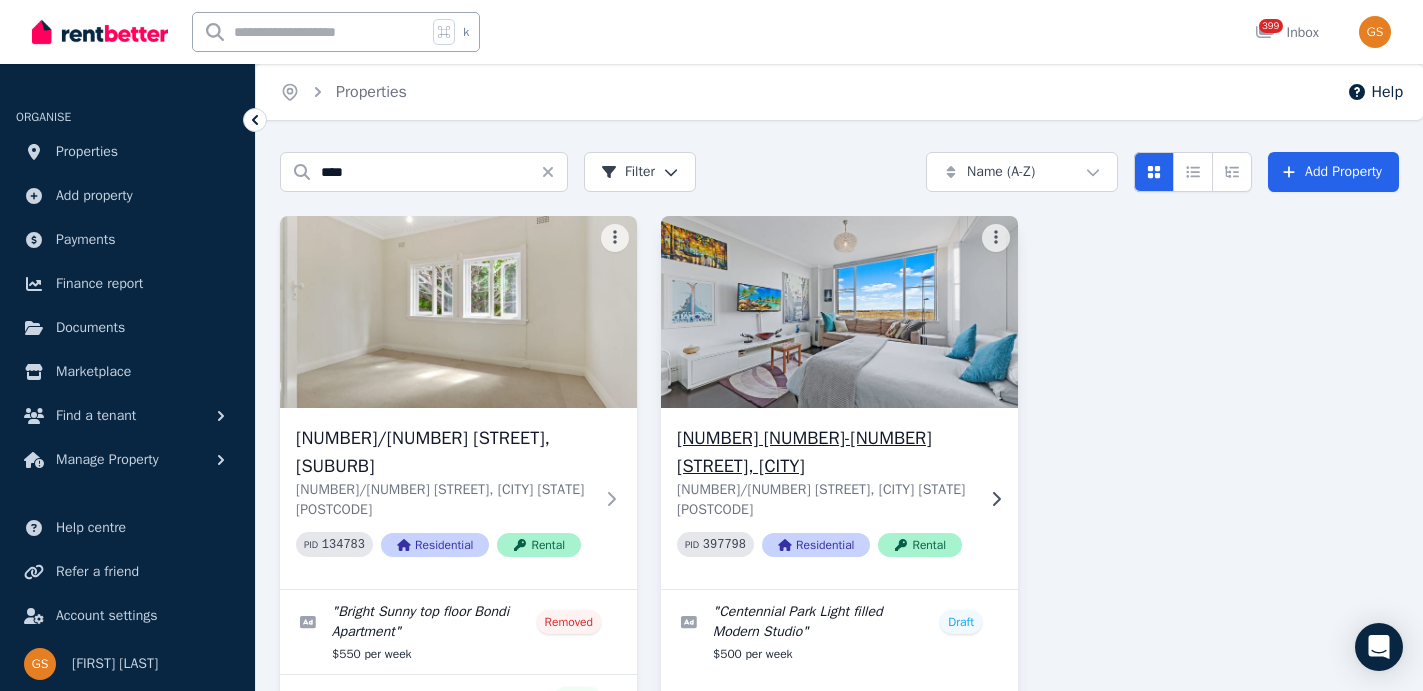 click 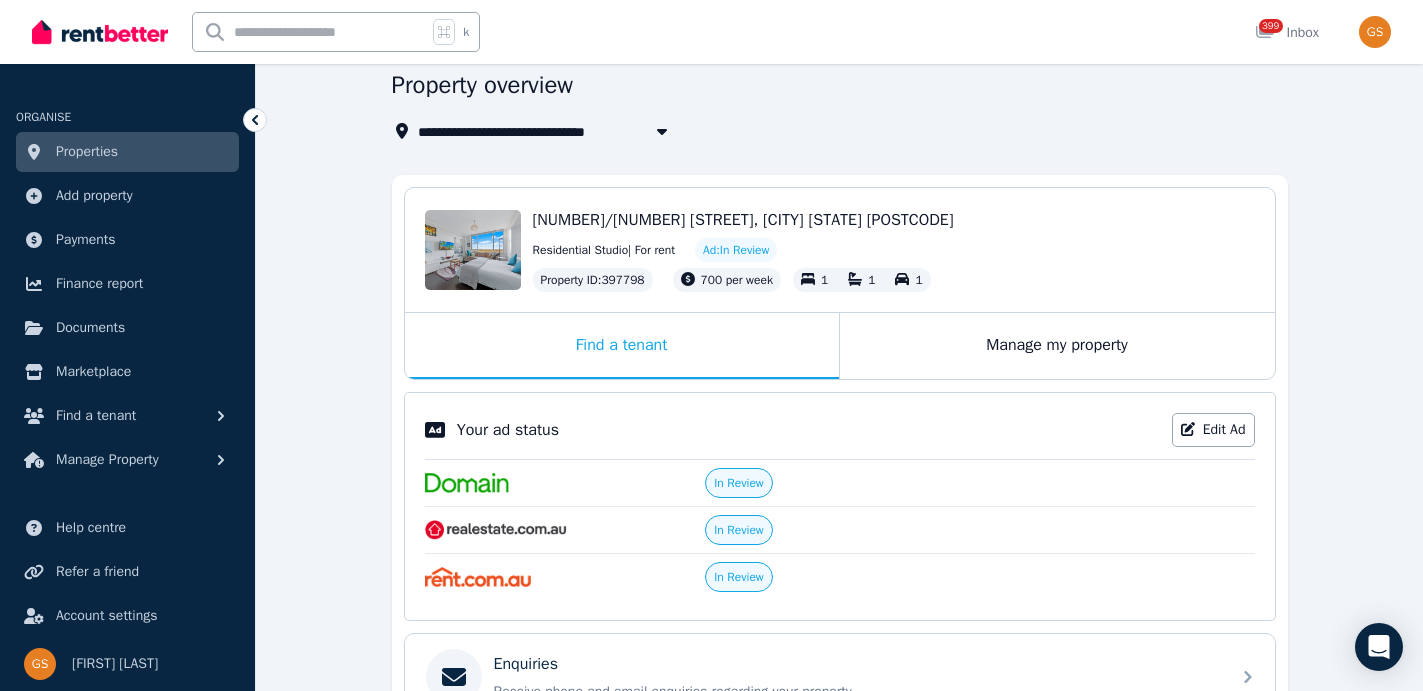 scroll, scrollTop: 0, scrollLeft: 0, axis: both 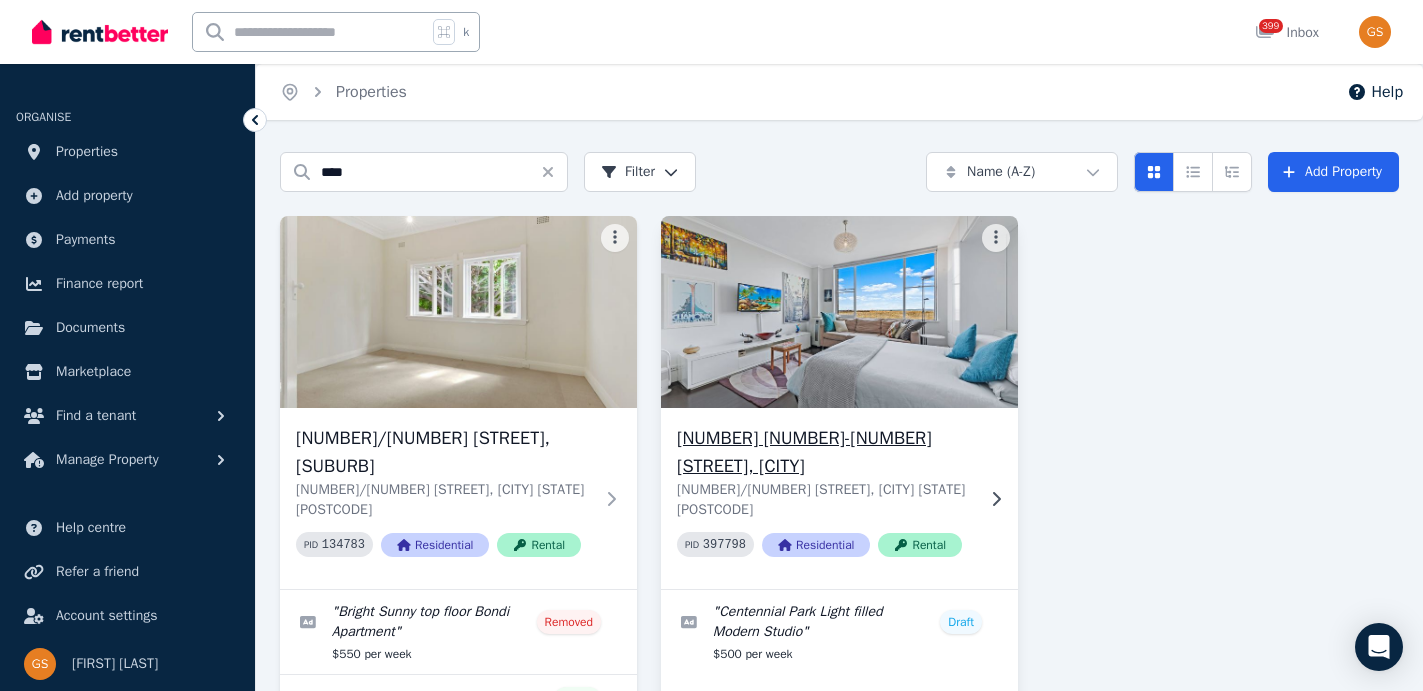 click on "77/49-51 Cook Rd, Centennial Park" at bounding box center (825, 452) 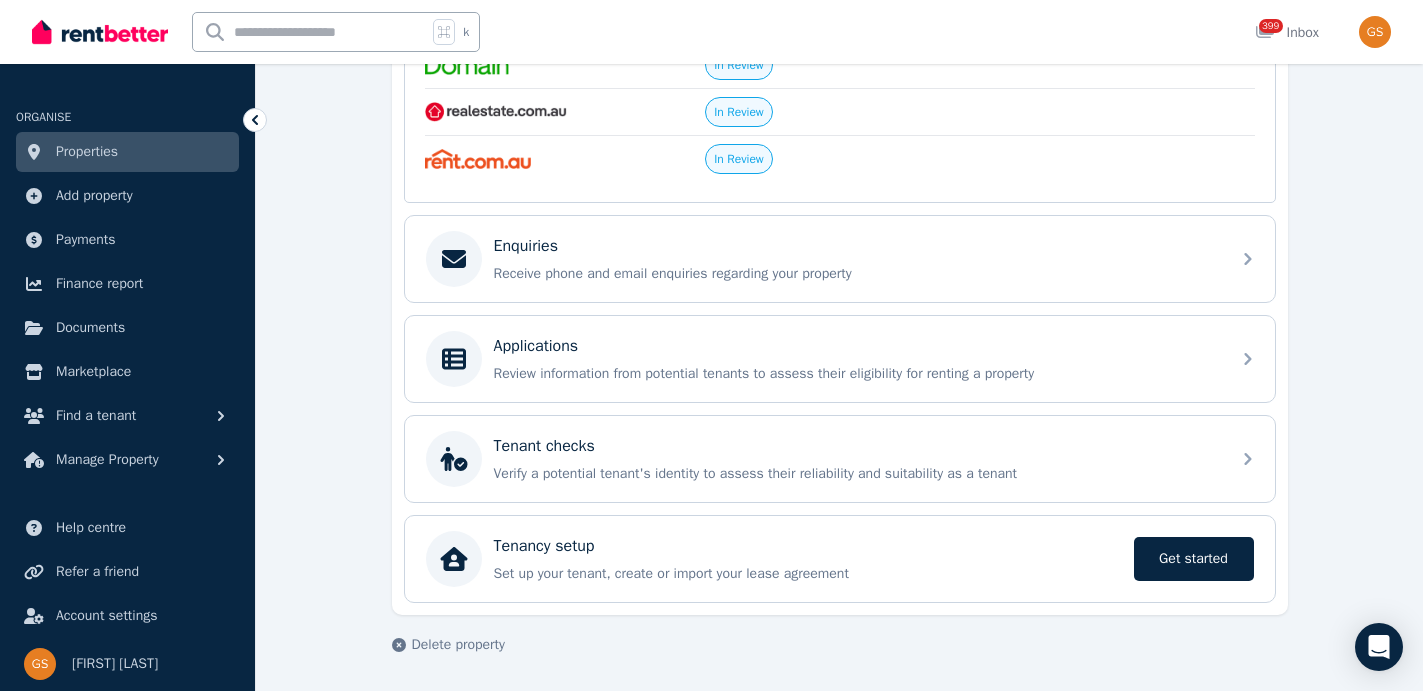 scroll, scrollTop: 61, scrollLeft: 0, axis: vertical 